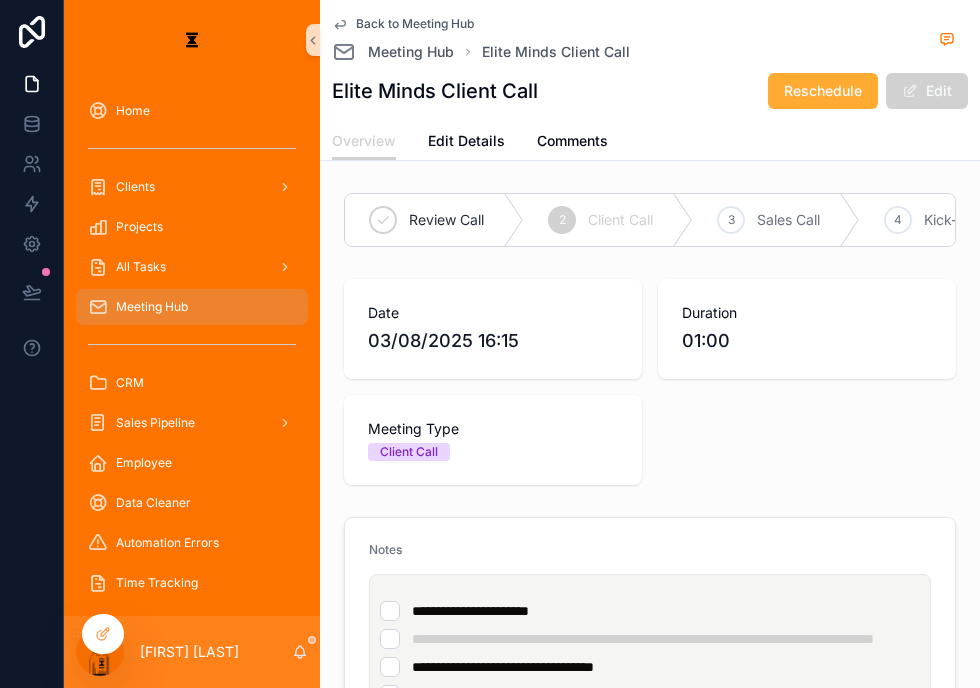 scroll, scrollTop: 0, scrollLeft: 0, axis: both 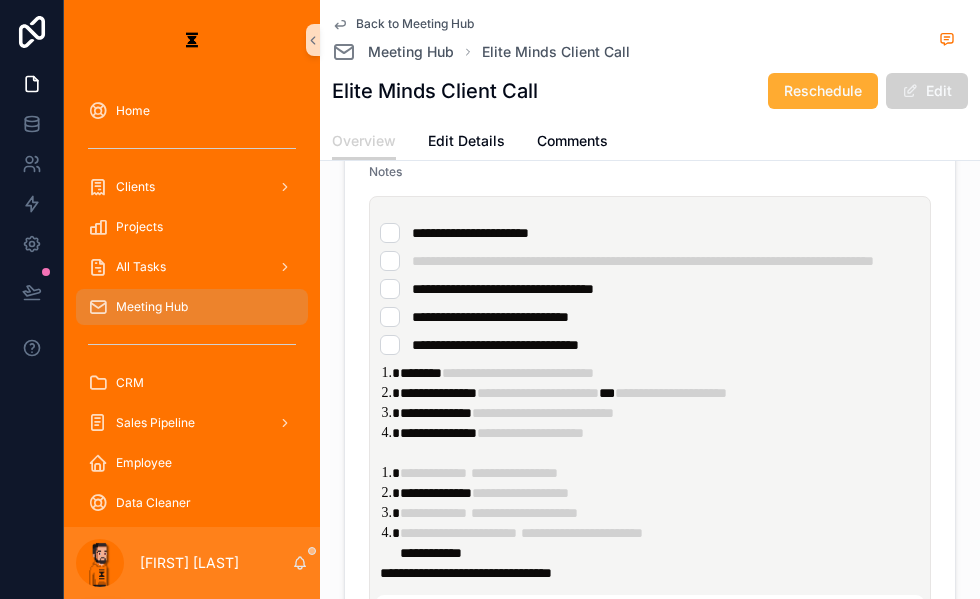 click on "[FIRST] [LAST]" at bounding box center [192, 563] 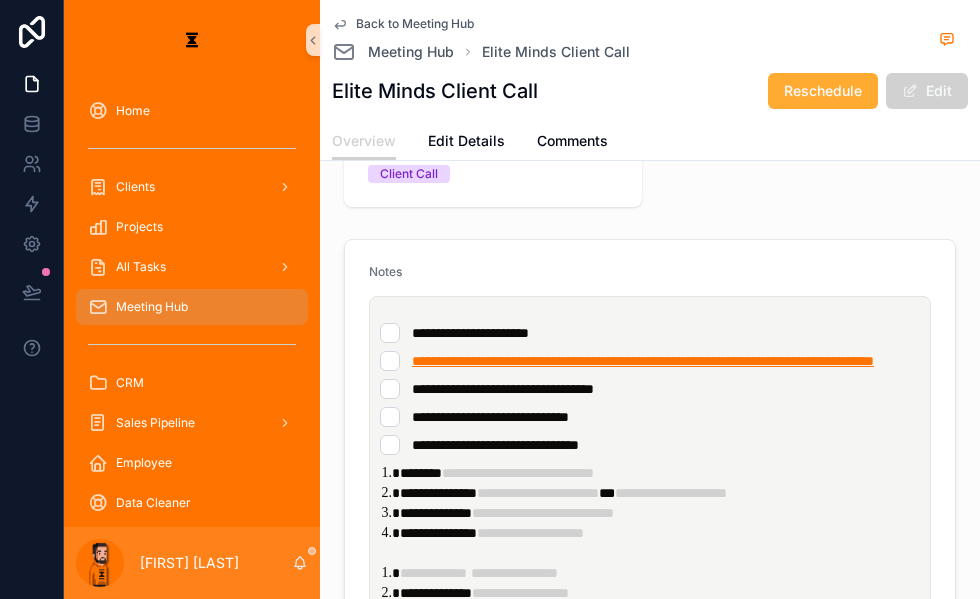 scroll, scrollTop: 287, scrollLeft: 0, axis: vertical 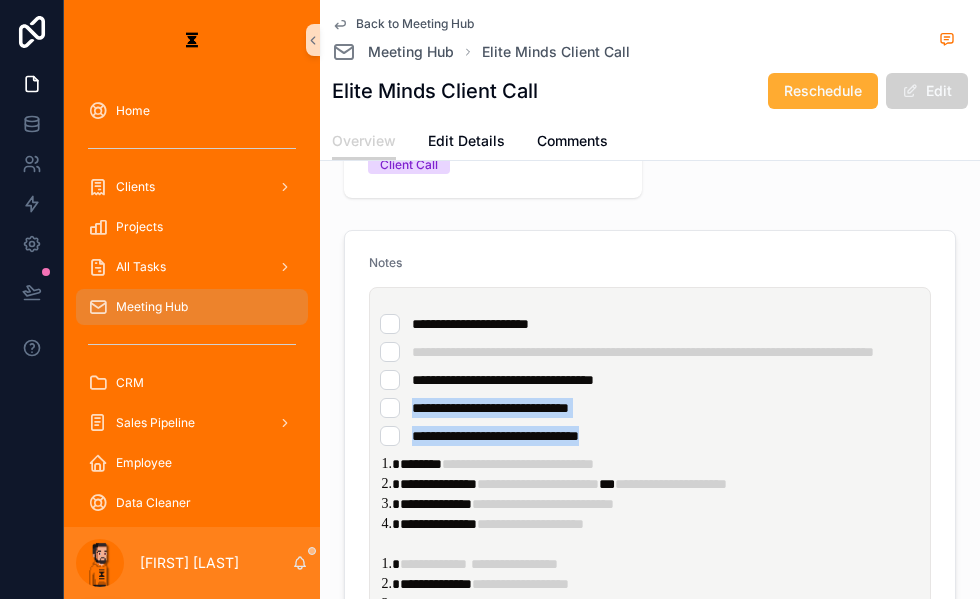 drag, startPoint x: 563, startPoint y: 379, endPoint x: 356, endPoint y: 354, distance: 208.5042 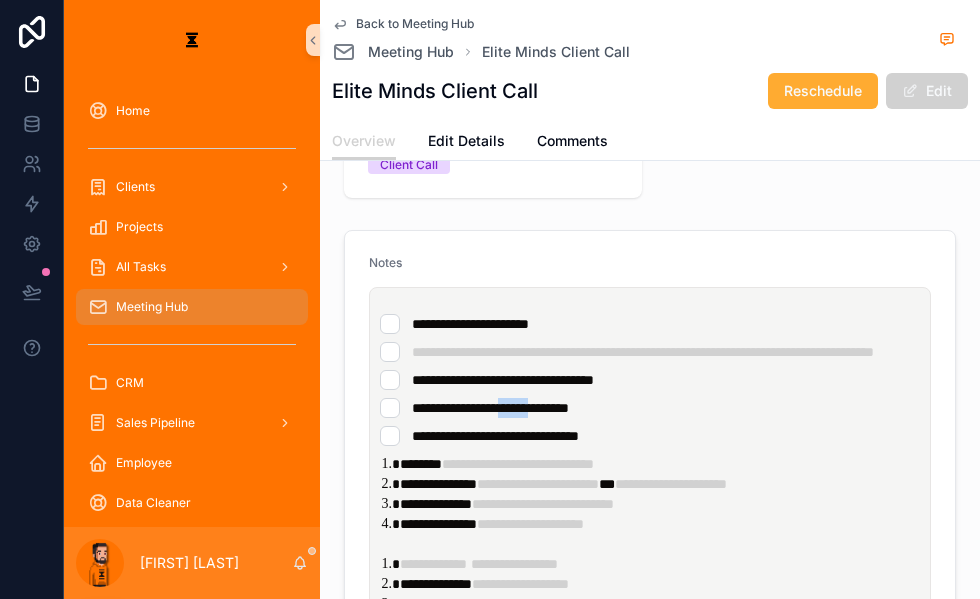 click on "**********" at bounding box center (654, 380) 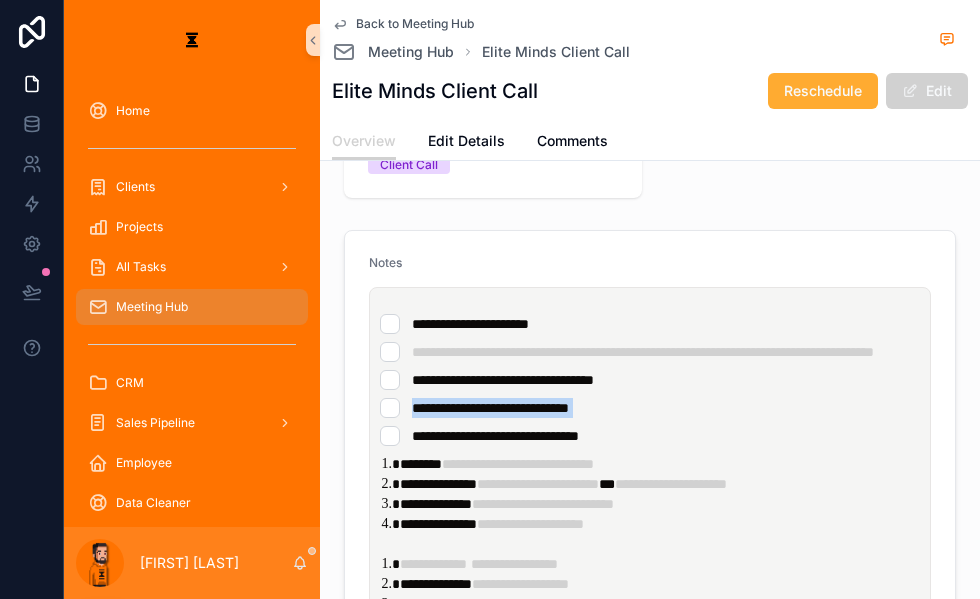 click on "**********" at bounding box center (654, 380) 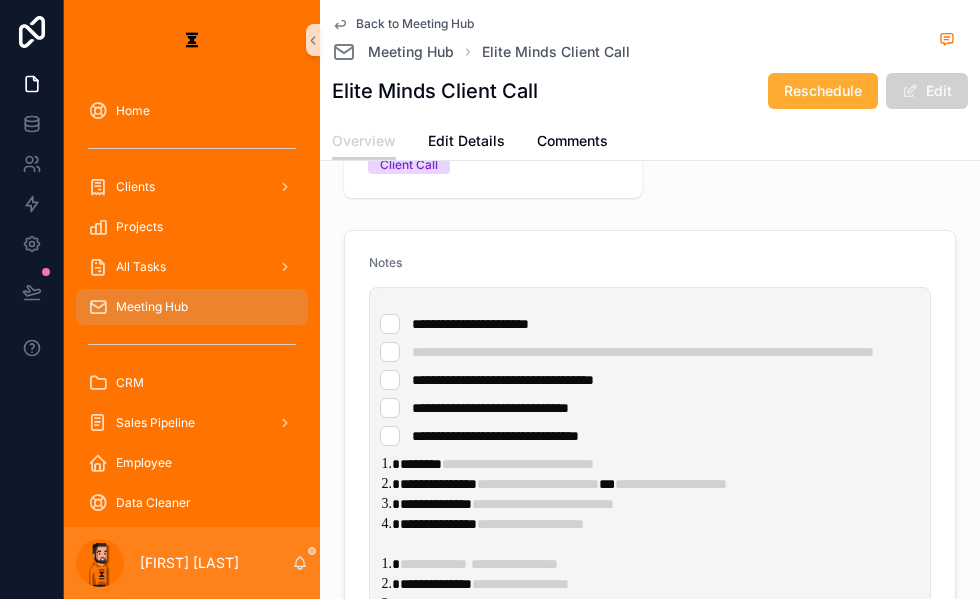 click on "**********" at bounding box center [650, 408] 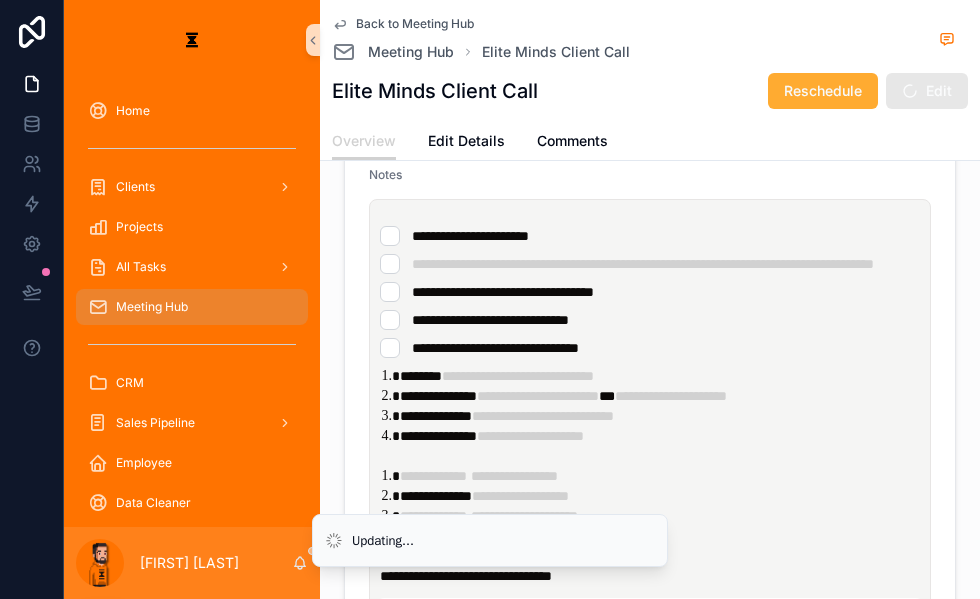 scroll, scrollTop: 378, scrollLeft: 0, axis: vertical 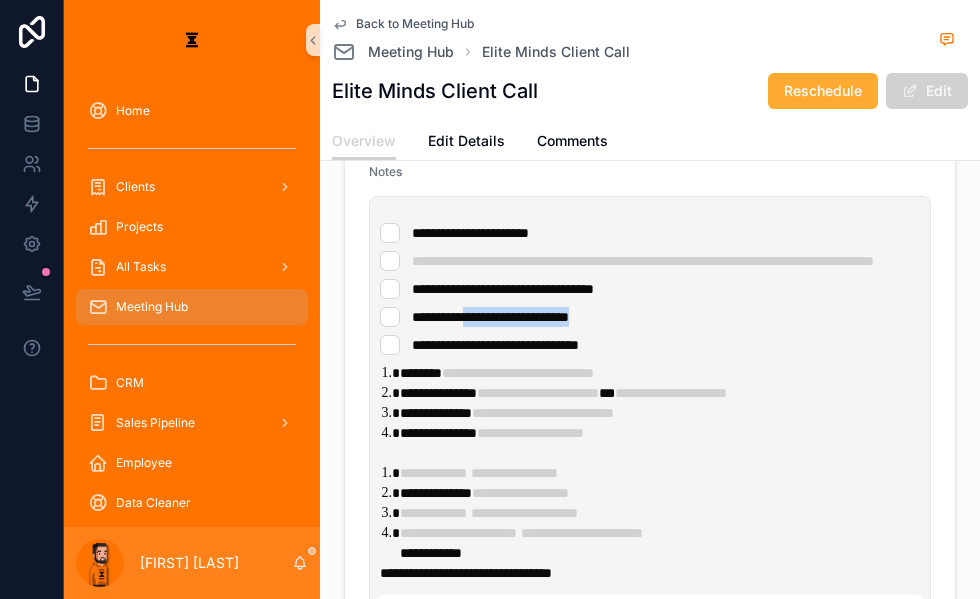 drag, startPoint x: 566, startPoint y: 258, endPoint x: 430, endPoint y: 271, distance: 136.6199 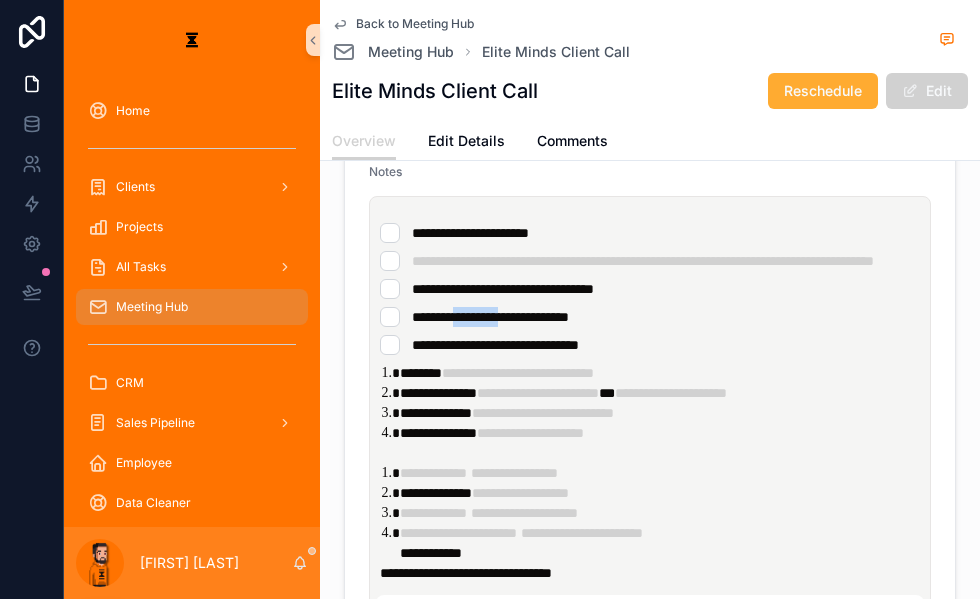 click on "**********" at bounding box center (650, 317) 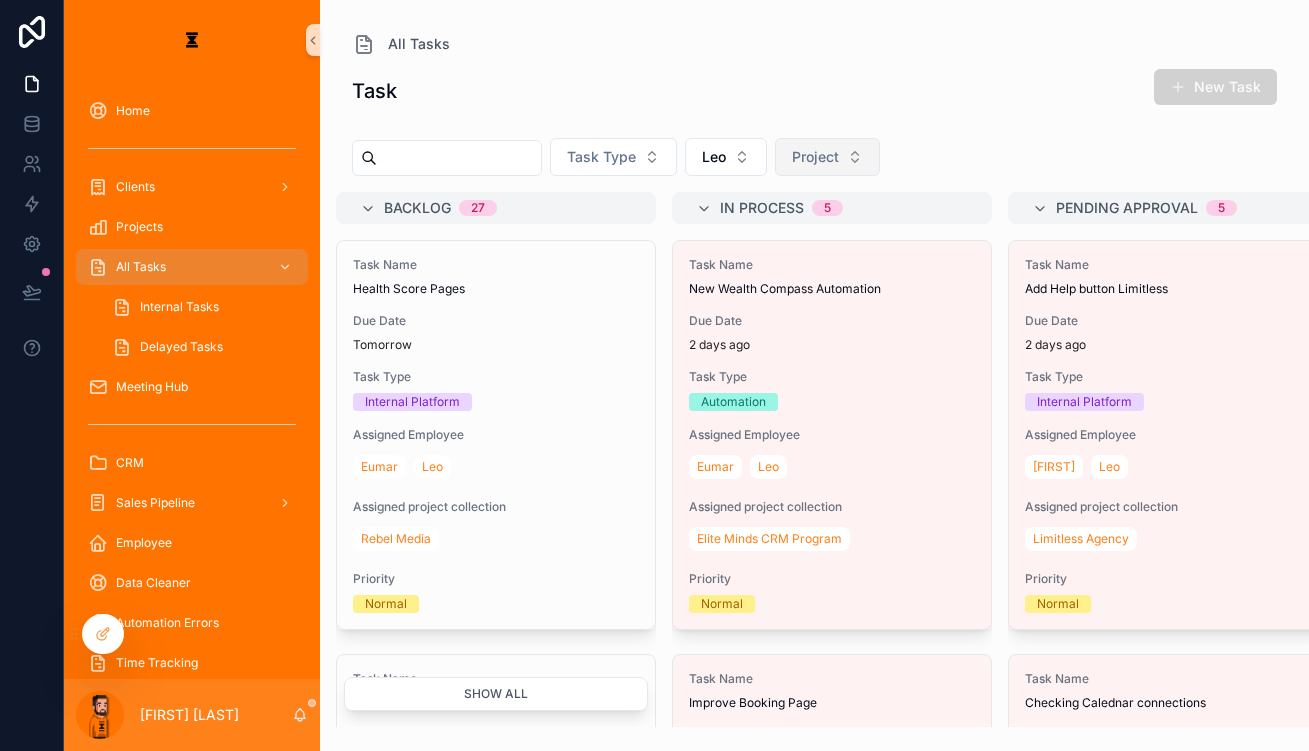scroll, scrollTop: 0, scrollLeft: 0, axis: both 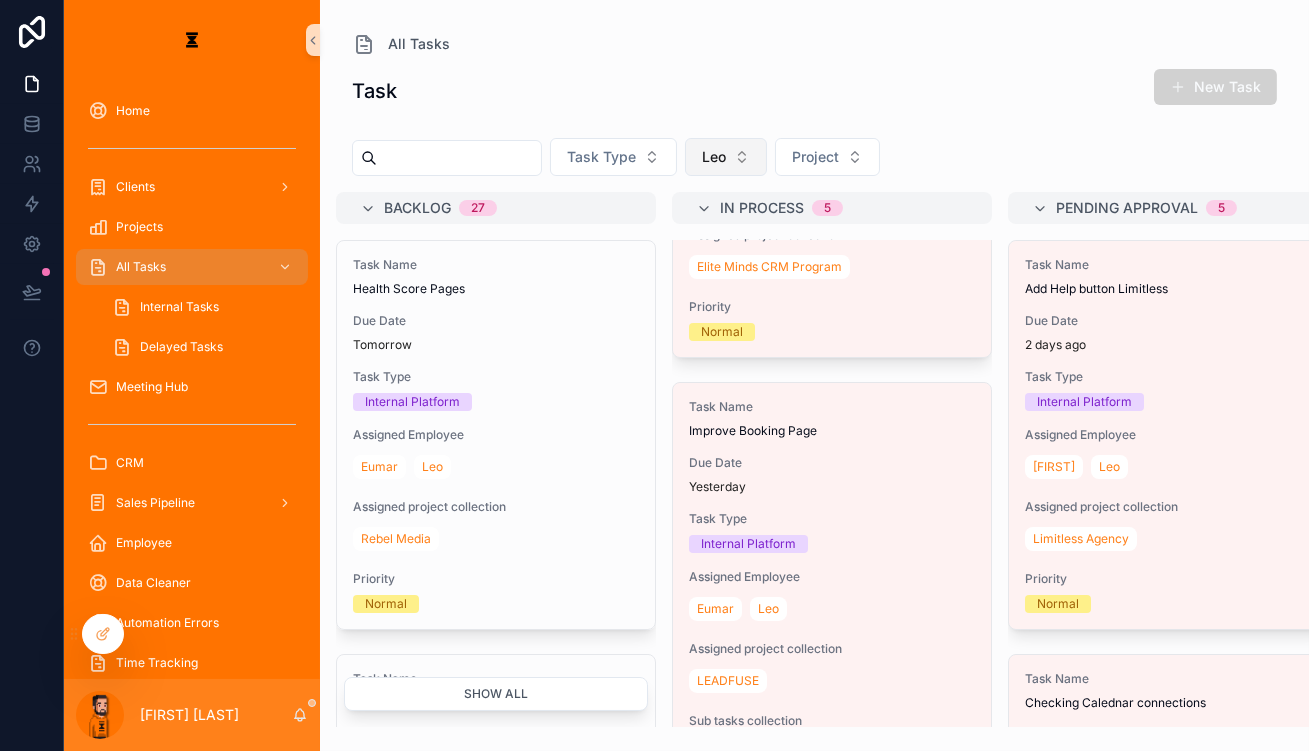 click on "Leo" at bounding box center (726, 157) 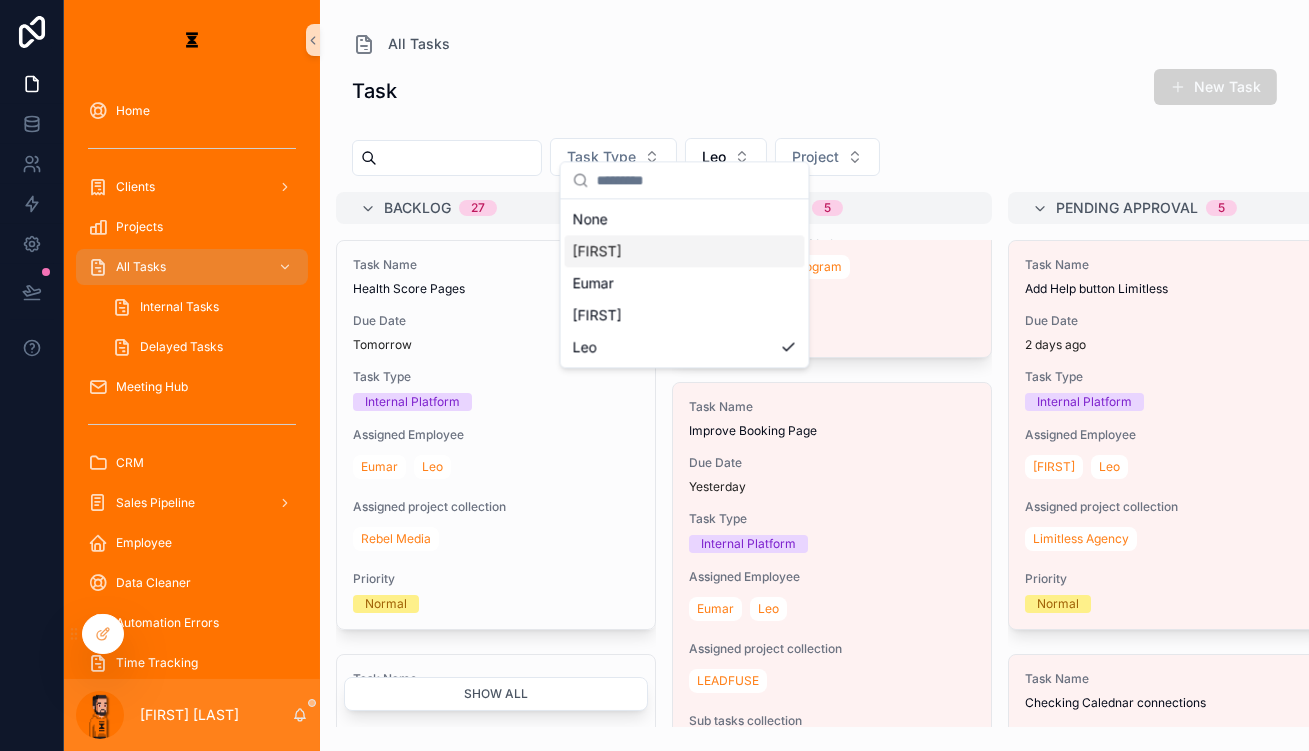 drag, startPoint x: 633, startPoint y: 240, endPoint x: 642, endPoint y: 251, distance: 14.21267 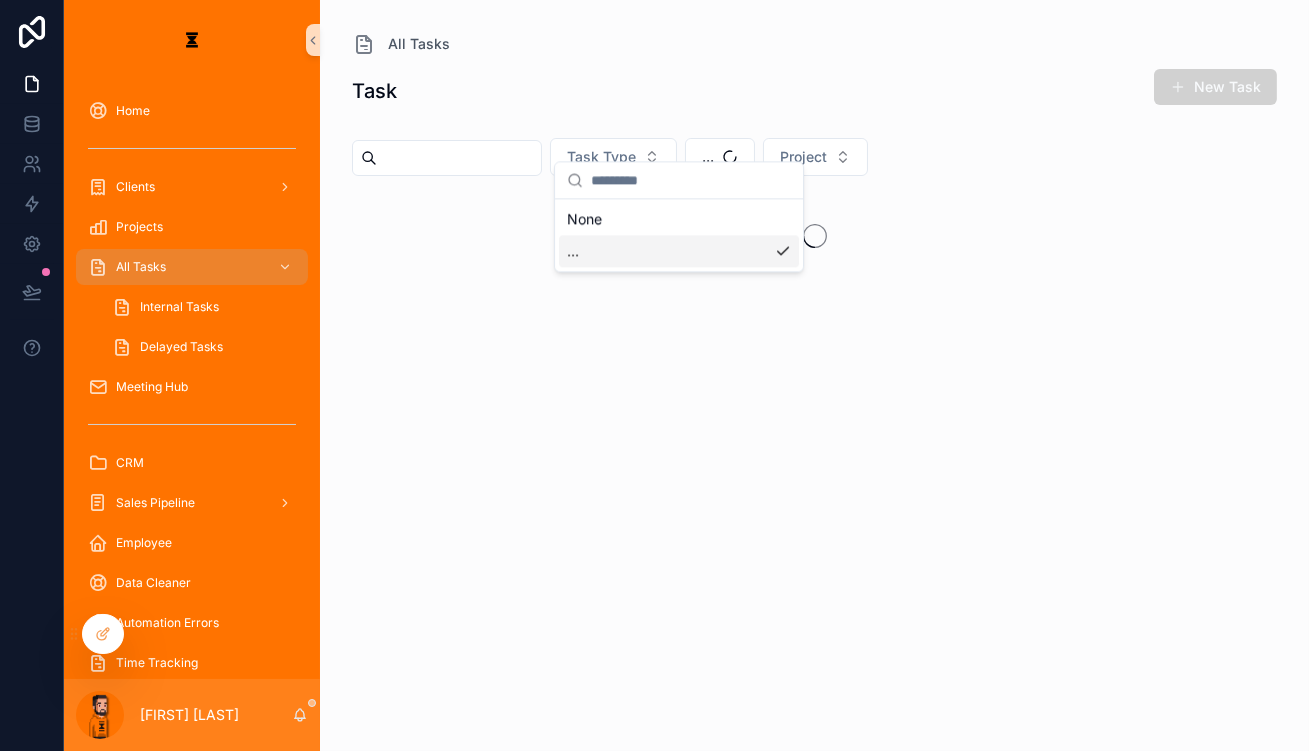 click at bounding box center [814, 459] 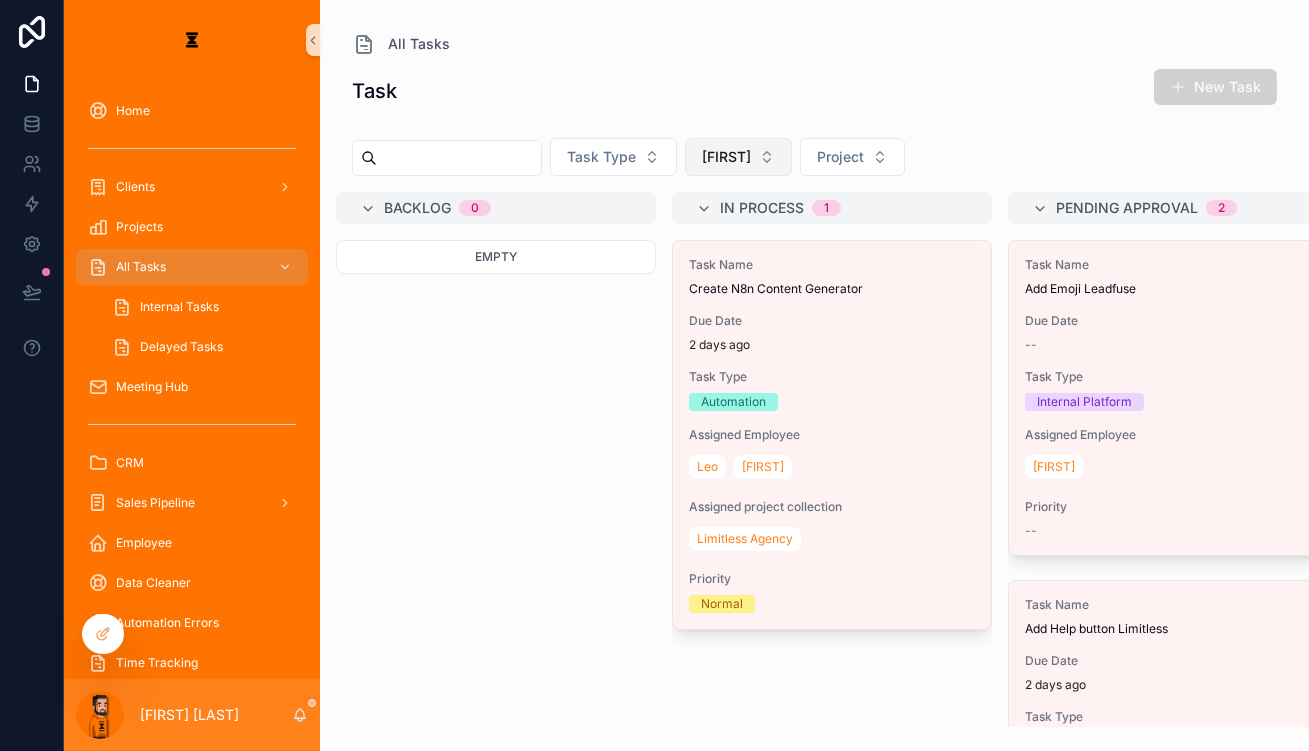 click on "Hazen" at bounding box center [738, 157] 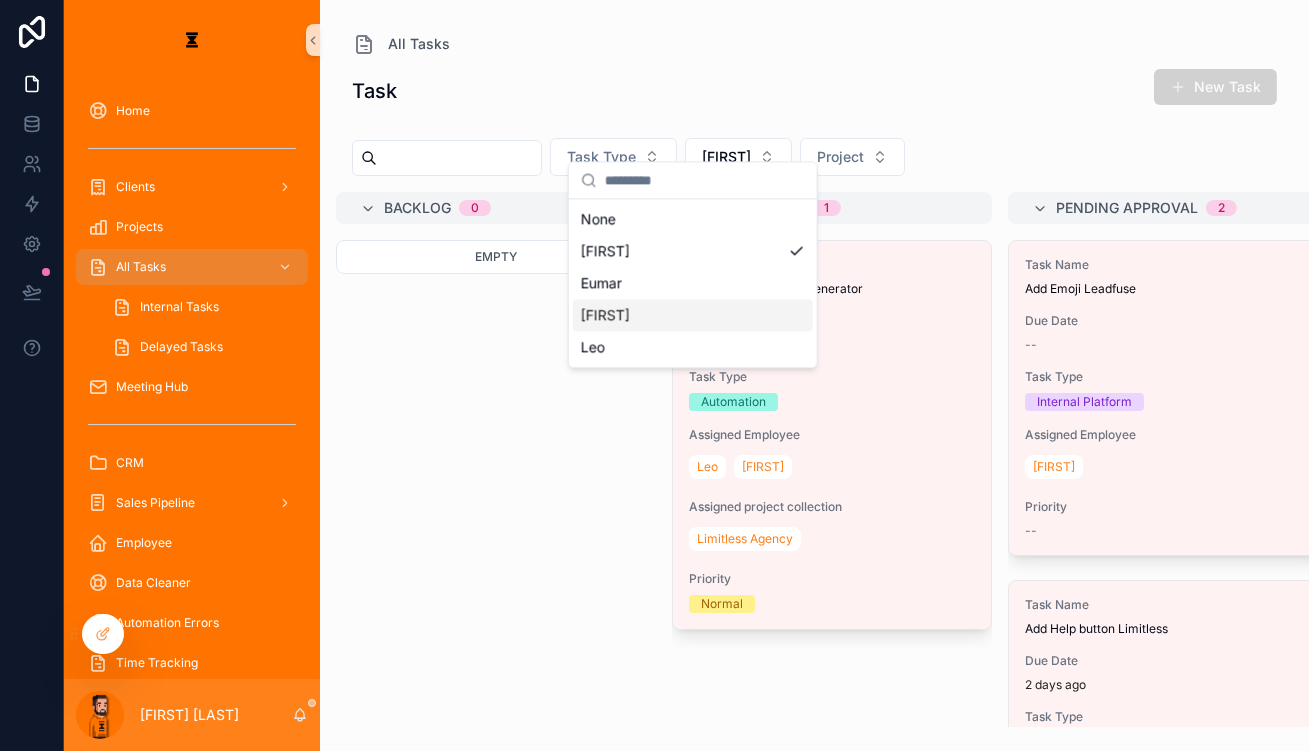 click on "Empty" at bounding box center [496, 483] 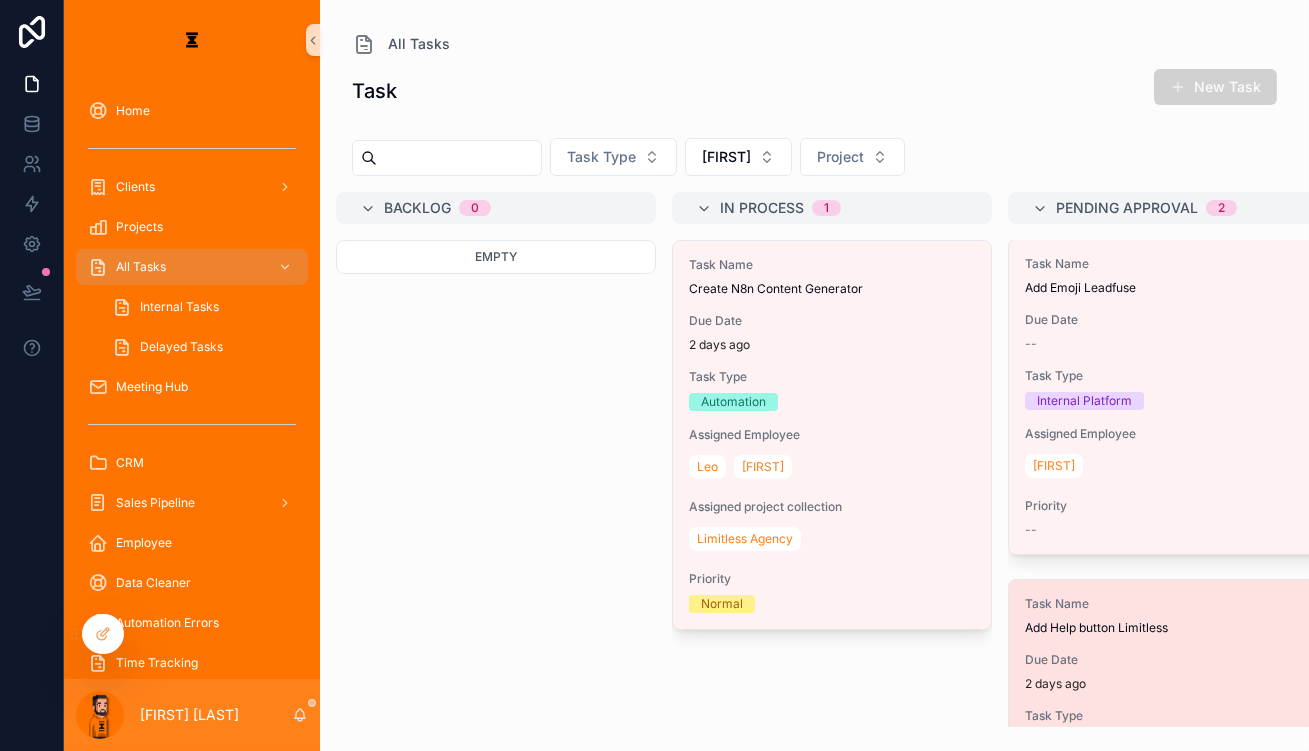 scroll, scrollTop: 0, scrollLeft: 0, axis: both 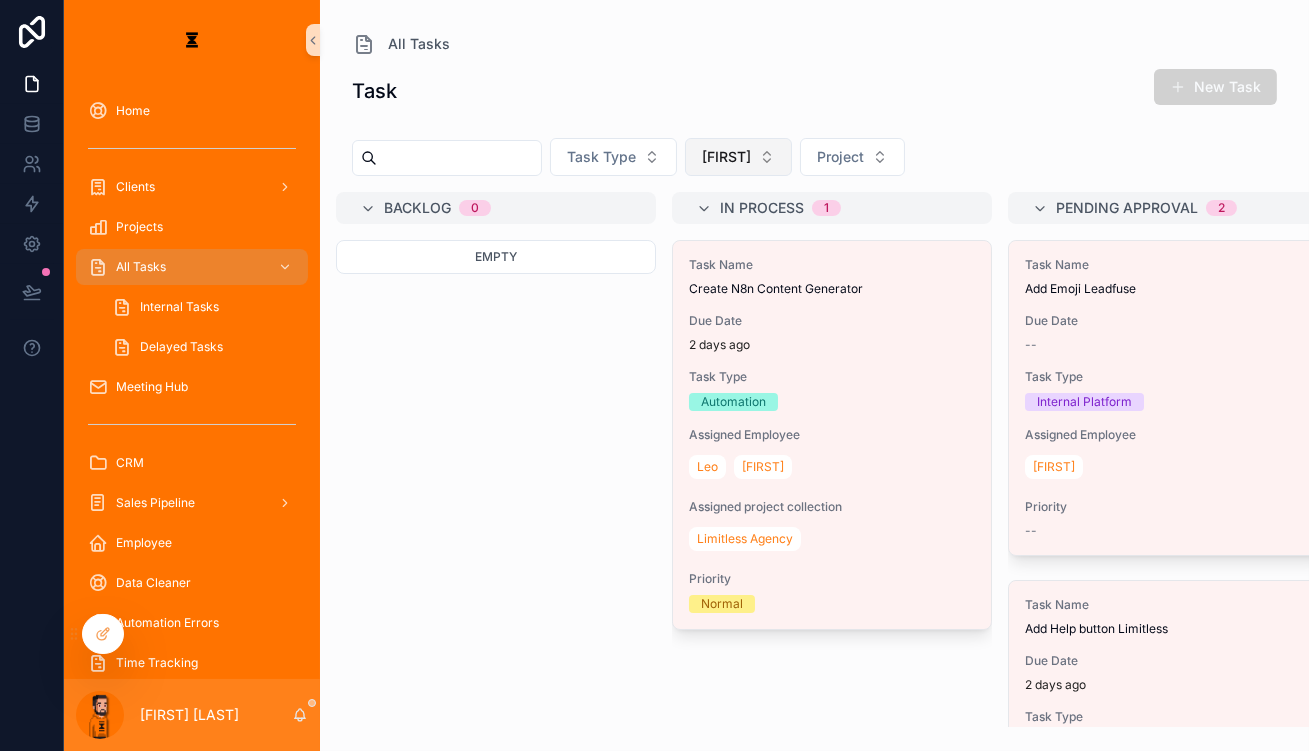 click on "Hazen" at bounding box center [738, 157] 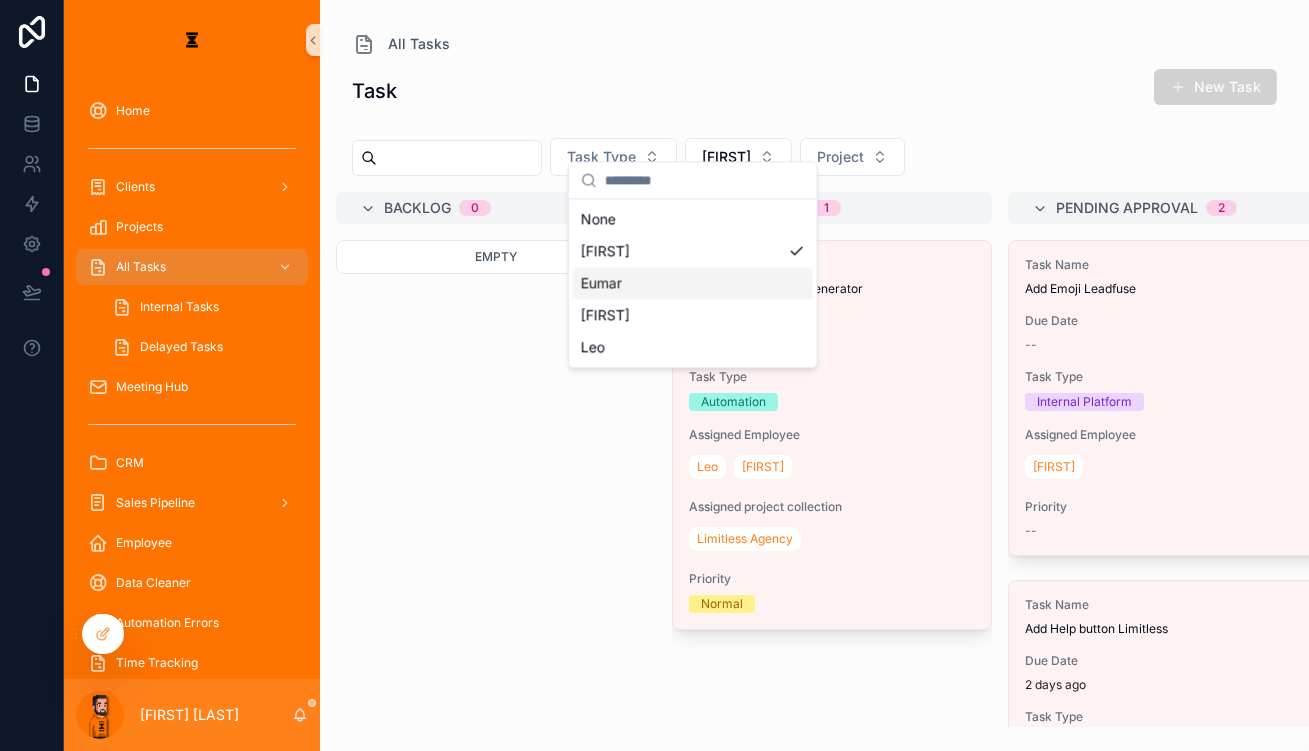 click on "Eumar" at bounding box center [693, 283] 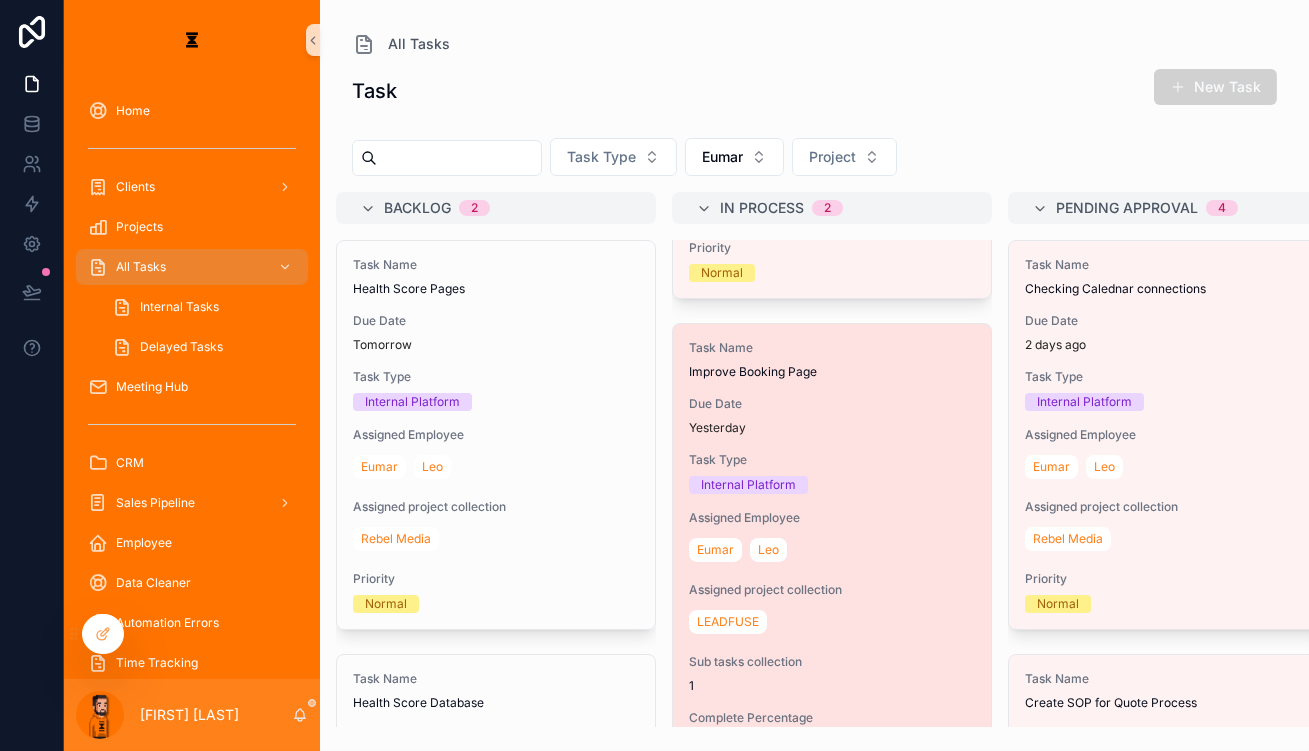 scroll, scrollTop: 333, scrollLeft: 0, axis: vertical 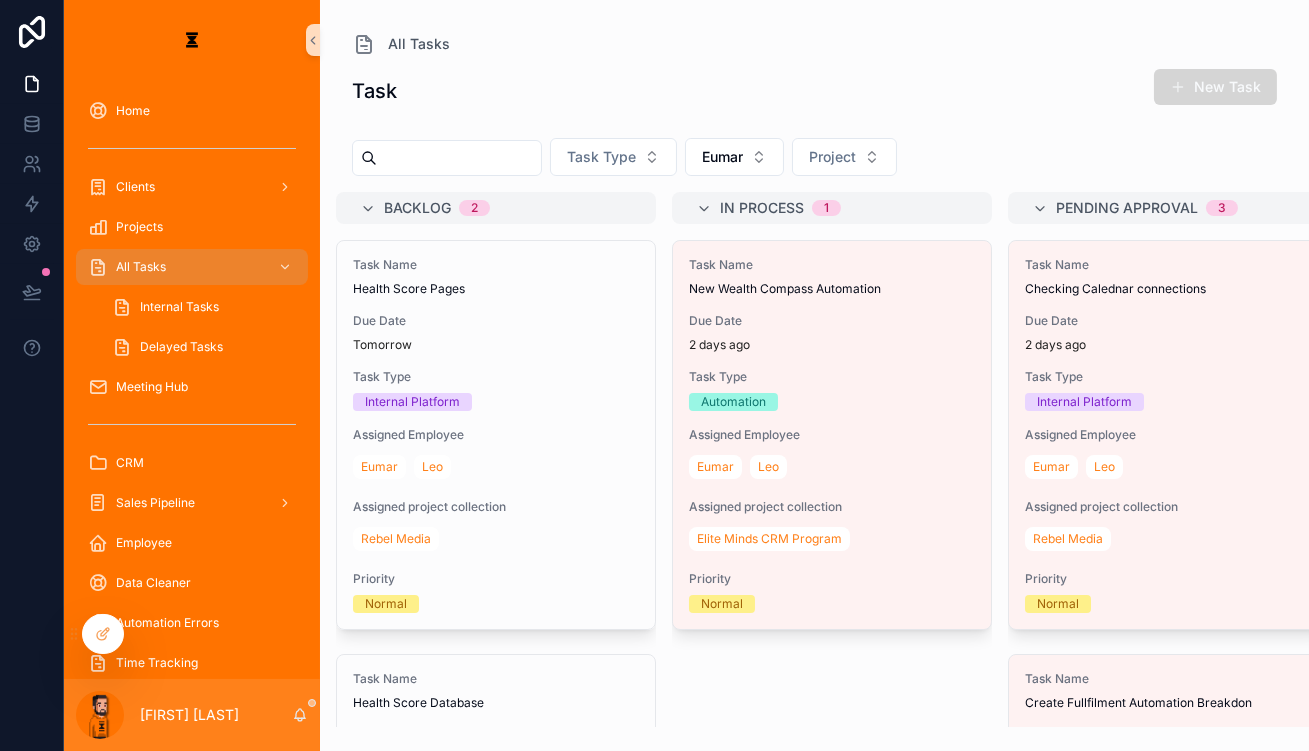 click on "New Task" at bounding box center (1215, 87) 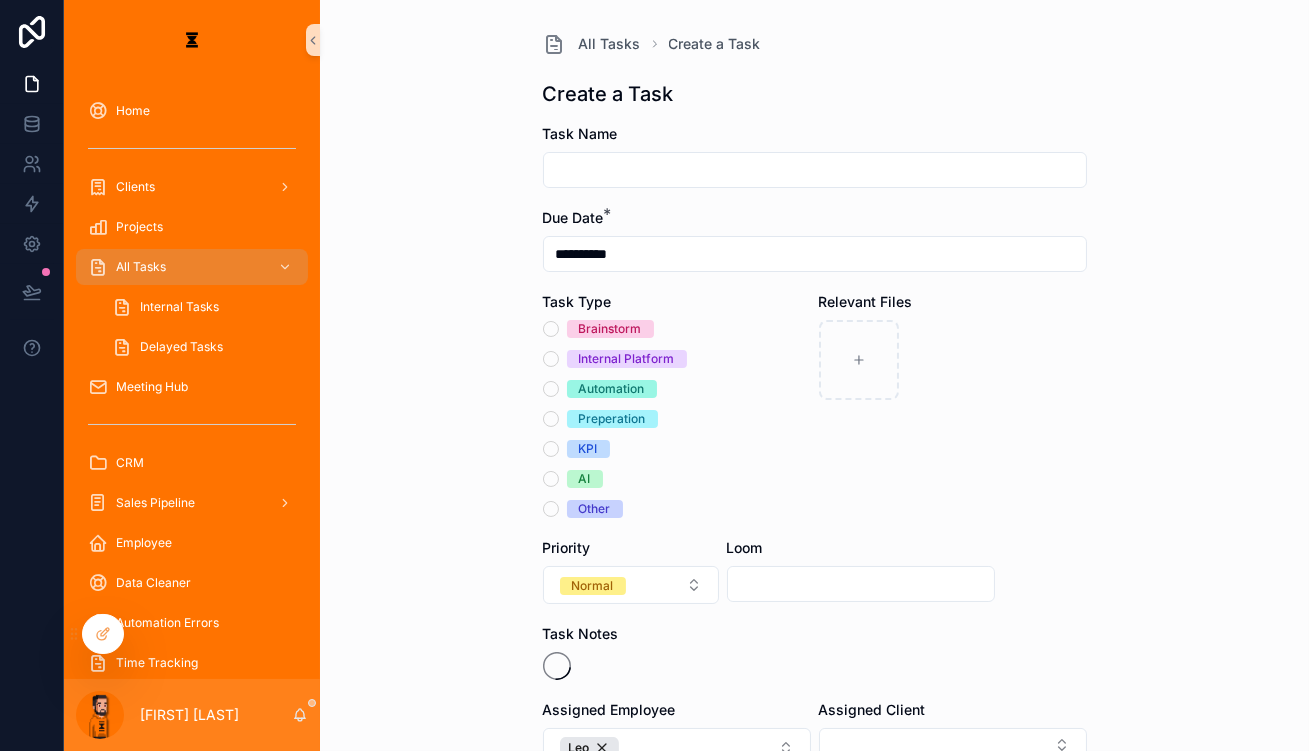 click at bounding box center (815, 170) 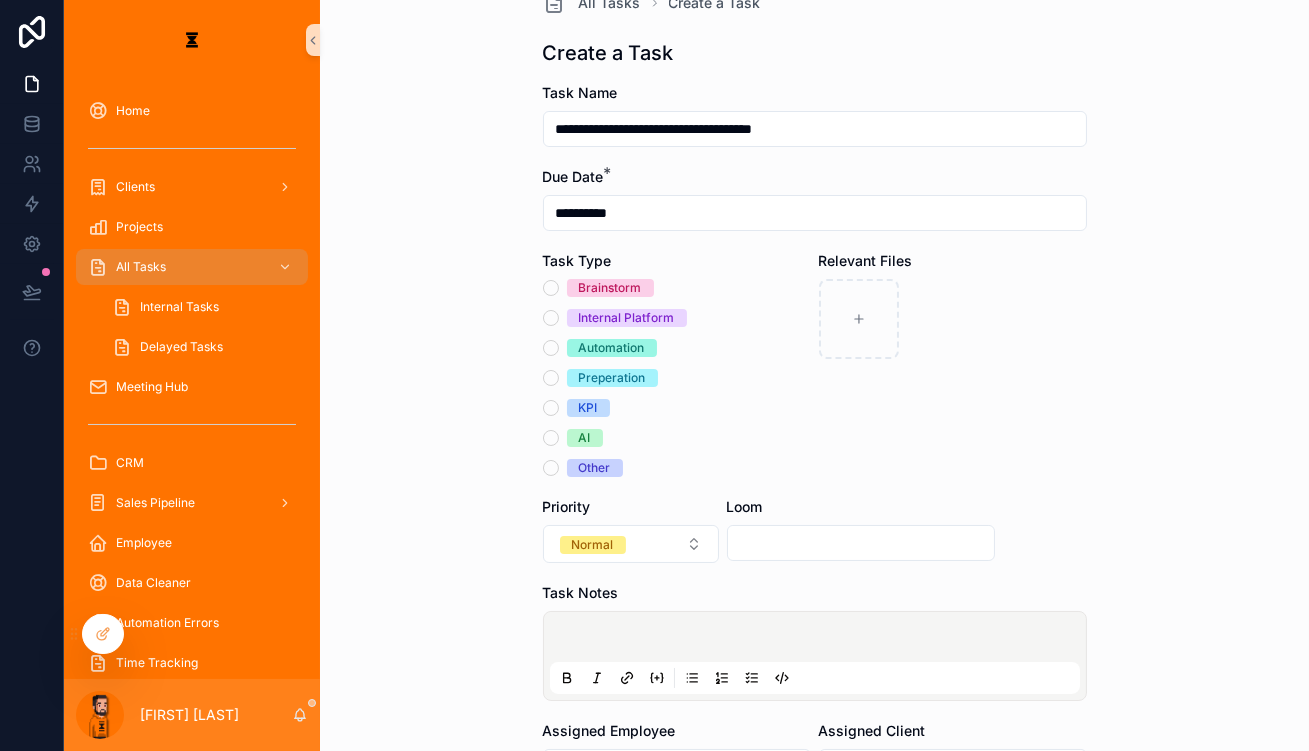 scroll, scrollTop: 181, scrollLeft: 0, axis: vertical 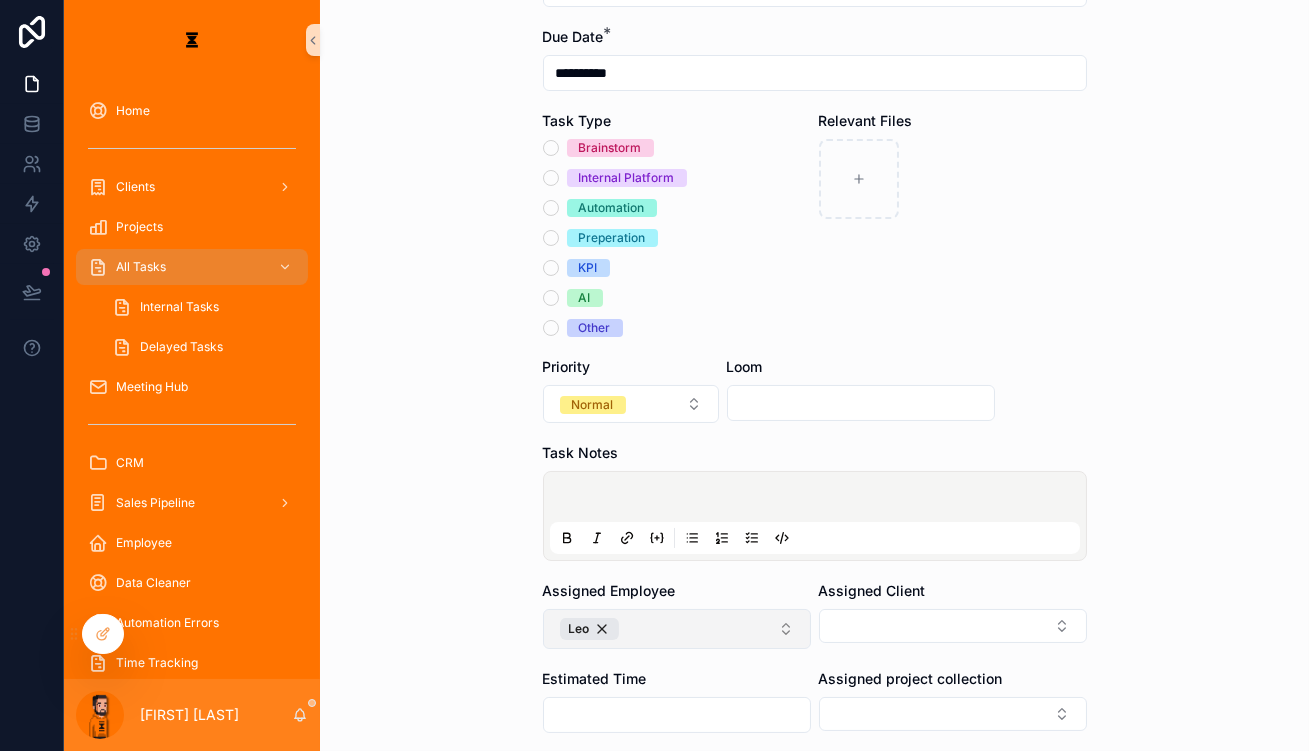 type on "**********" 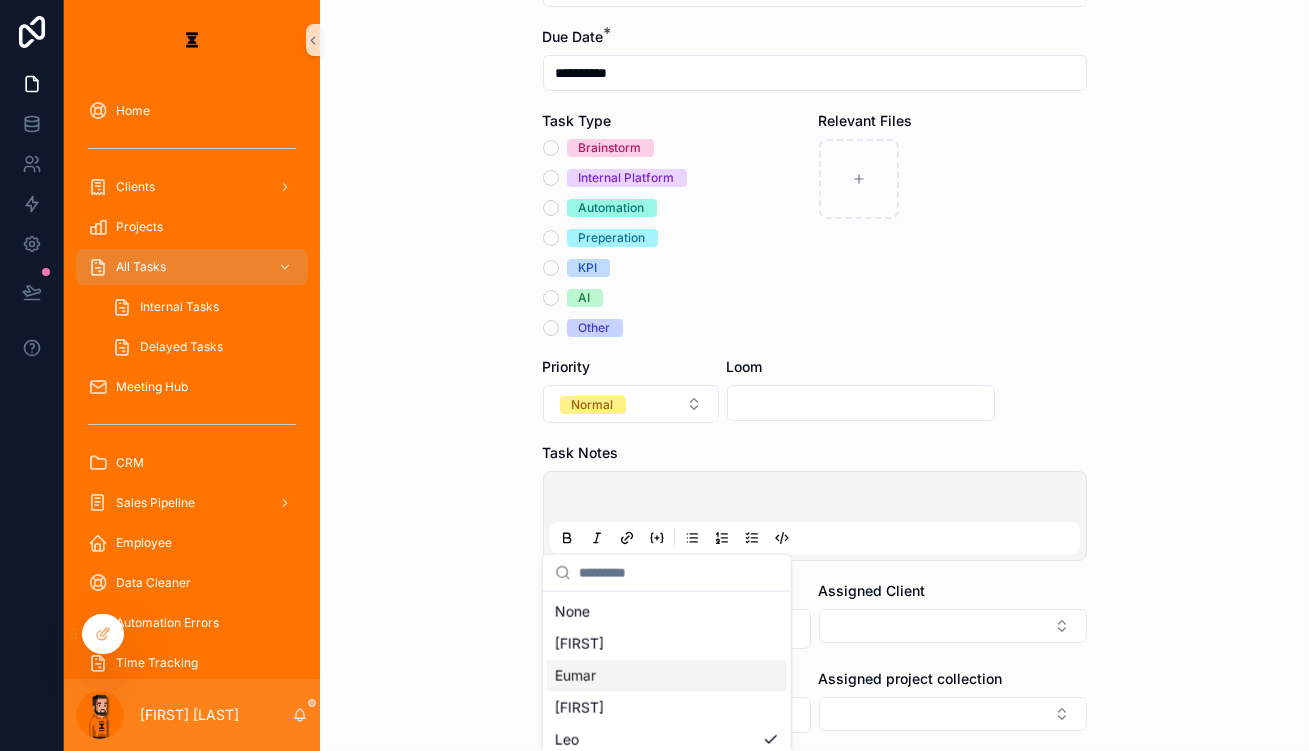 click on "Eumar" at bounding box center (667, 676) 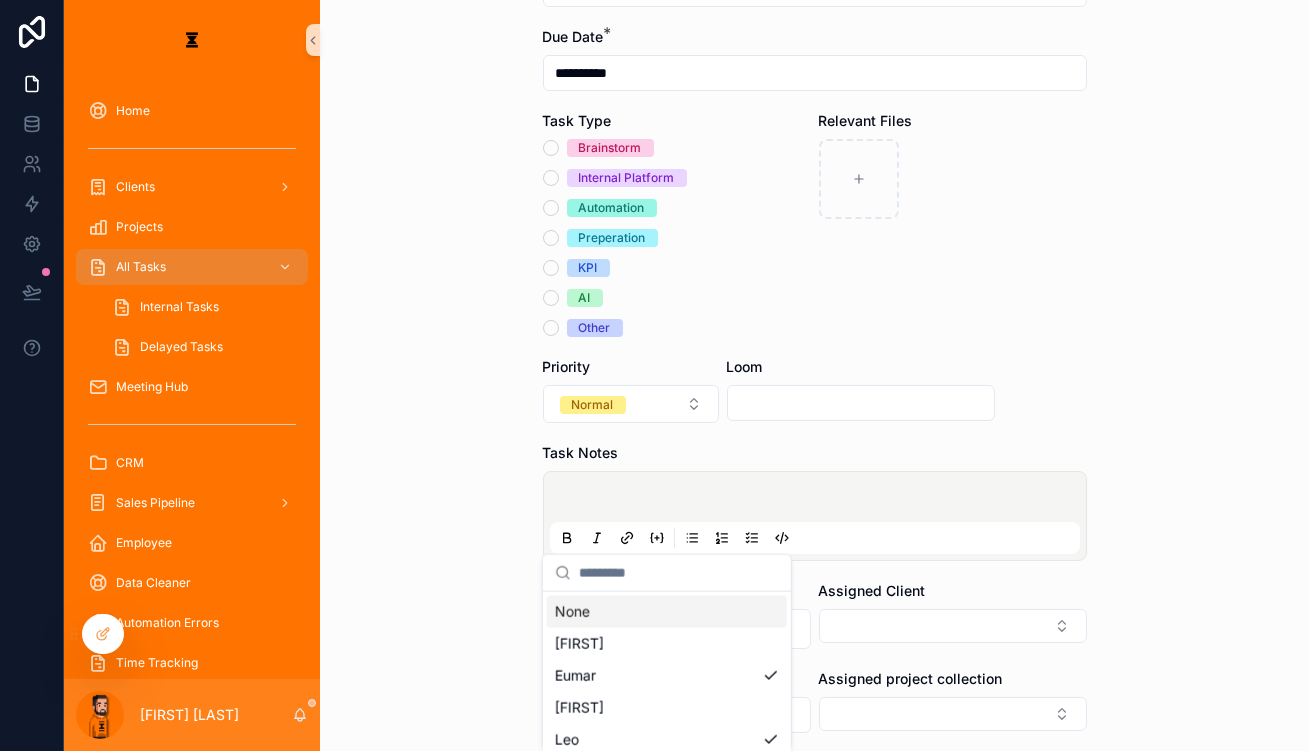 click on "Assigned Client" at bounding box center [953, 615] 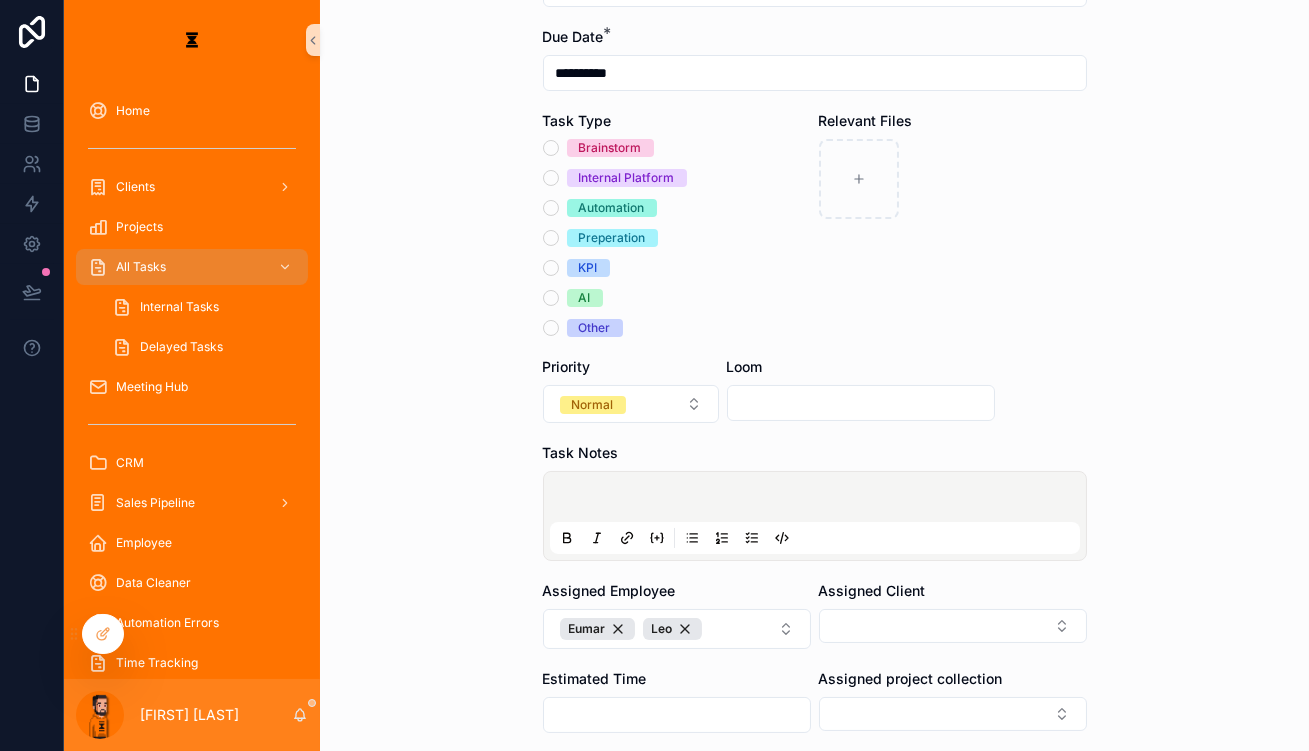 click on "Assigned project collection" at bounding box center [953, 701] 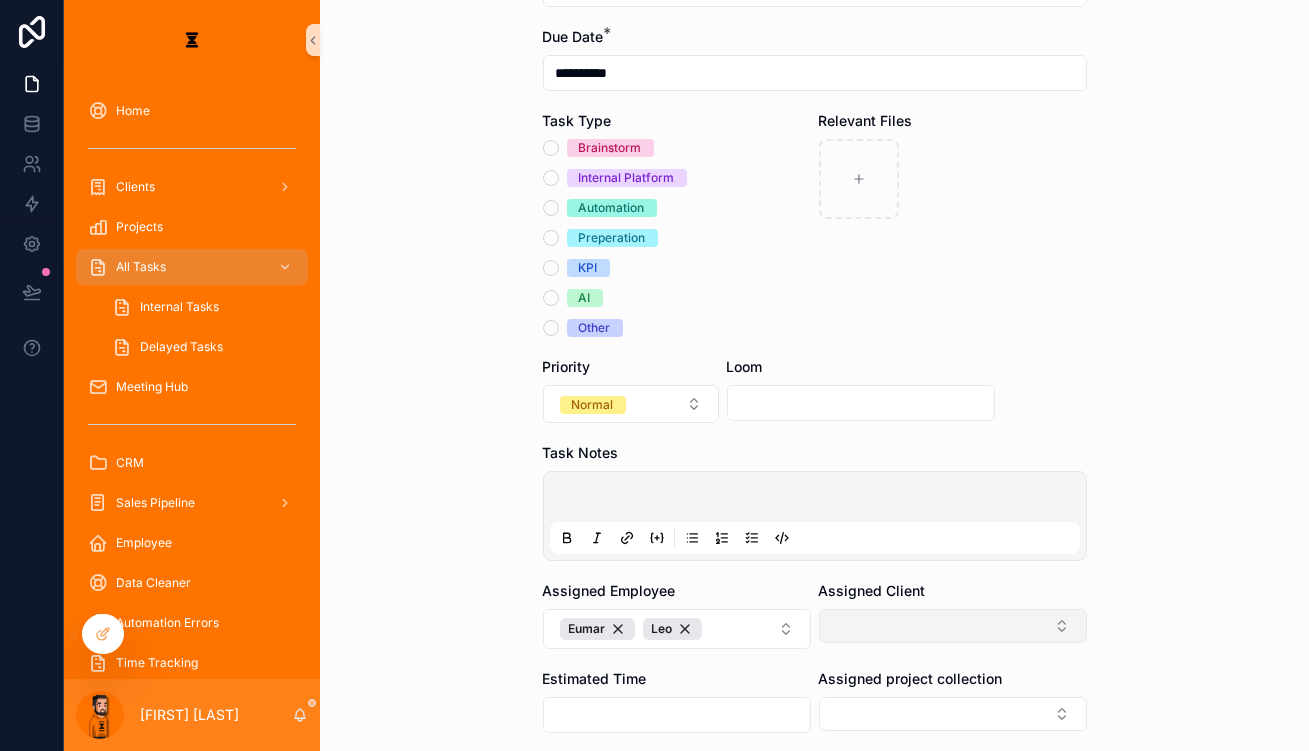 click at bounding box center (953, 626) 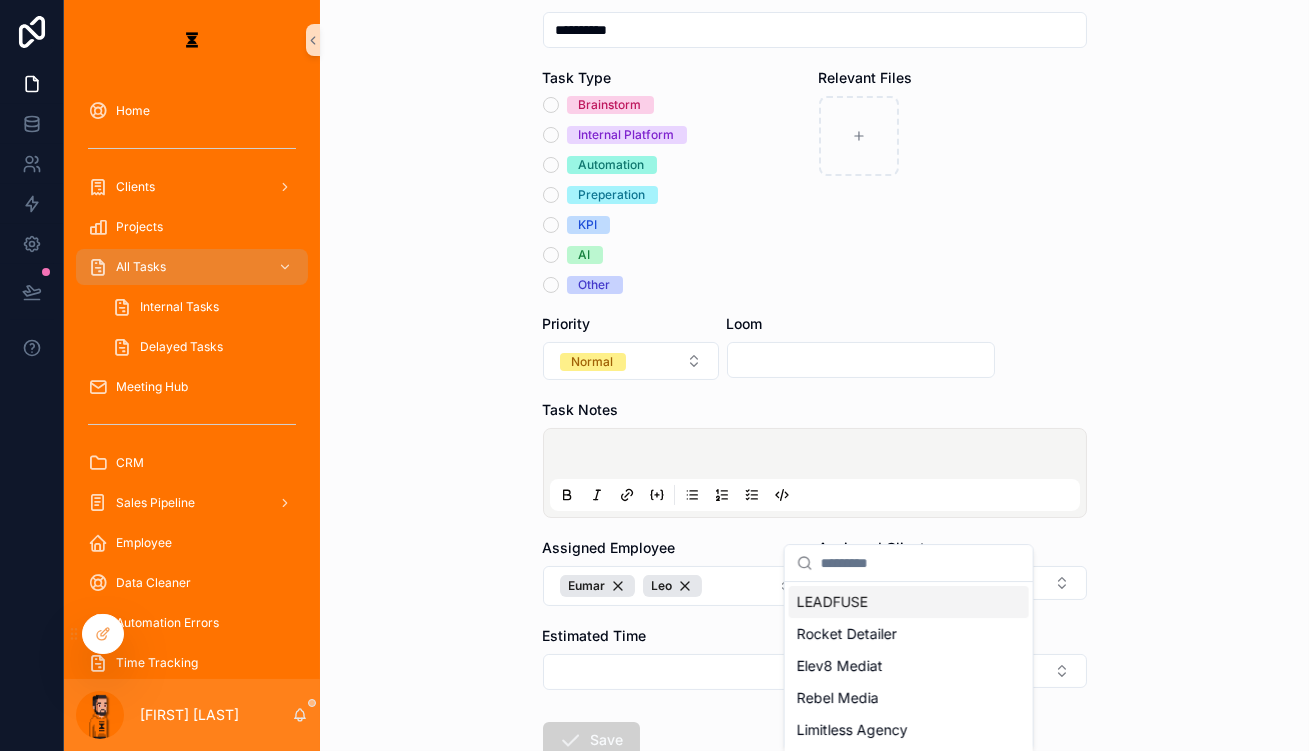 scroll, scrollTop: 225, scrollLeft: 0, axis: vertical 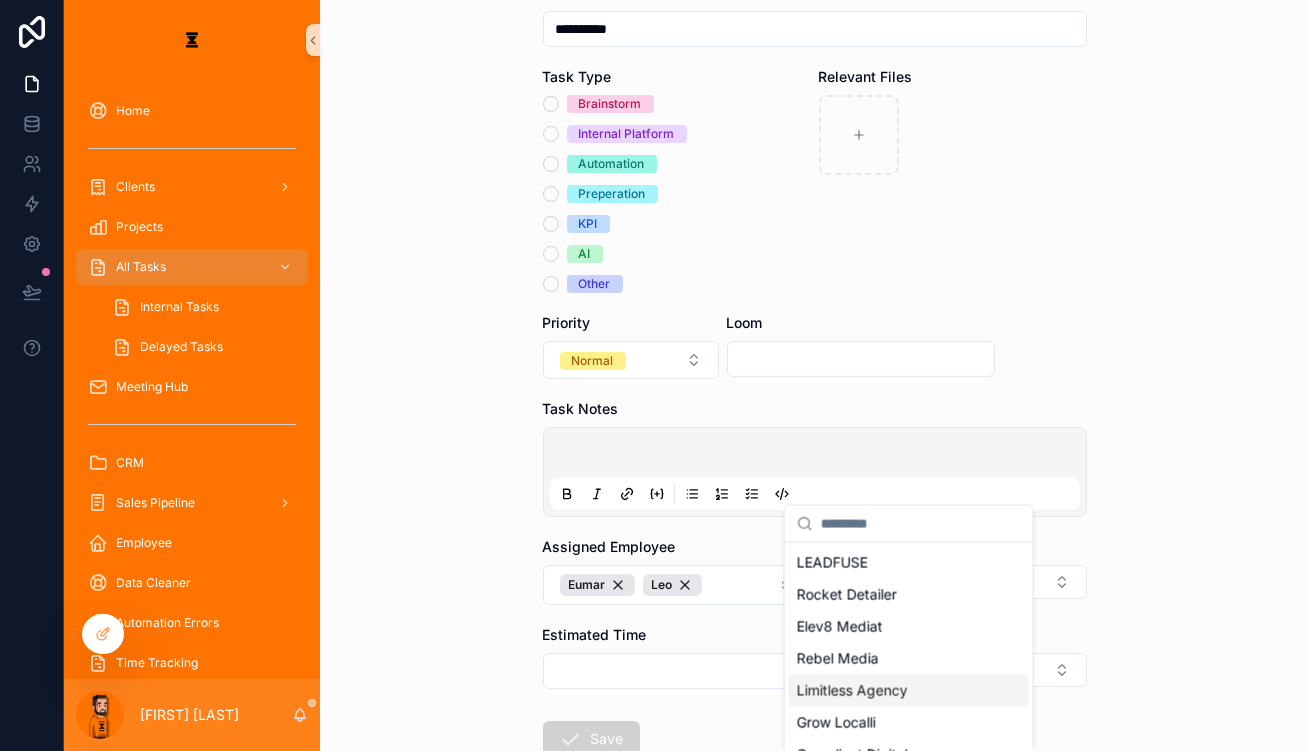 click on "Limitless Agency" at bounding box center (852, 691) 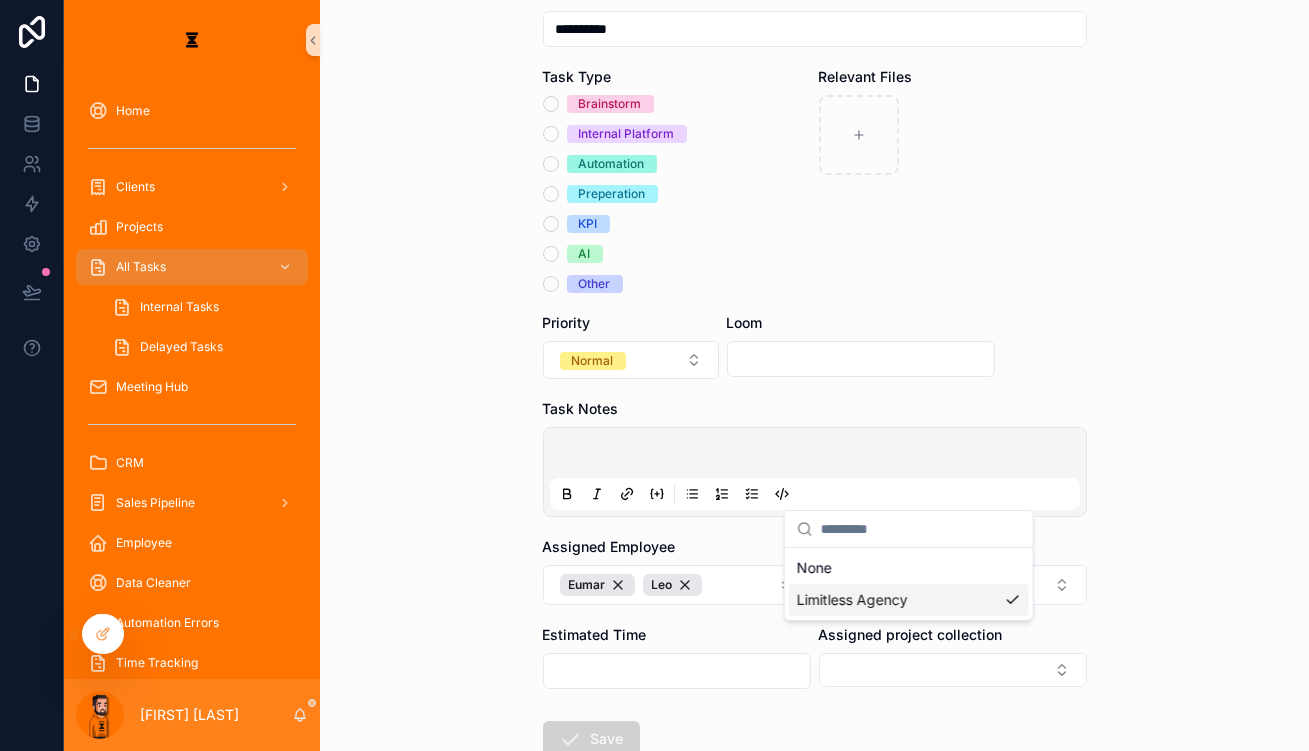 click on "**********" at bounding box center [814, 150] 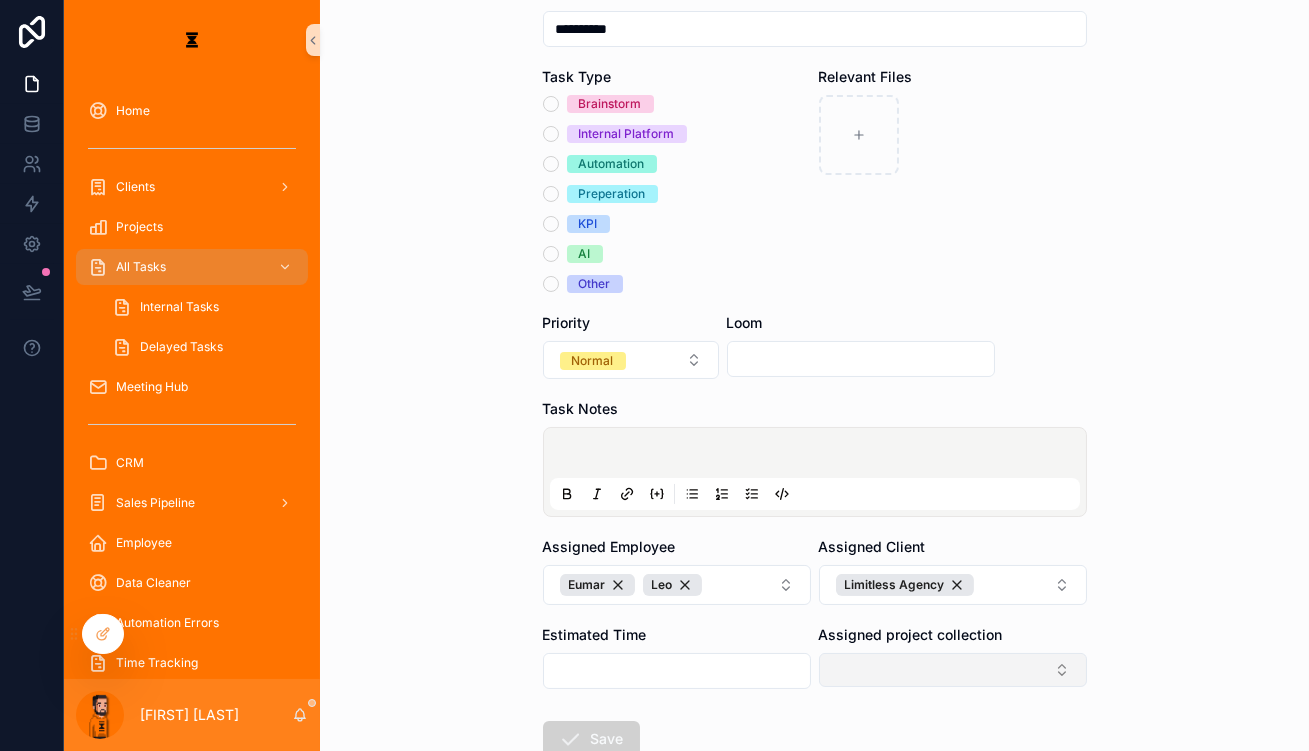 click at bounding box center (953, 670) 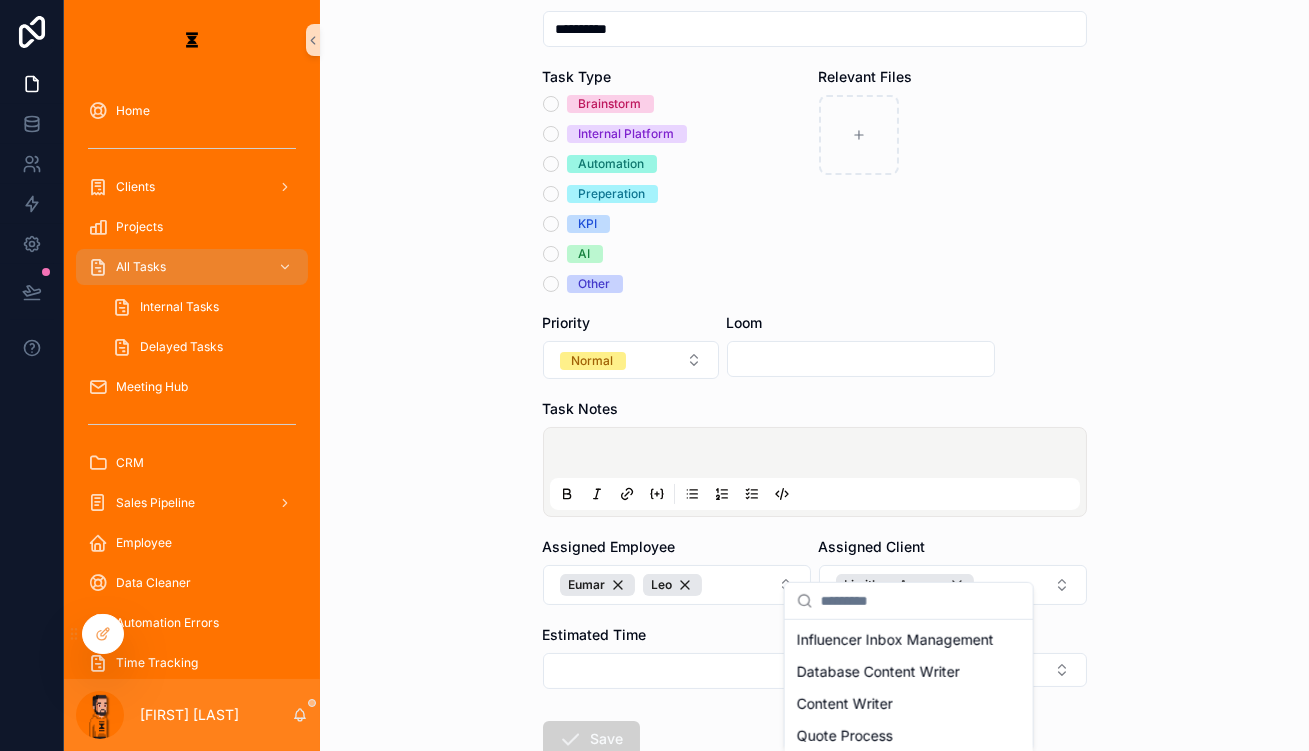 click on "Influencer Inbox Management Database Content Writer  Content Writer Quote Process Design Request" at bounding box center [909, 704] 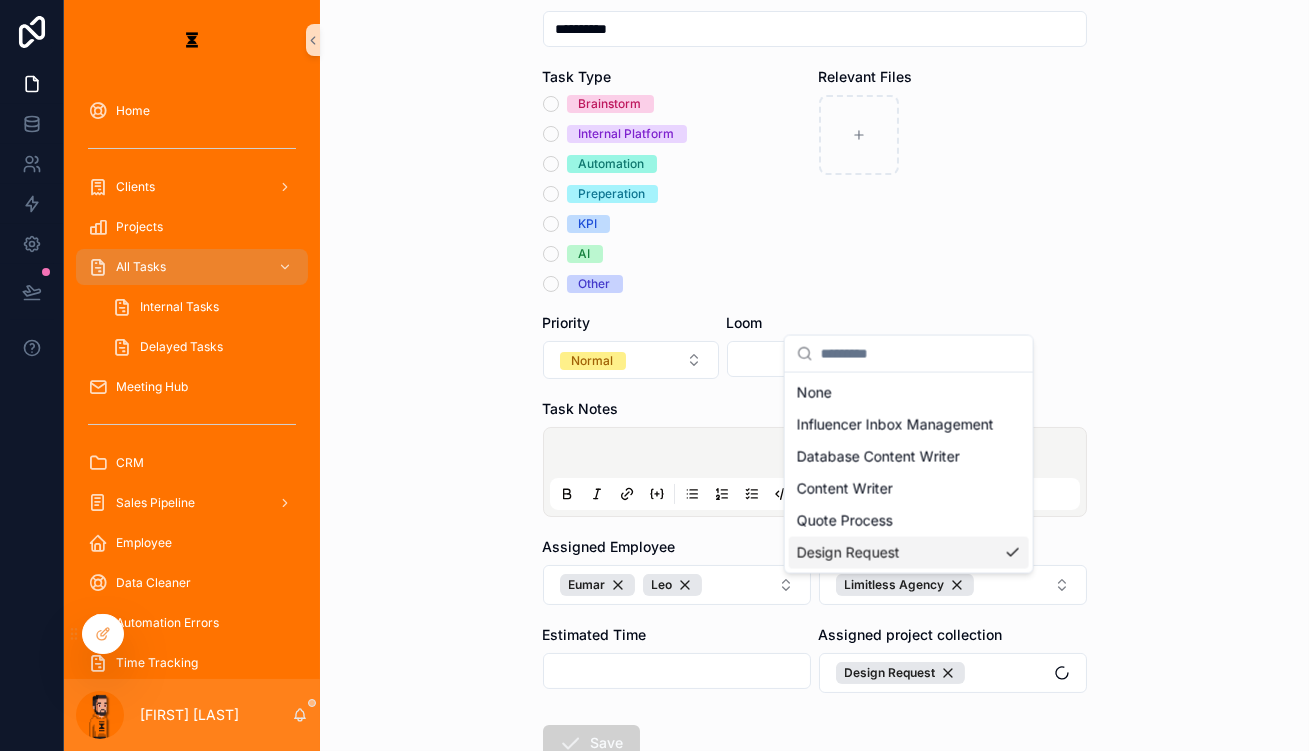 click on "**********" at bounding box center (815, 394) 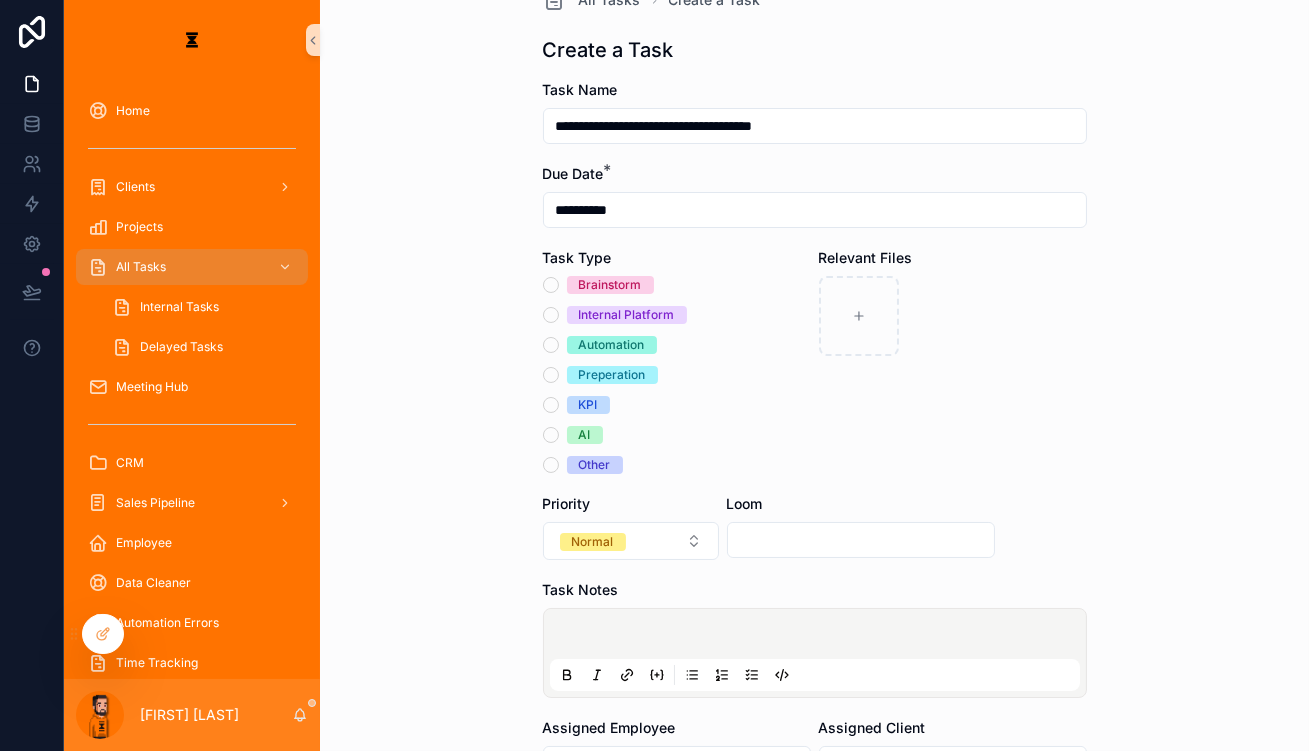 scroll, scrollTop: 43, scrollLeft: 0, axis: vertical 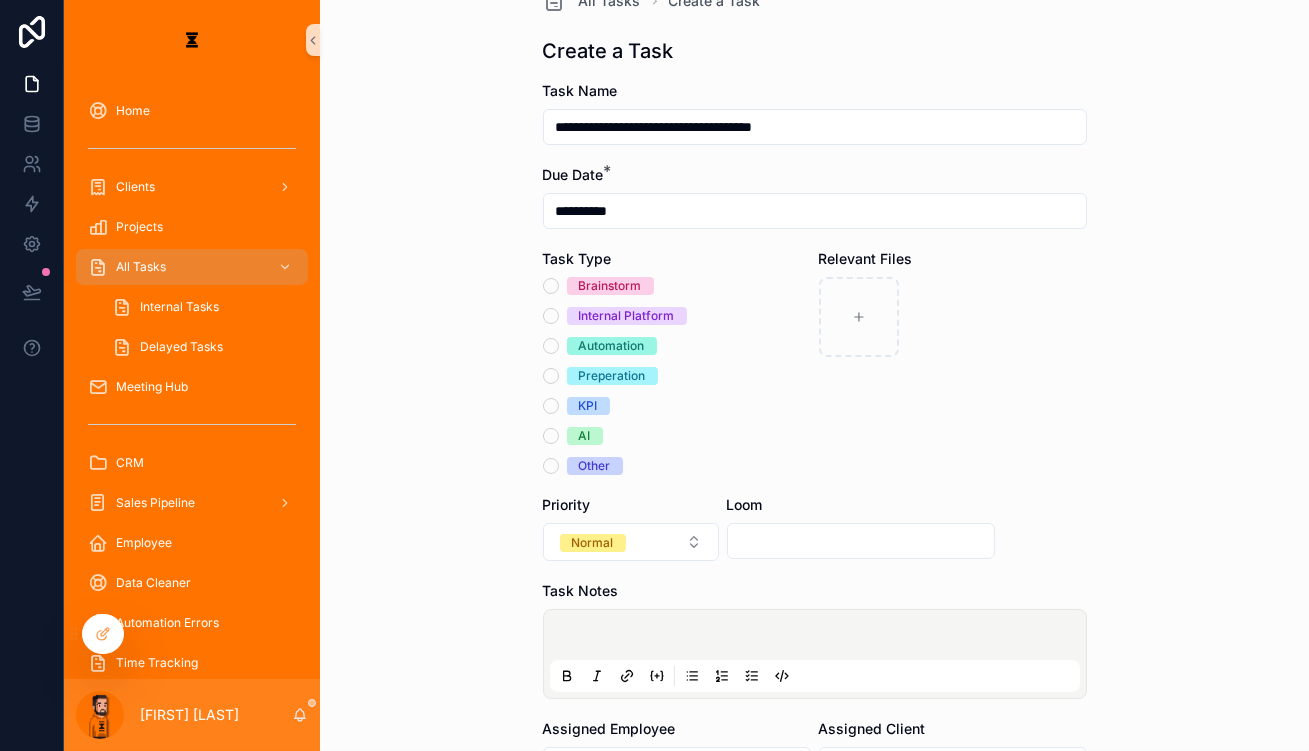 click on "Brainstorm Internal Platform Automation Preperation KPI AI Other" at bounding box center [677, 376] 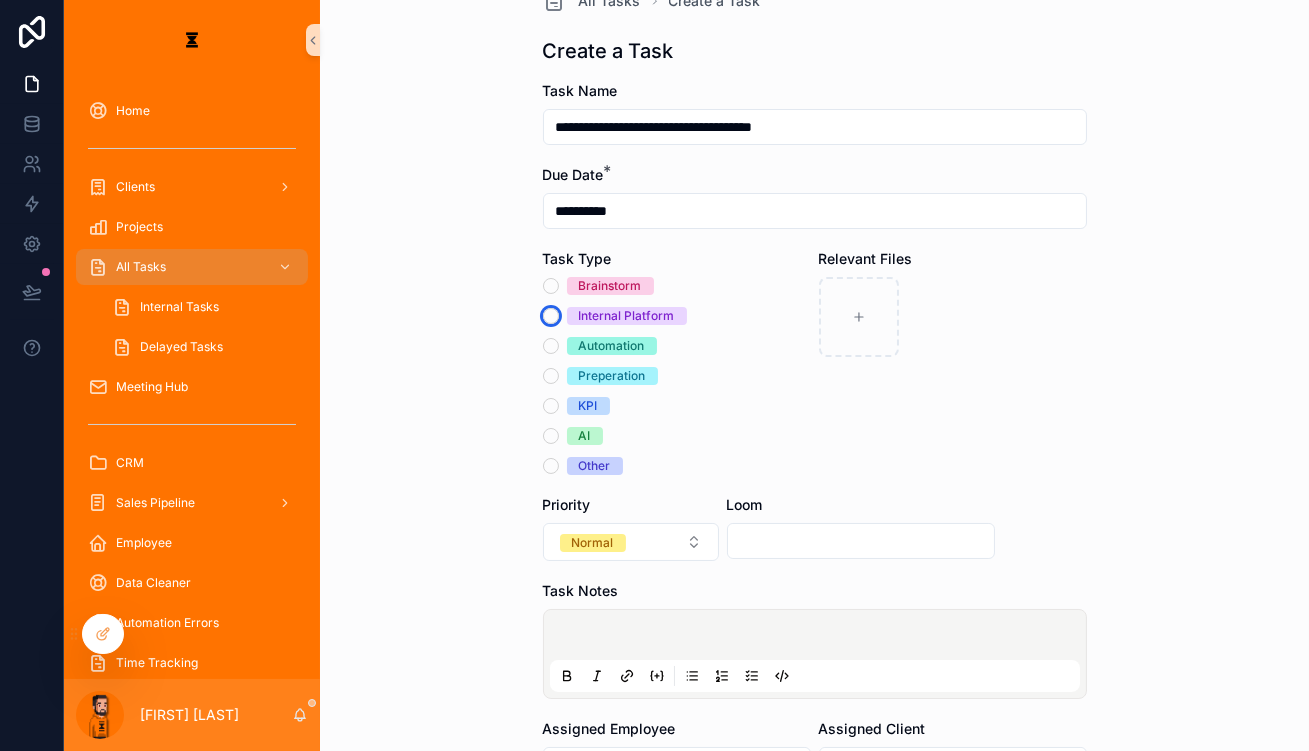 click on "Internal Platform" at bounding box center [551, 316] 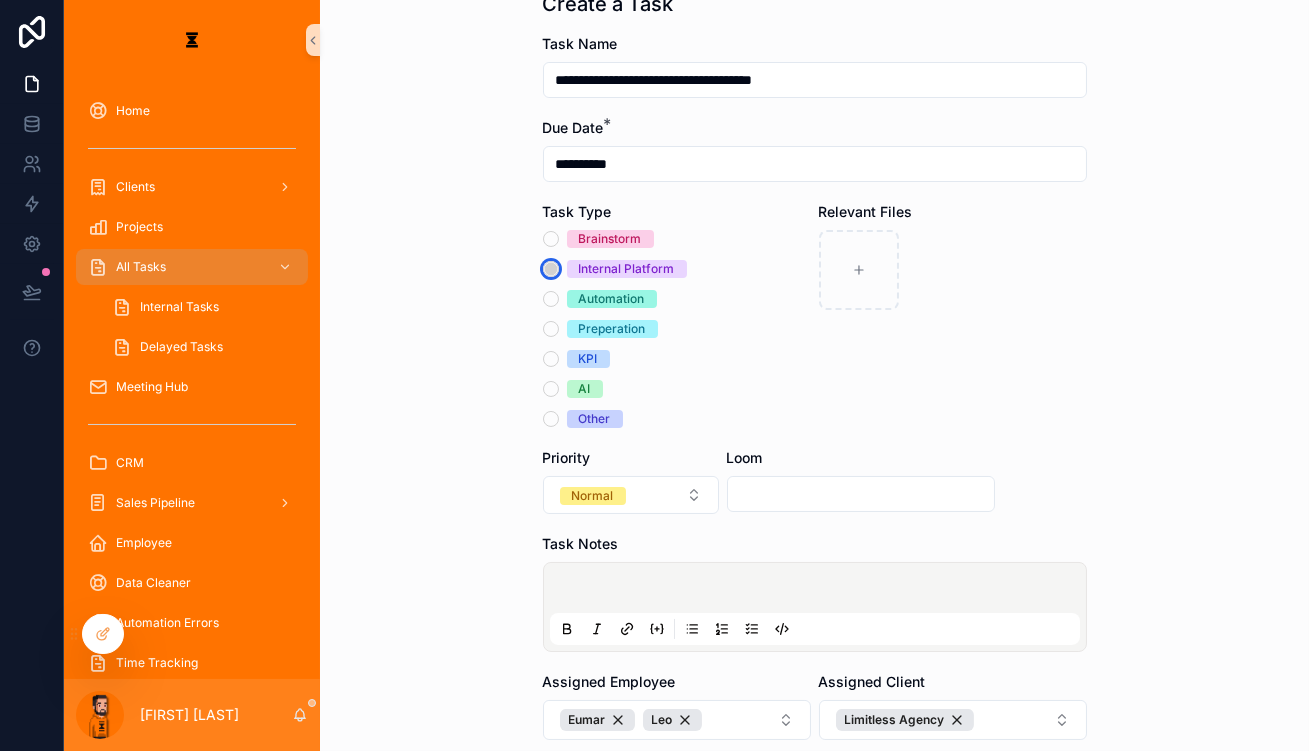 scroll, scrollTop: 225, scrollLeft: 0, axis: vertical 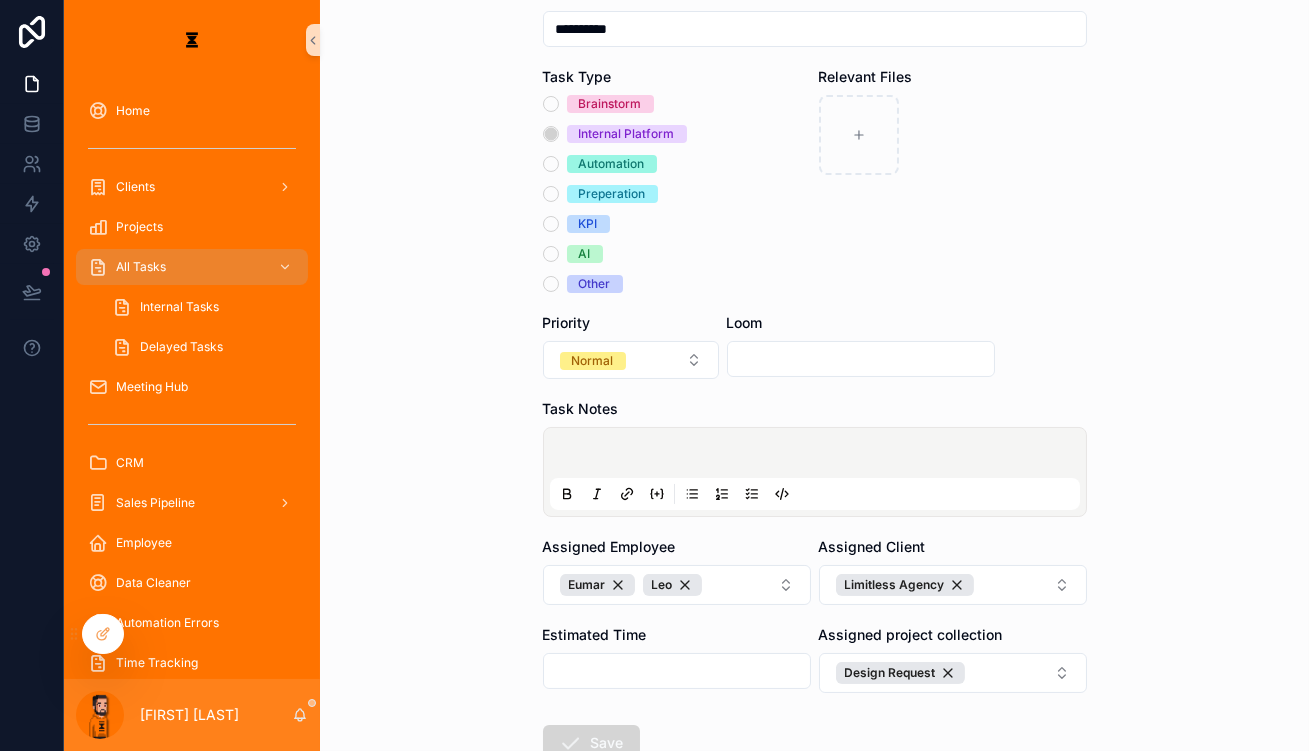 click on "Save" at bounding box center [591, 743] 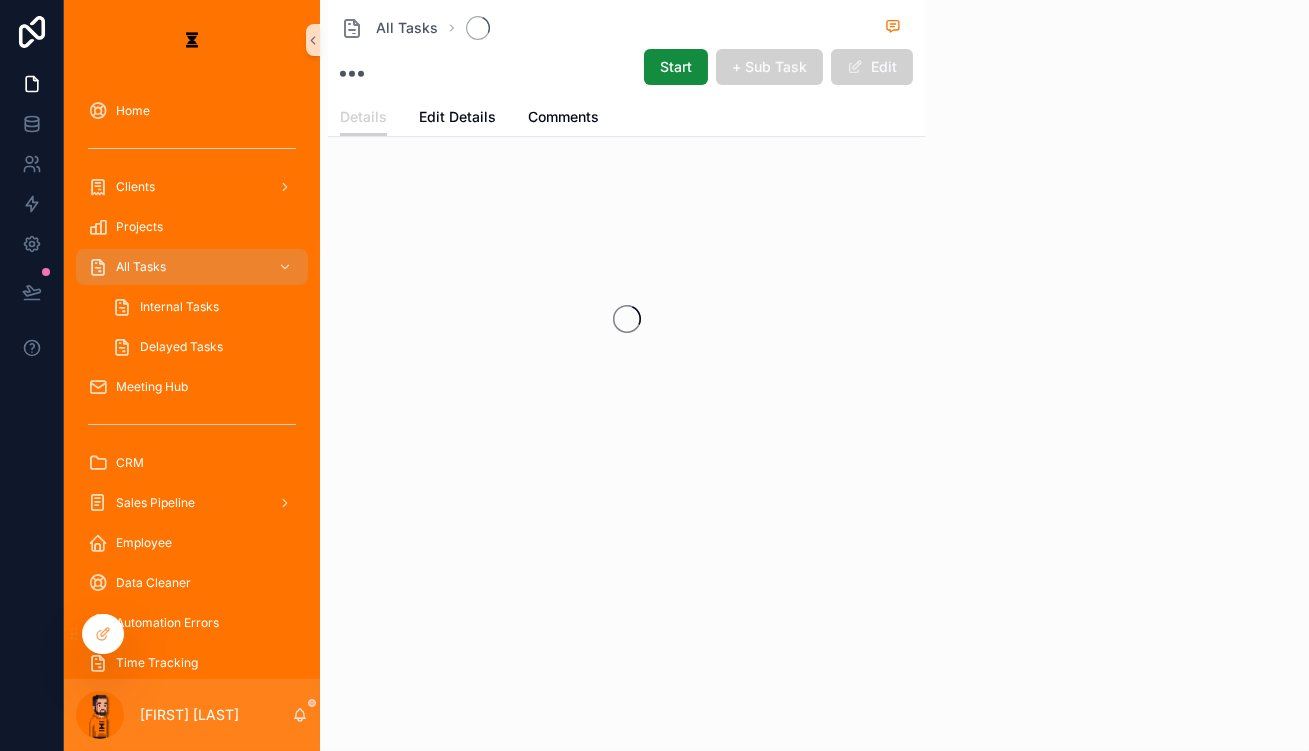 scroll, scrollTop: 0, scrollLeft: 0, axis: both 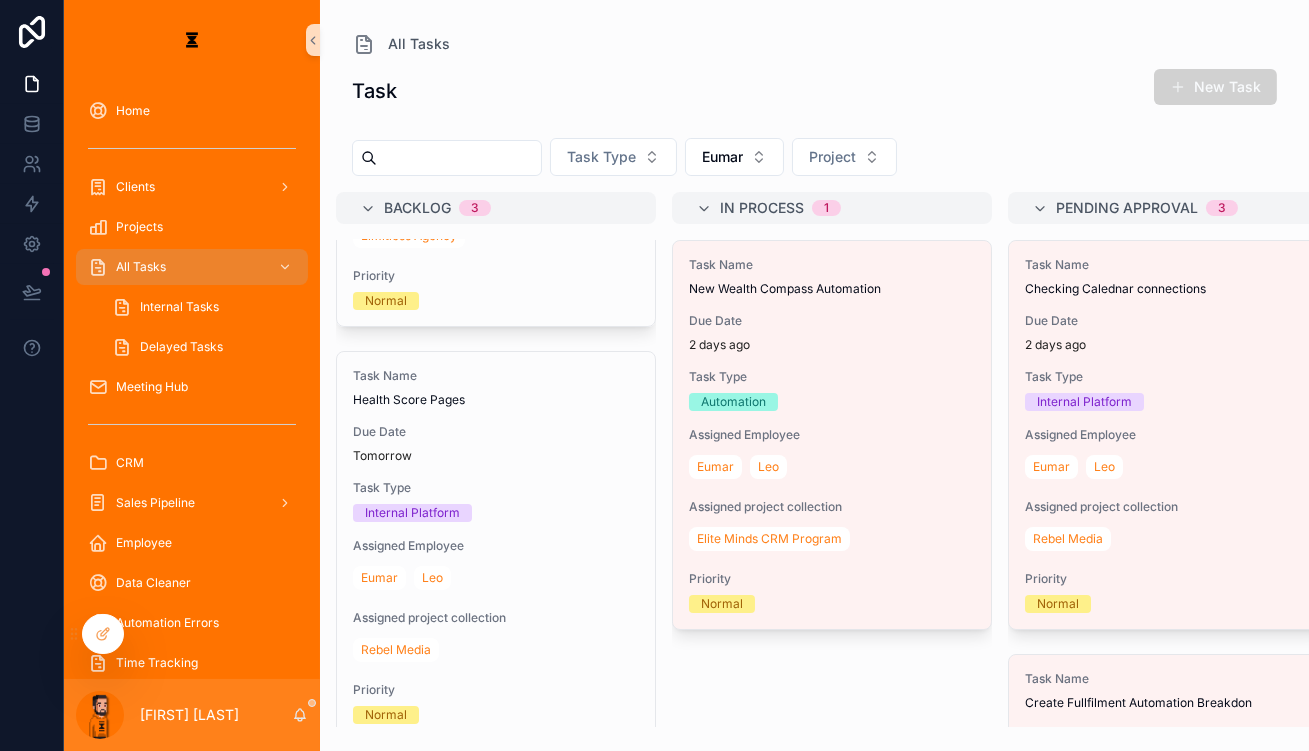 click on "Task Name" at bounding box center (496, 790) 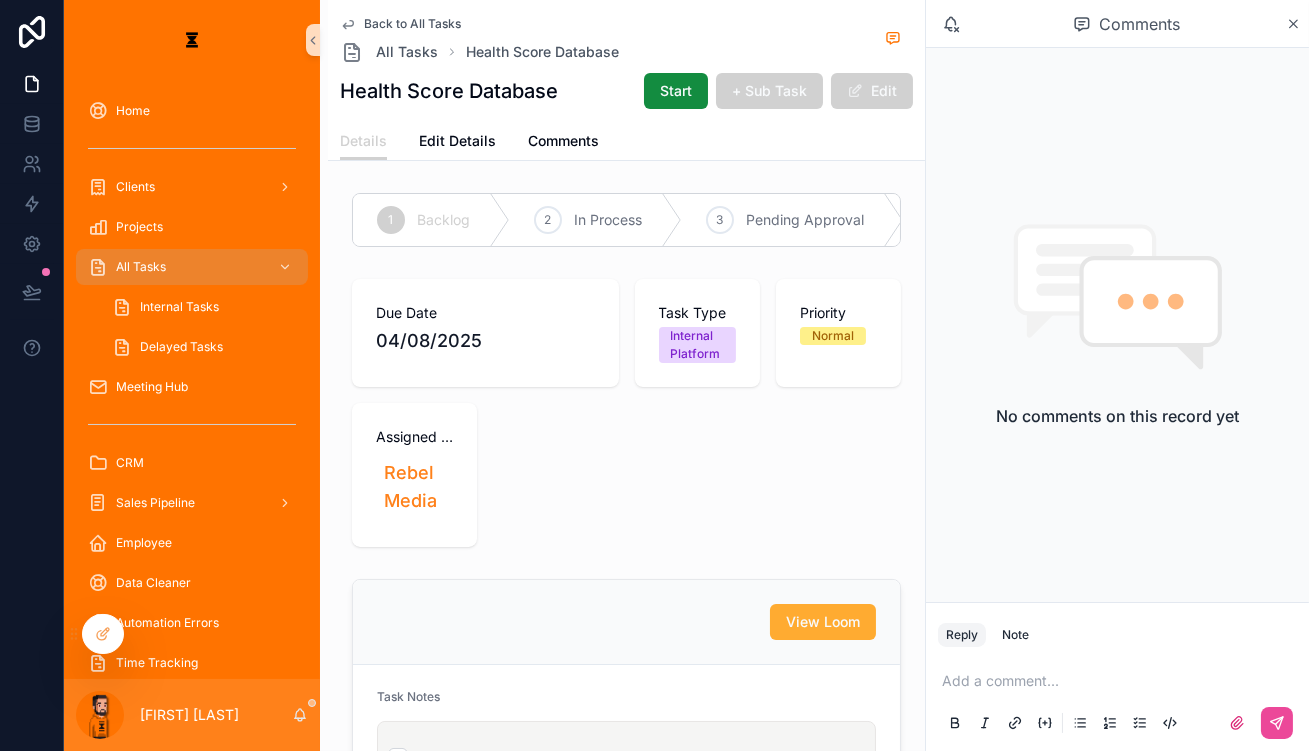click on "**********" at bounding box center (626, 758) 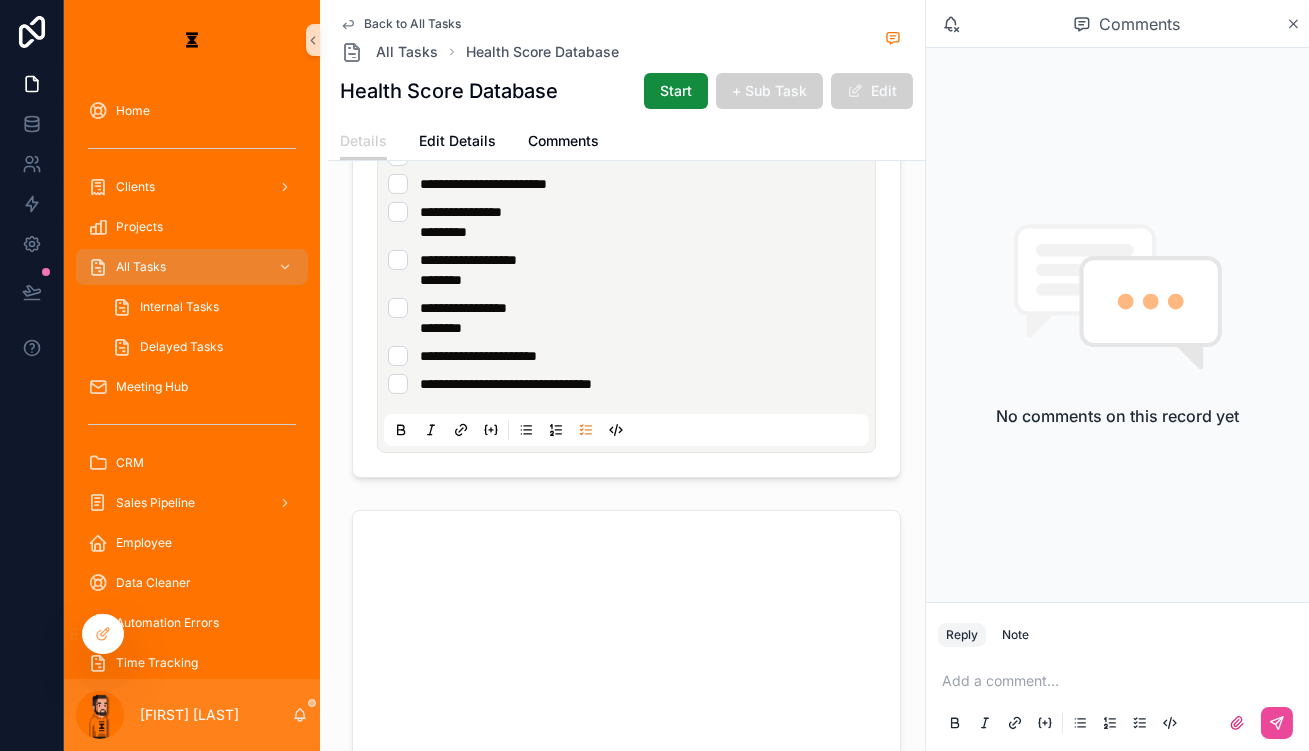 scroll, scrollTop: 727, scrollLeft: 0, axis: vertical 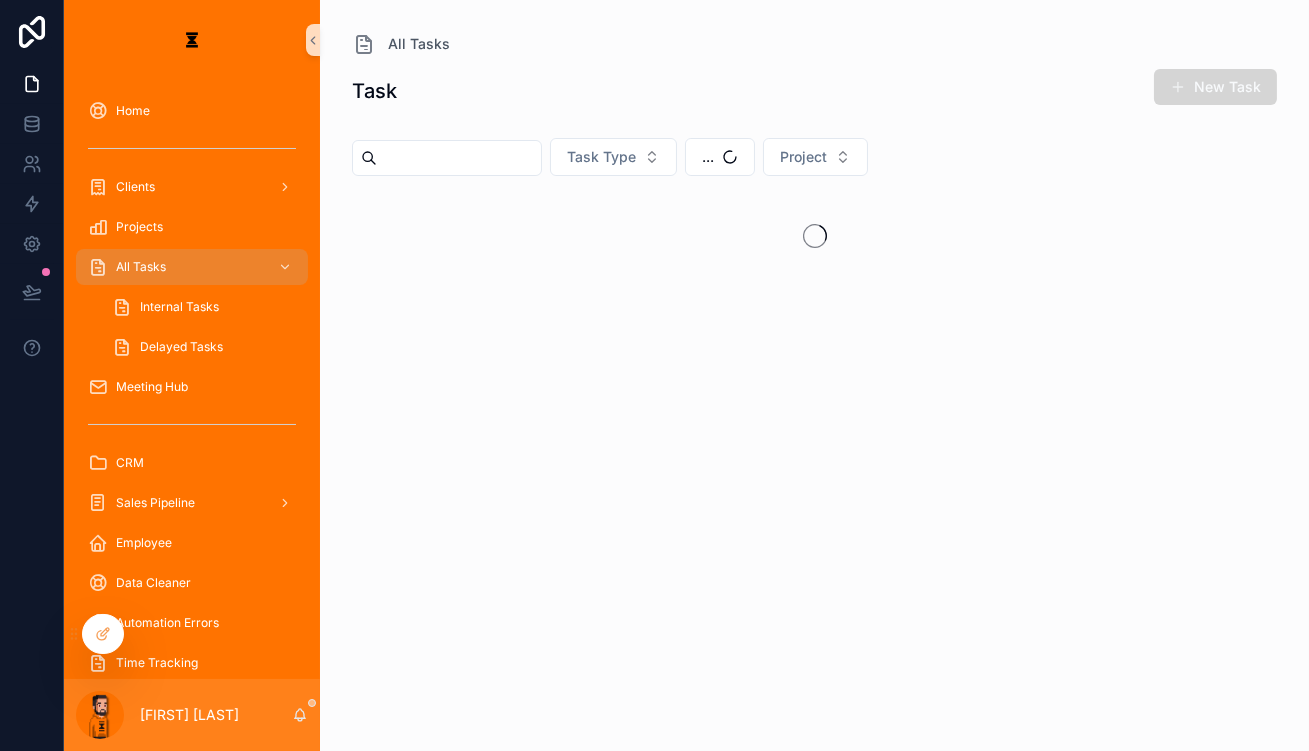 click on "New Task" at bounding box center (1215, 87) 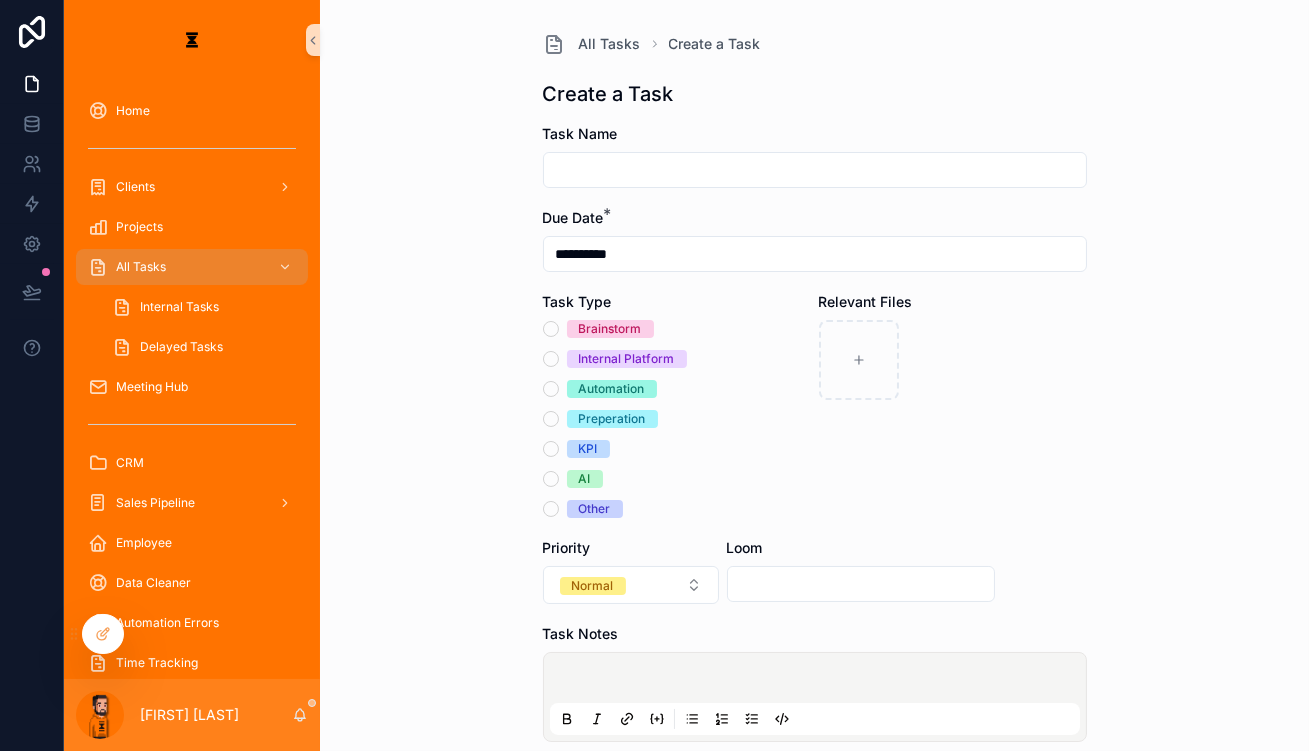 click at bounding box center [815, 170] 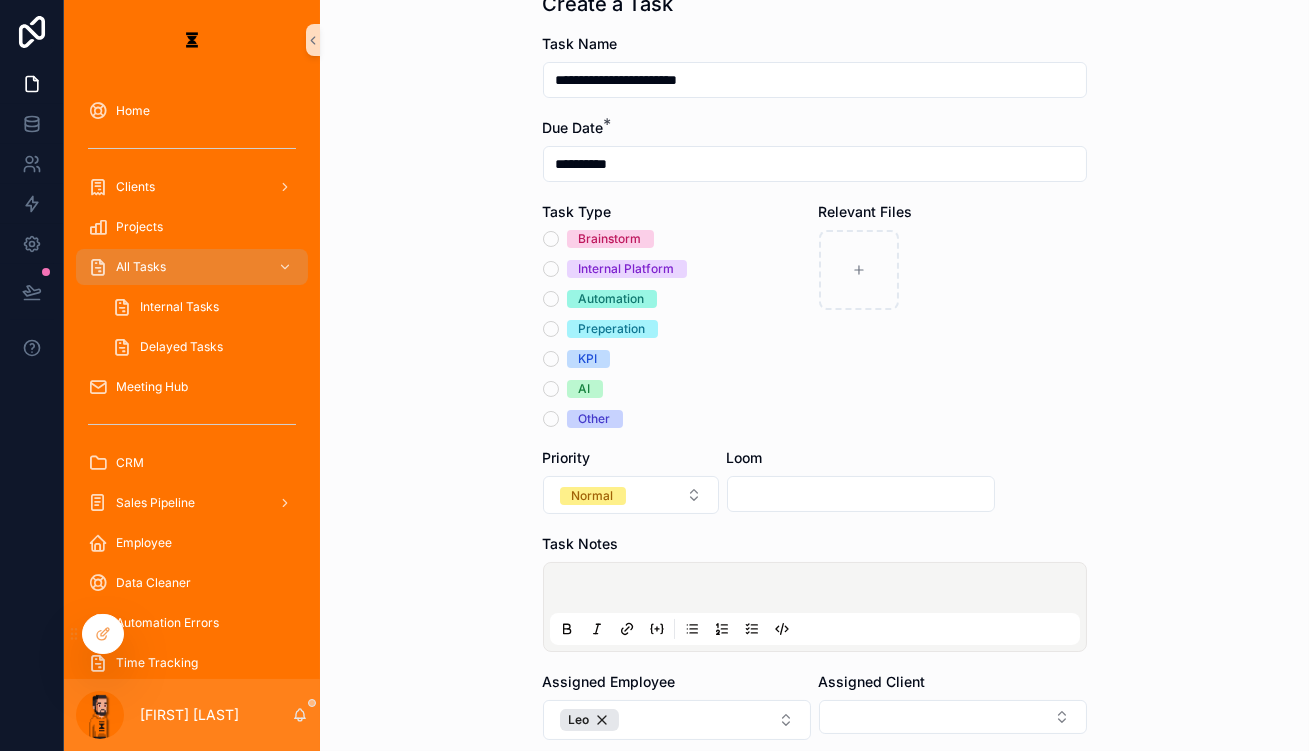 scroll, scrollTop: 90, scrollLeft: 0, axis: vertical 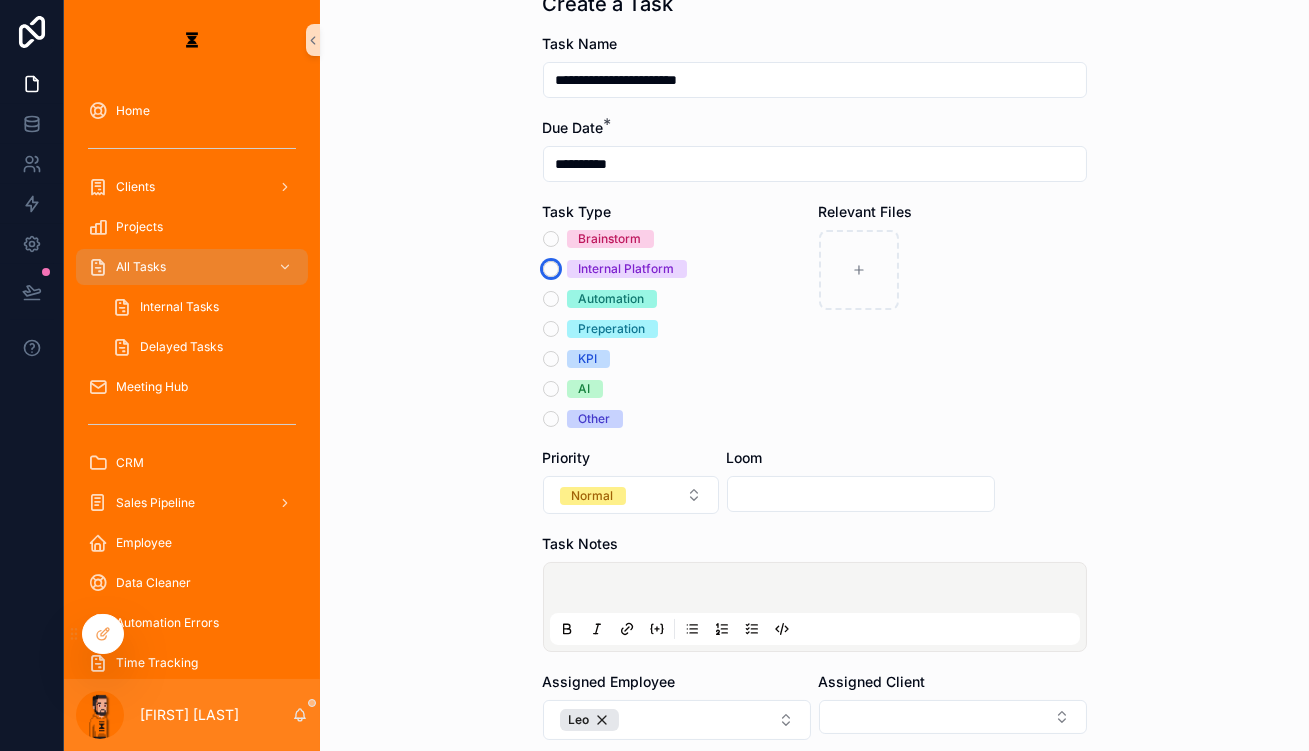 click on "Internal Platform" at bounding box center (551, 269) 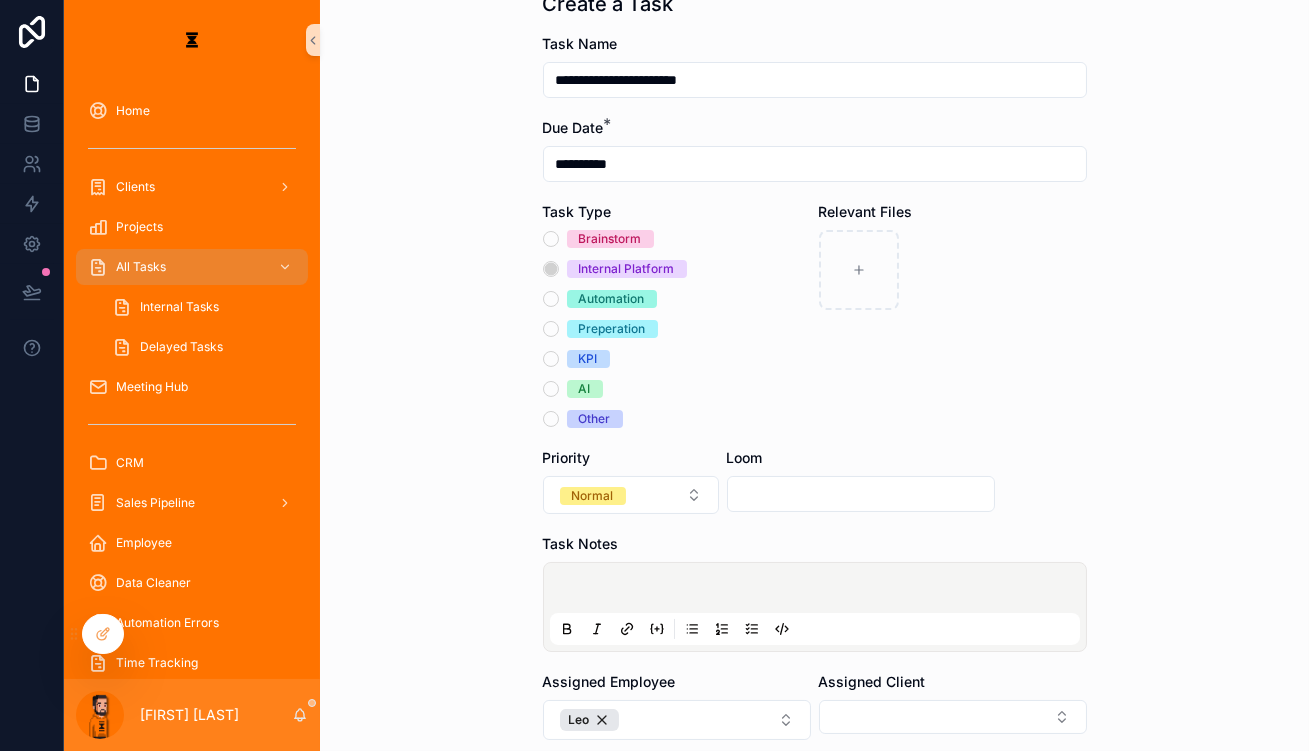 click on "Assigned Client" at bounding box center (953, 706) 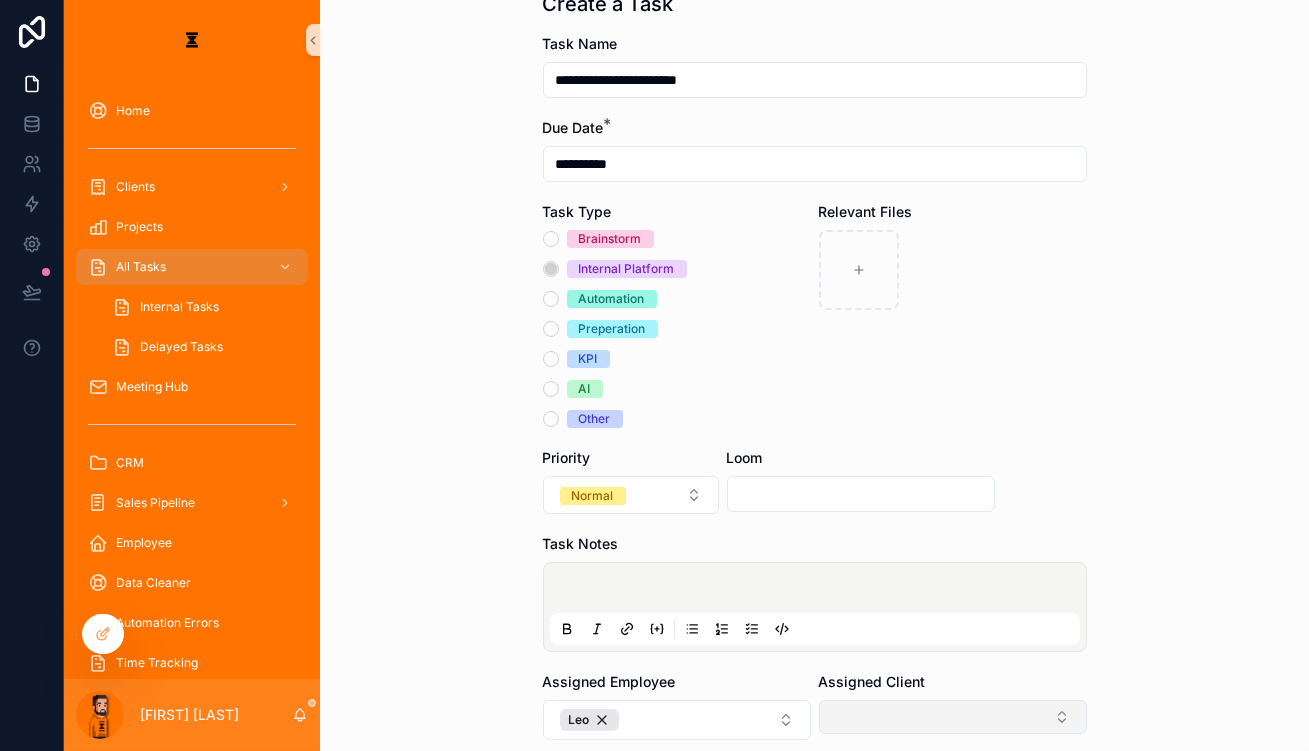 click at bounding box center (953, 717) 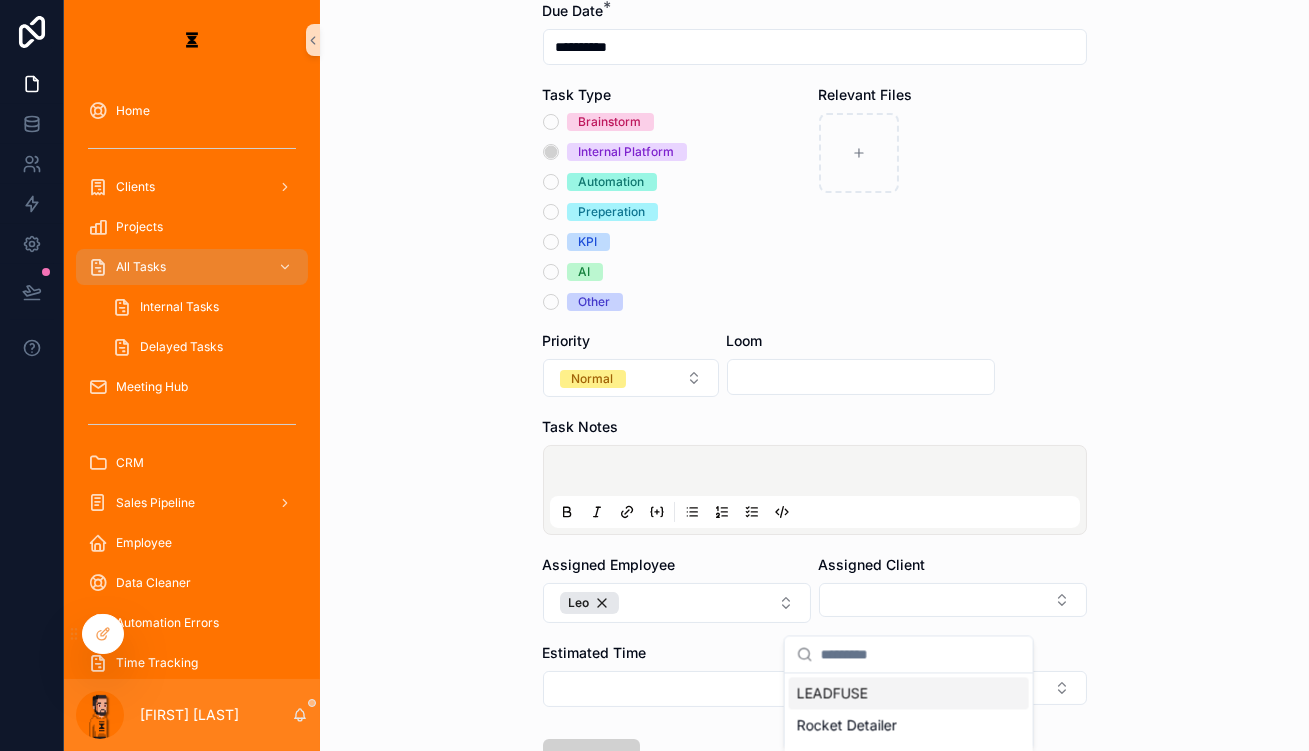 scroll, scrollTop: 225, scrollLeft: 0, axis: vertical 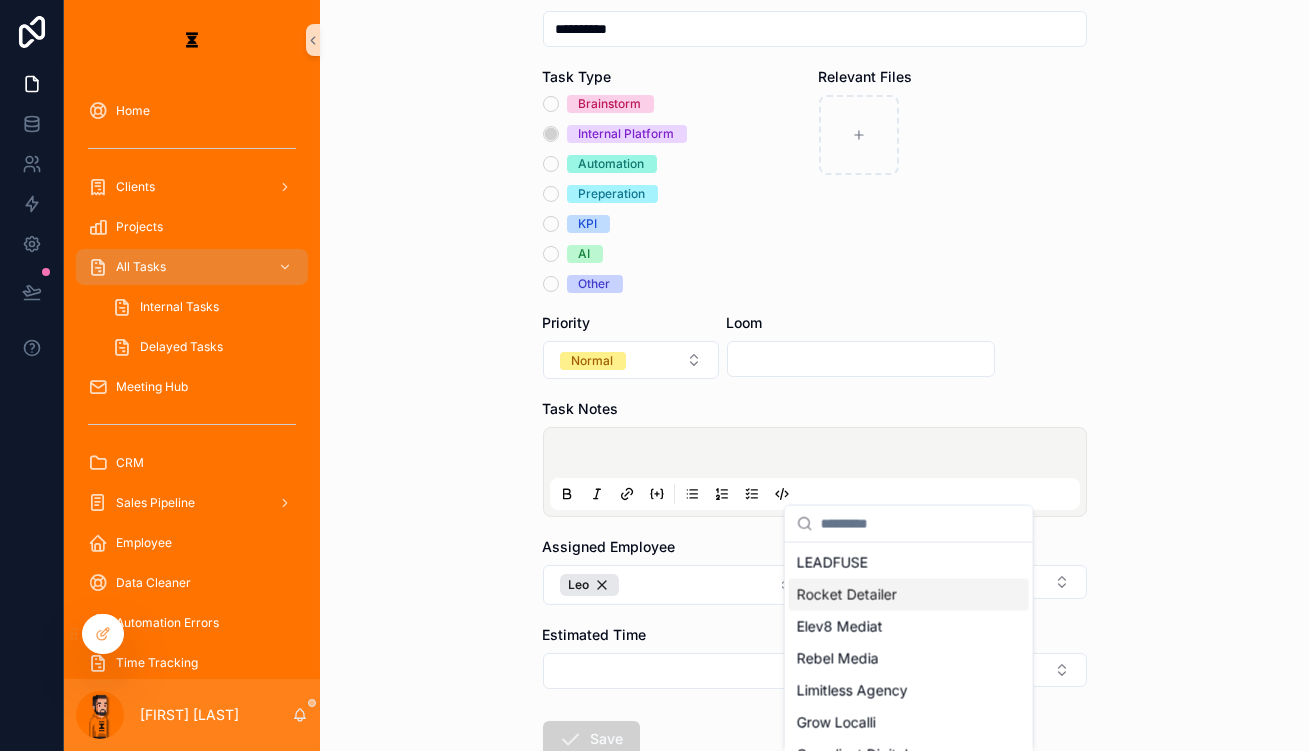 click on "Rocket Detailer" at bounding box center (909, 595) 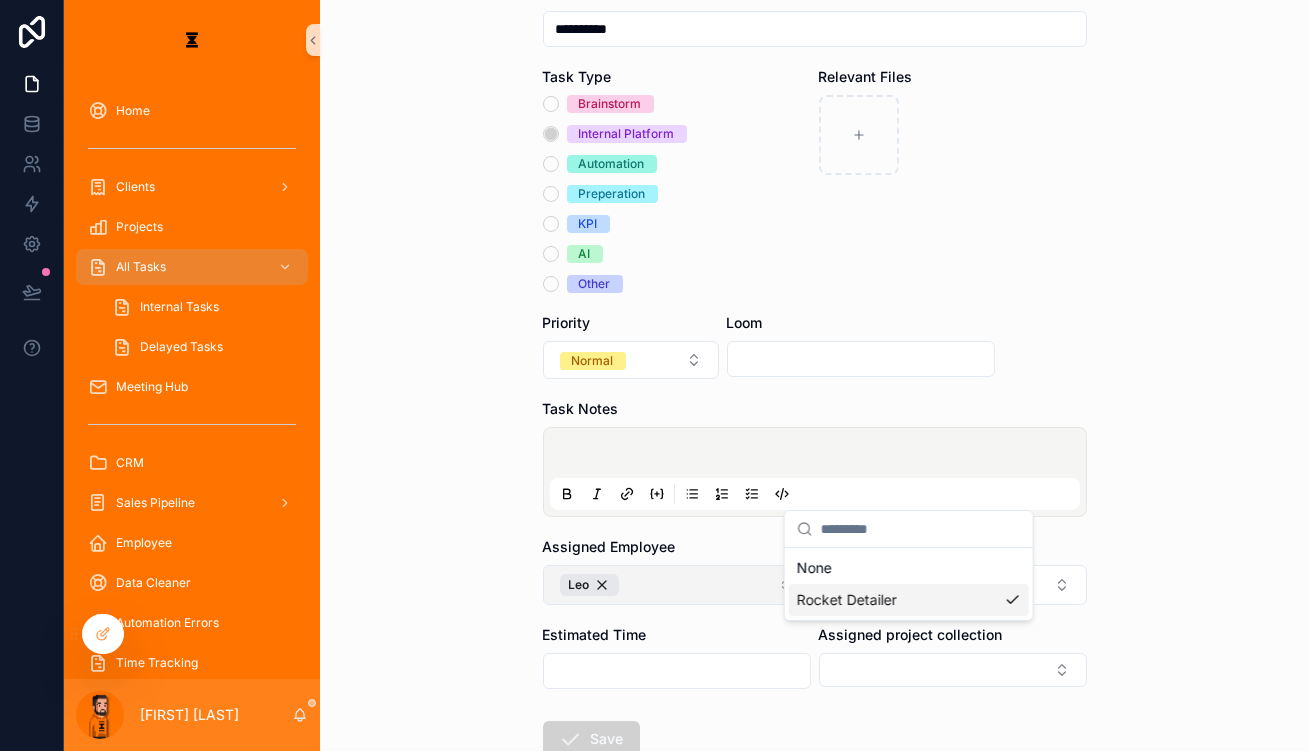 click on "Leo" at bounding box center (677, 585) 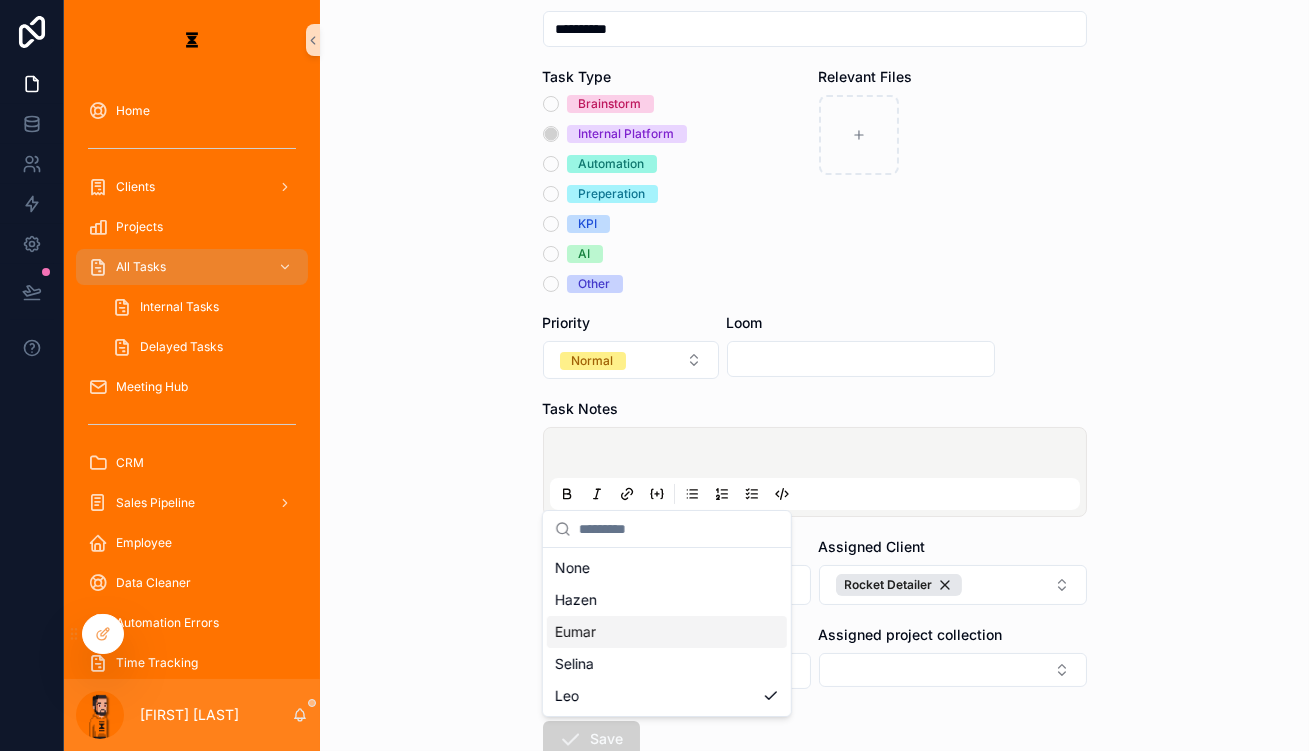 drag, startPoint x: 610, startPoint y: 589, endPoint x: 601, endPoint y: 612, distance: 24.698177 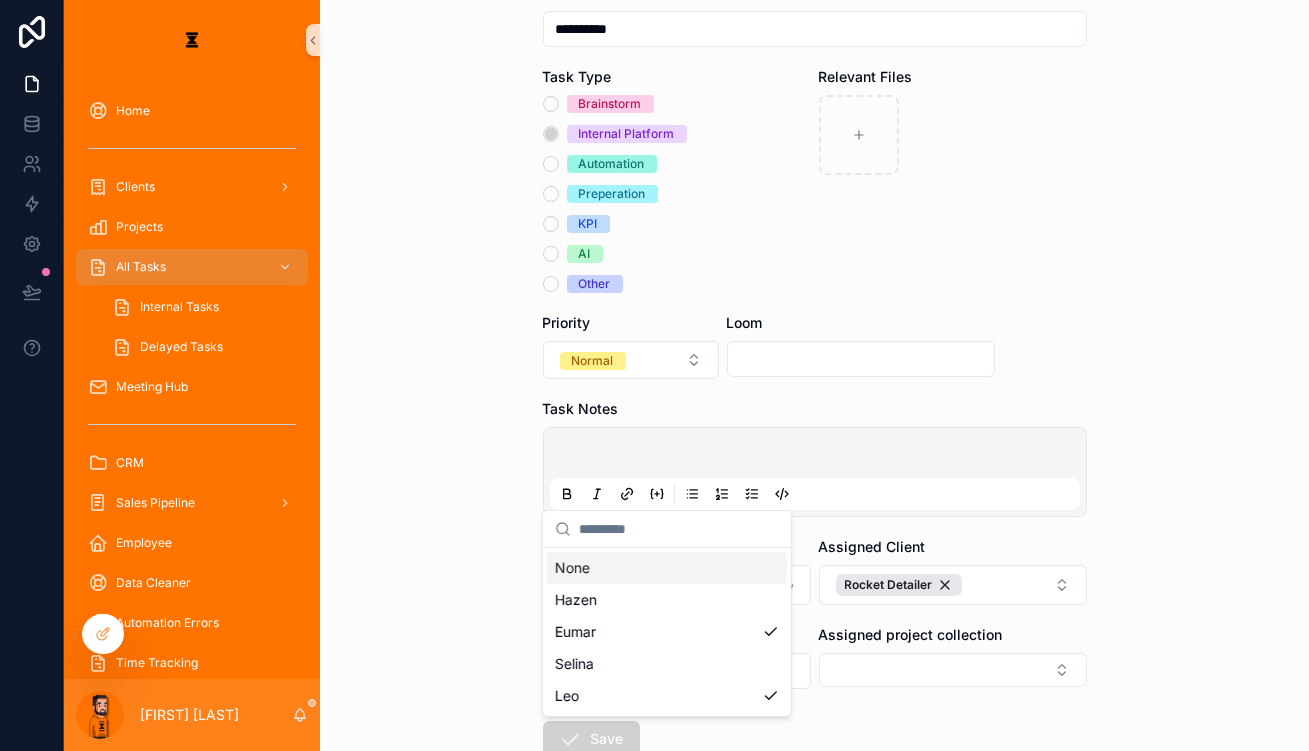 click at bounding box center (819, 456) 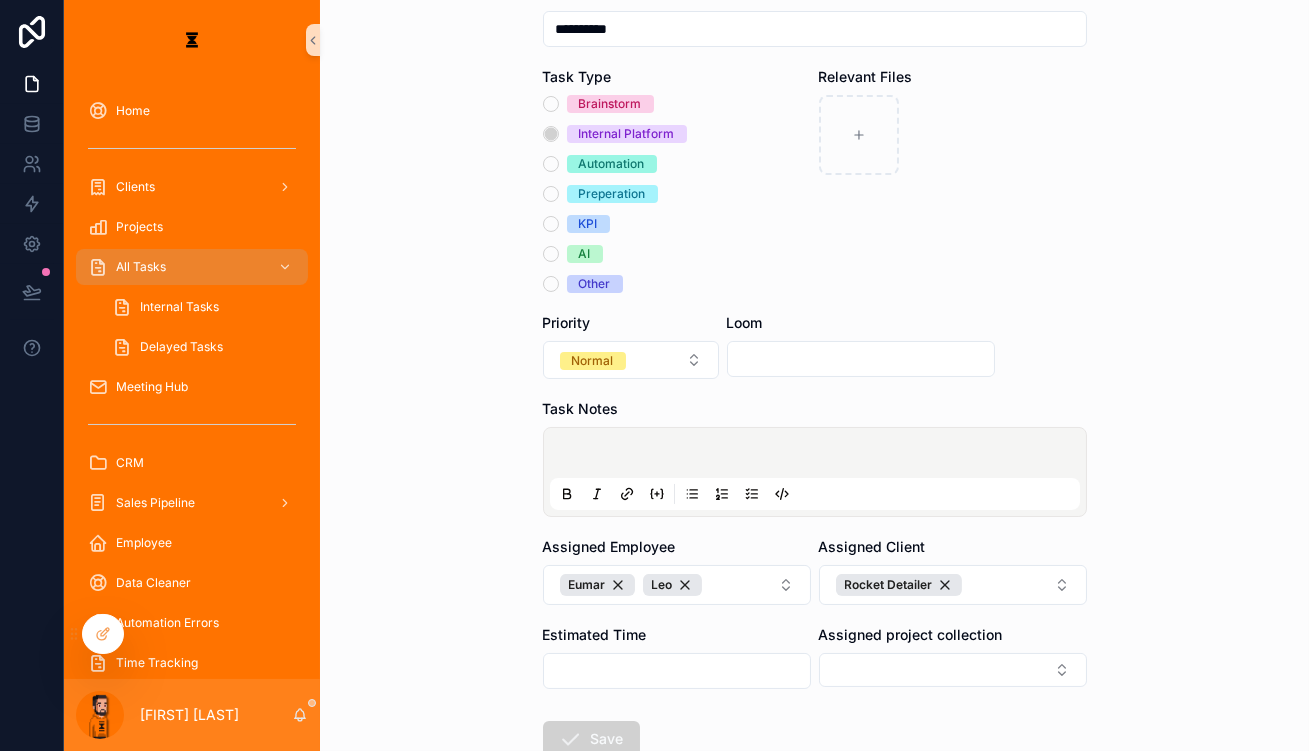 click 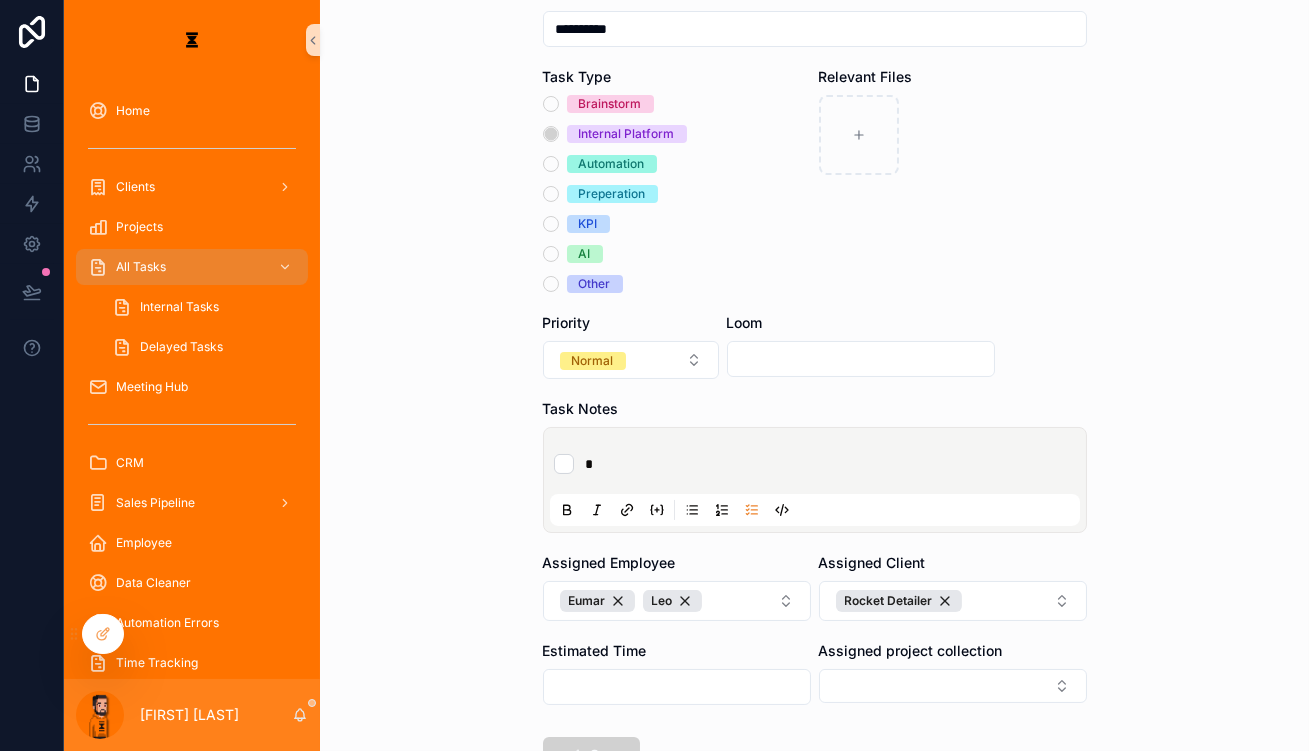 type 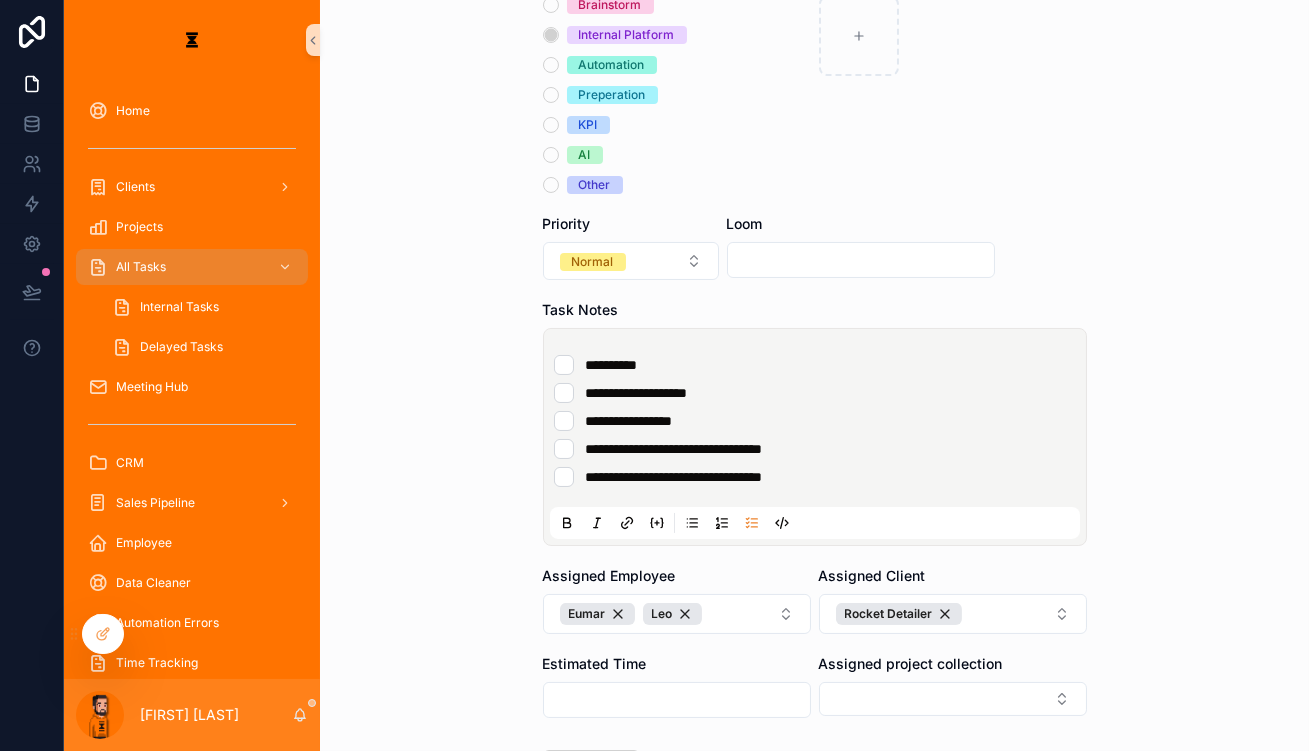 scroll, scrollTop: 337, scrollLeft: 0, axis: vertical 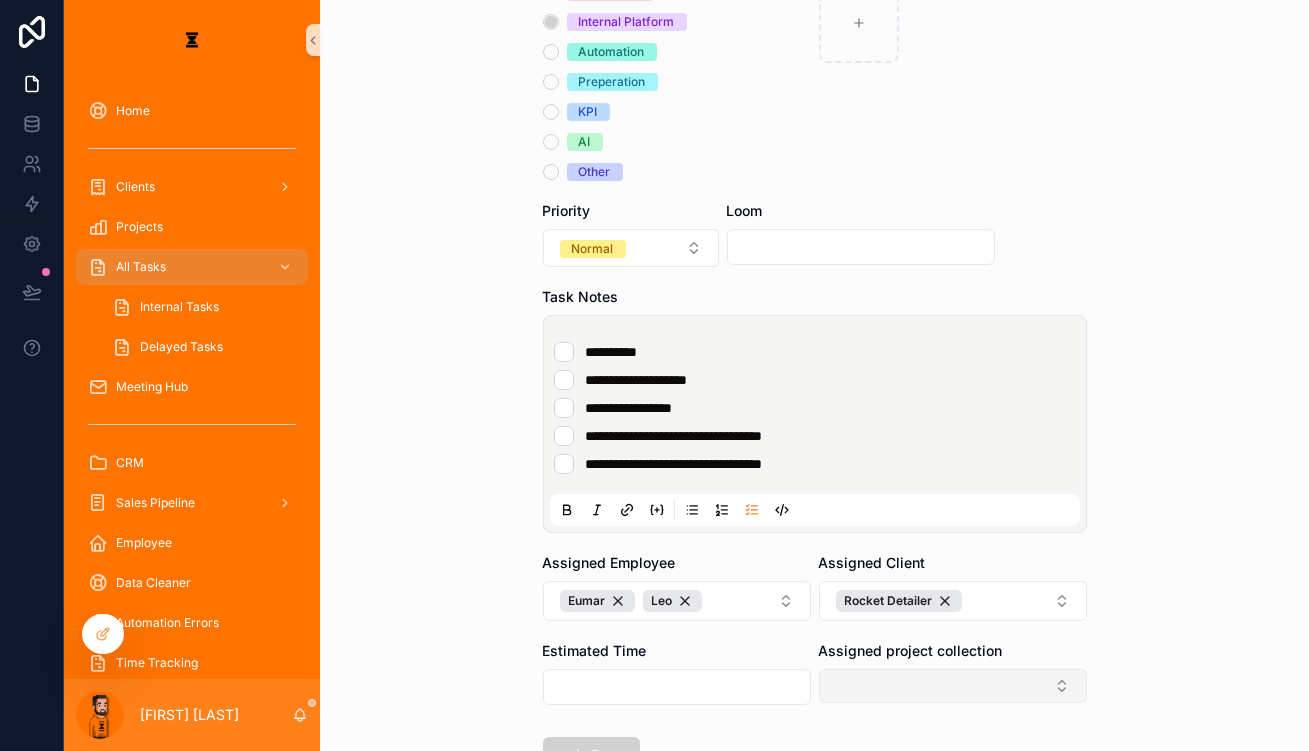 click at bounding box center [953, 686] 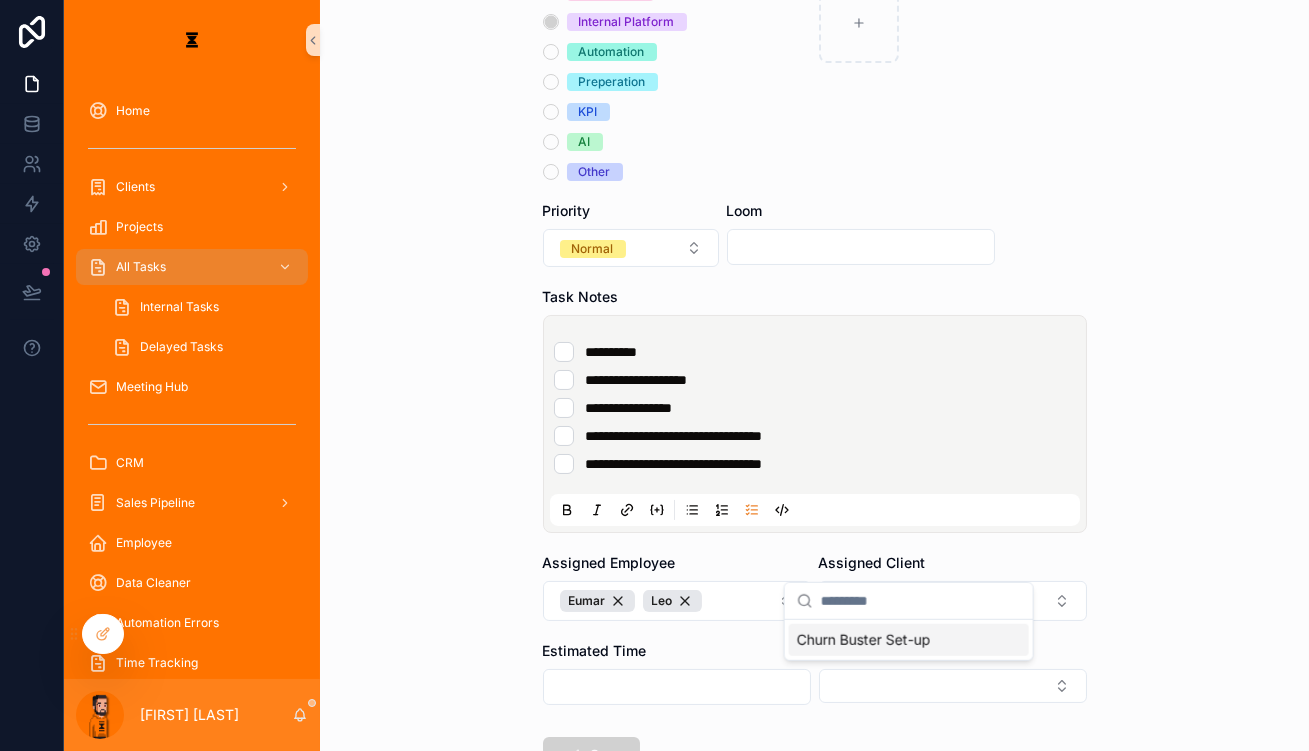 click on "Churn Buster Set-up" at bounding box center [909, 640] 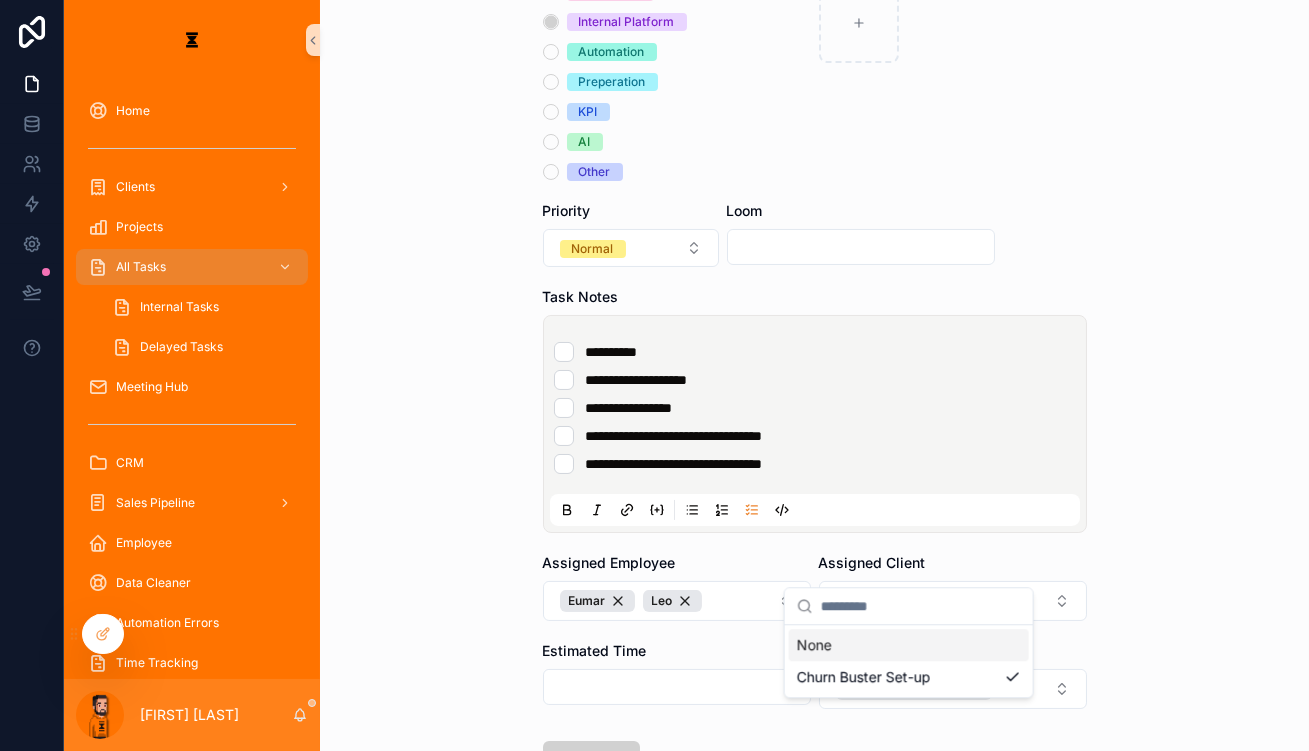 click on "**********" at bounding box center (815, 346) 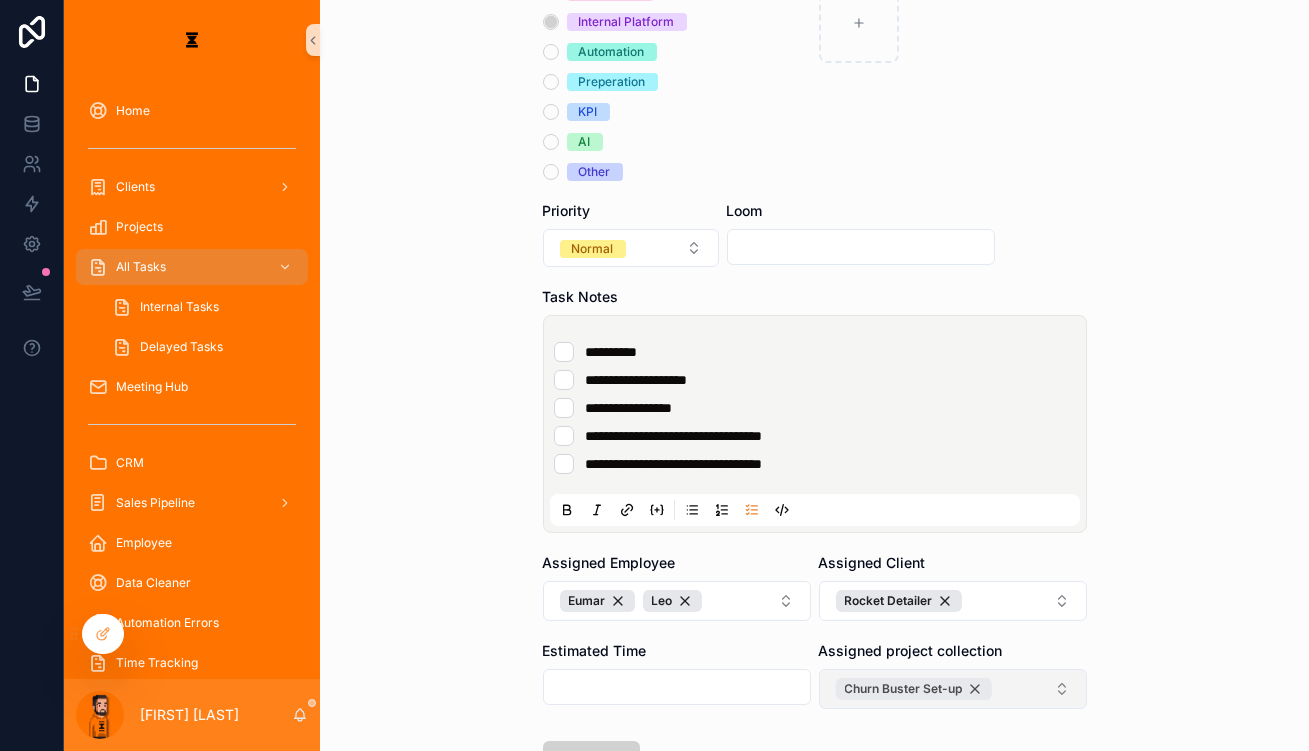 click on "Churn Buster Set-up" at bounding box center [904, 689] 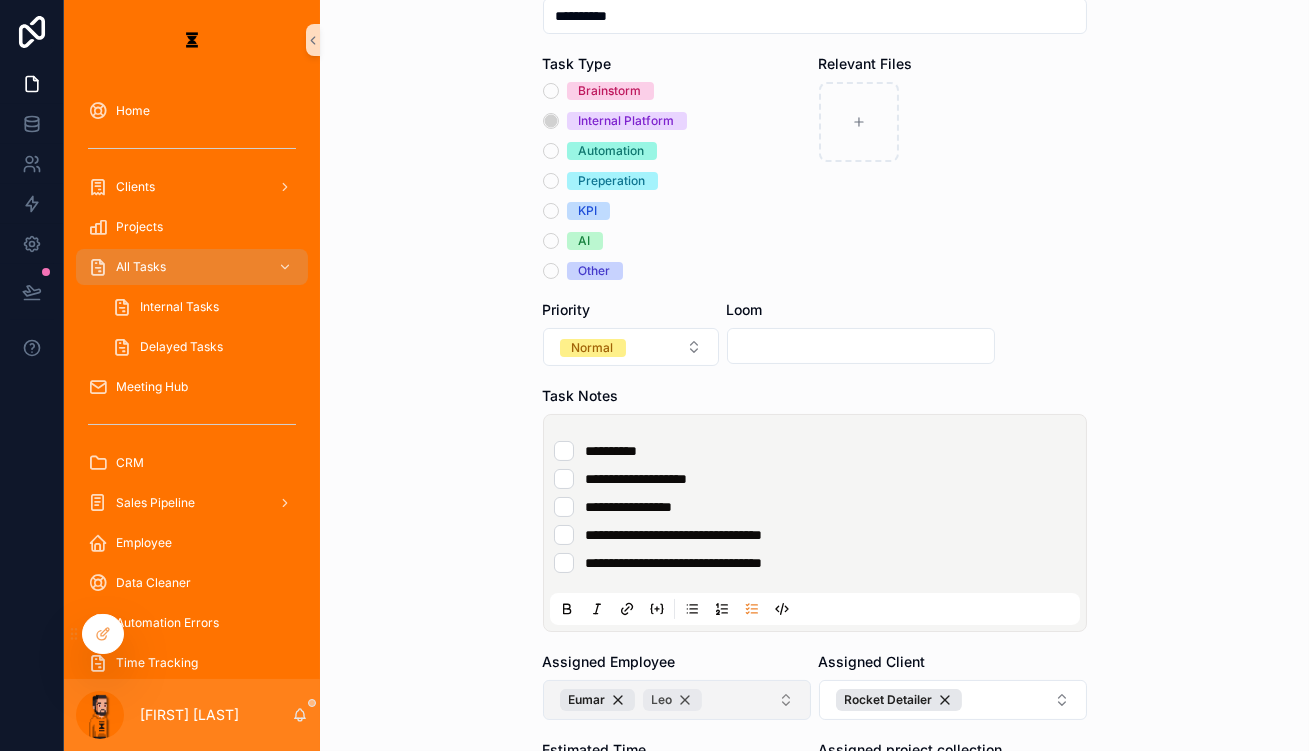 scroll, scrollTop: 246, scrollLeft: 0, axis: vertical 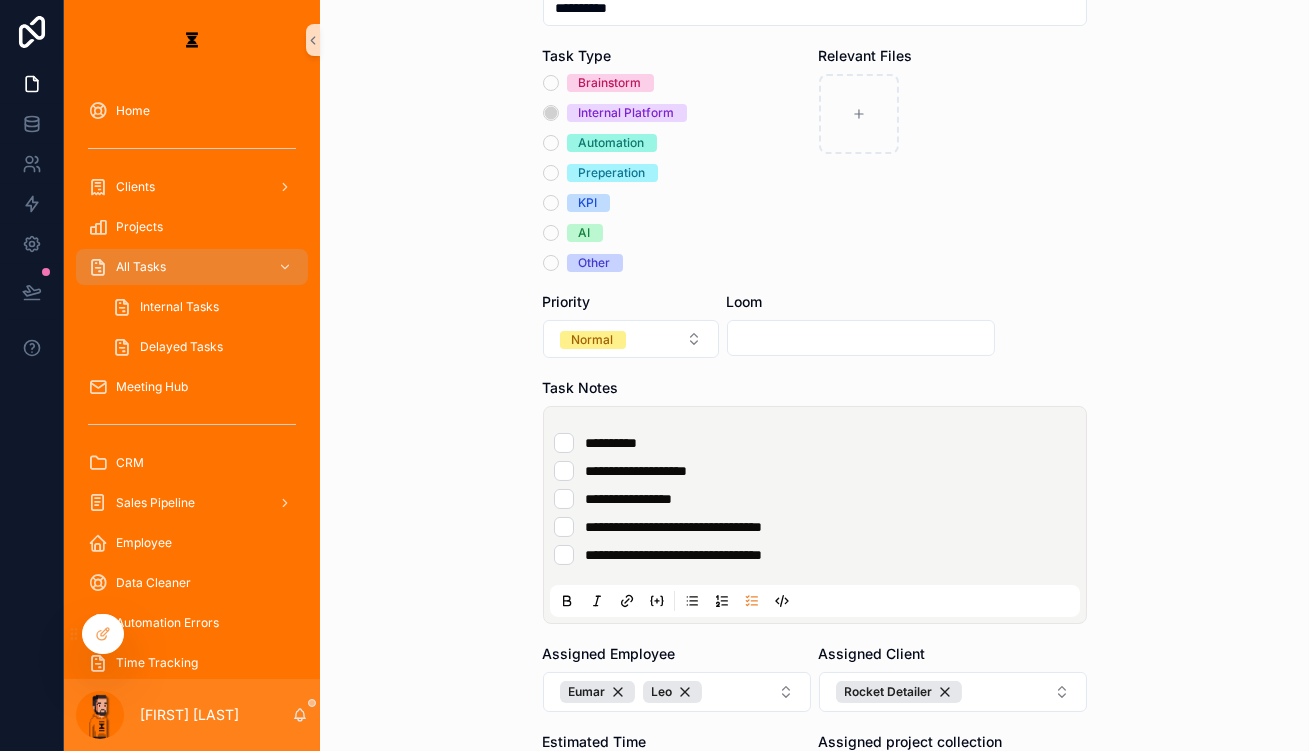 click on "Save" at bounding box center [591, 846] 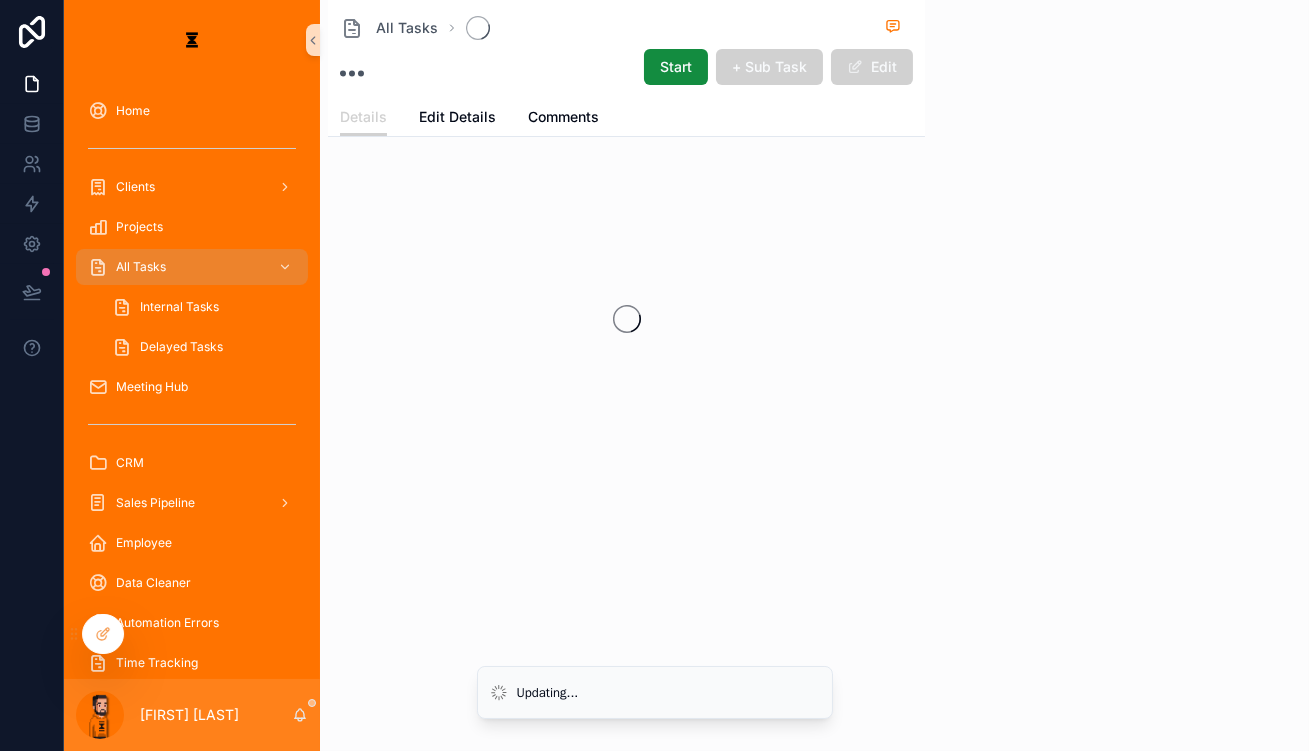 scroll, scrollTop: 0, scrollLeft: 0, axis: both 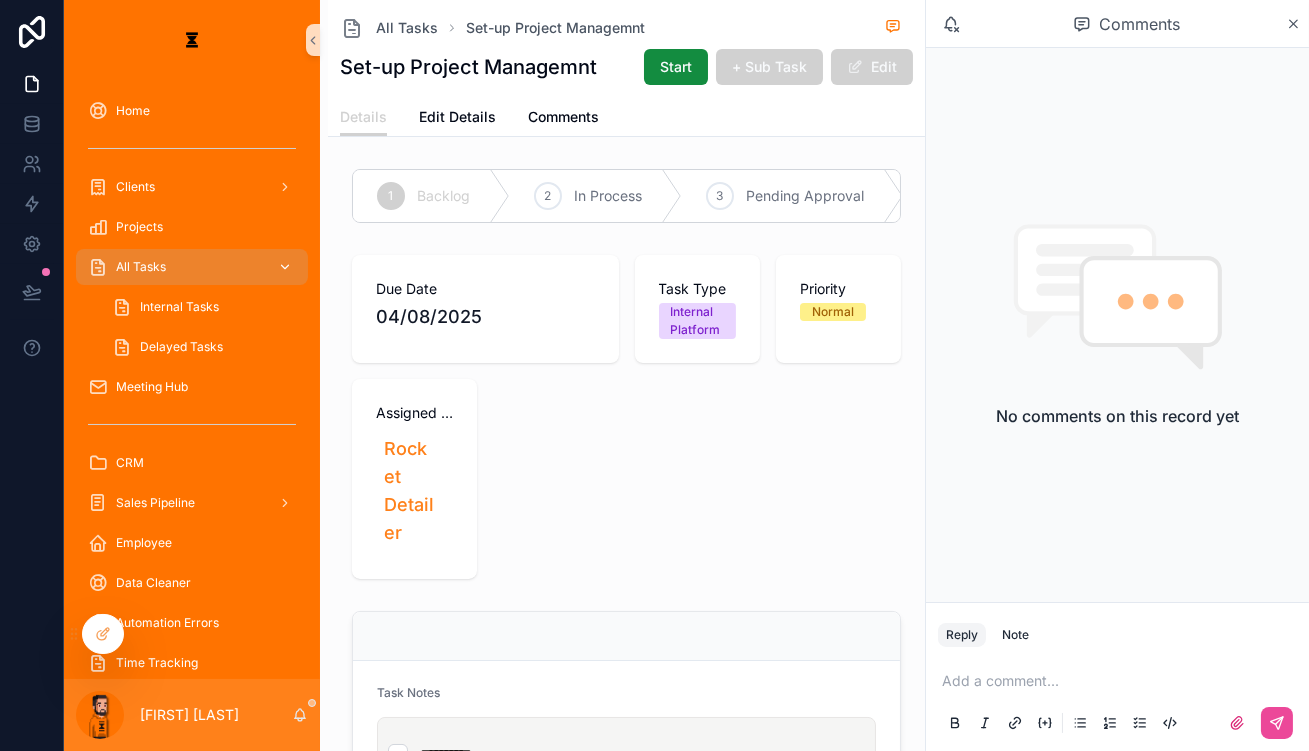 click on "All Tasks" at bounding box center [192, 267] 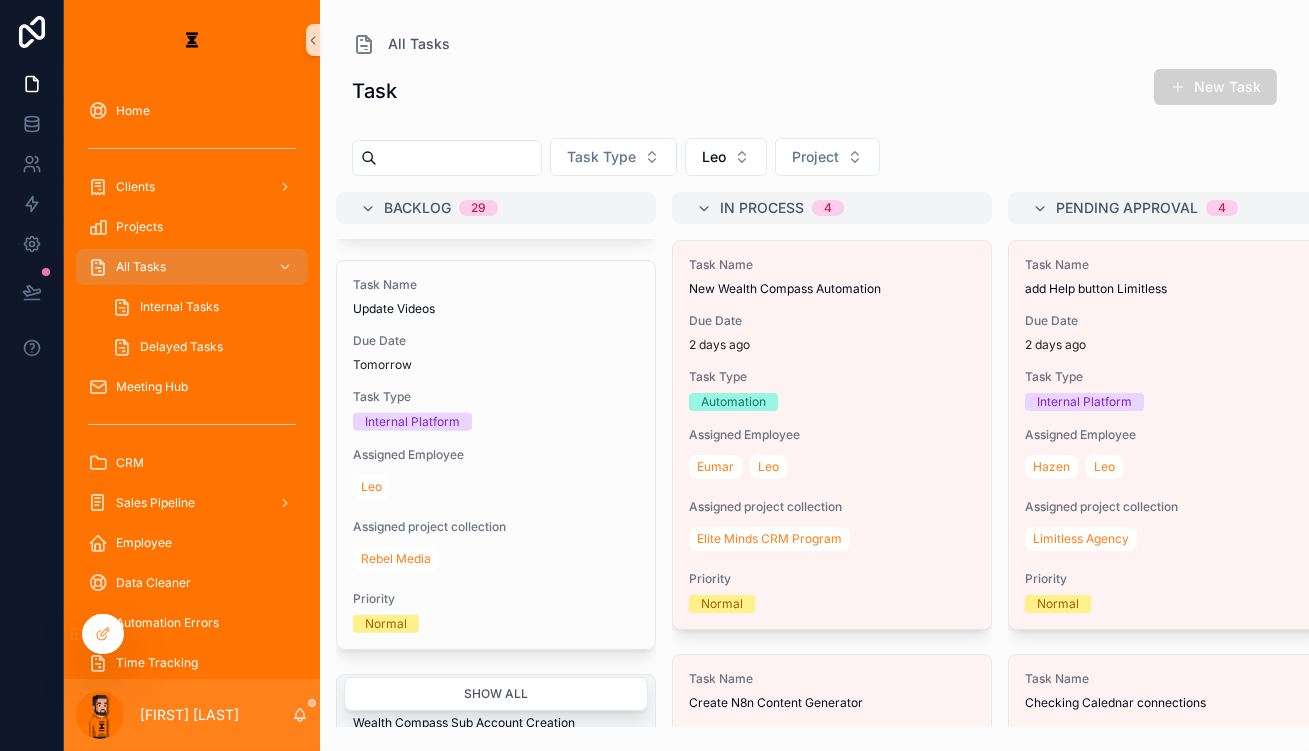 scroll, scrollTop: 1727, scrollLeft: 0, axis: vertical 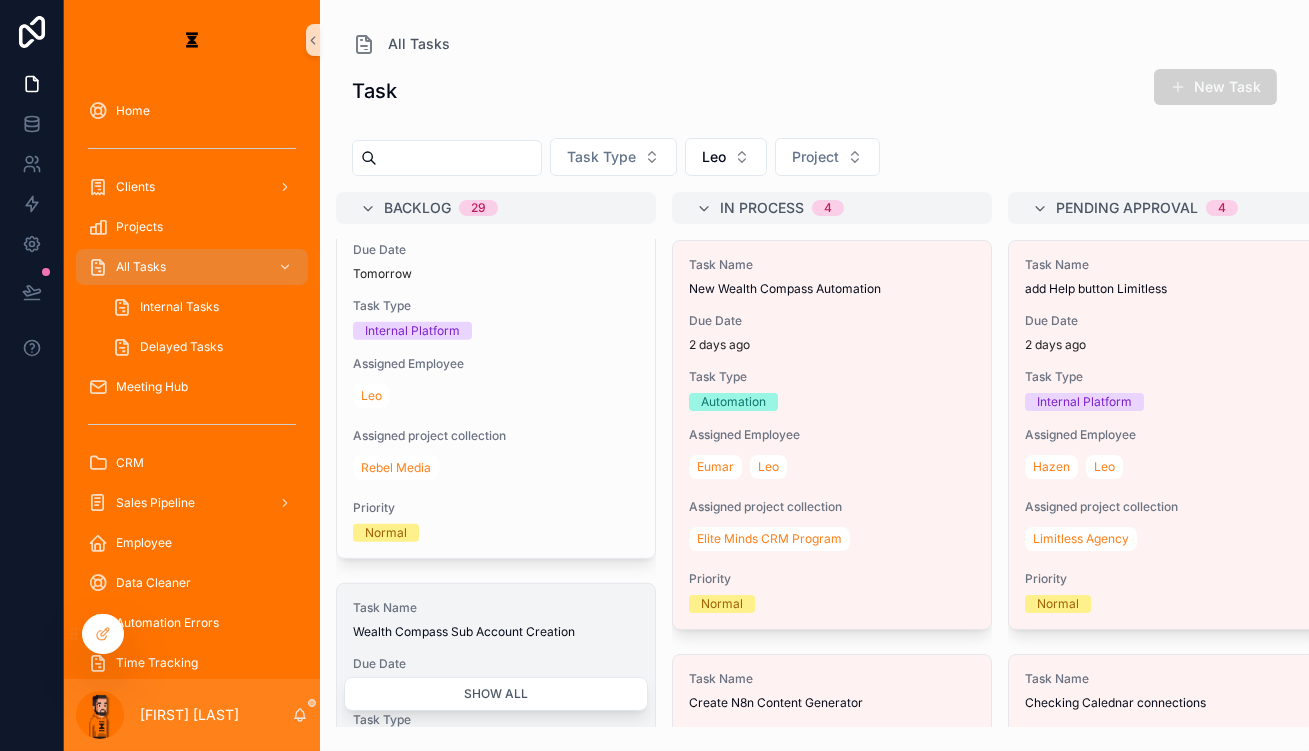 click on "Automation" at bounding box center [496, 745] 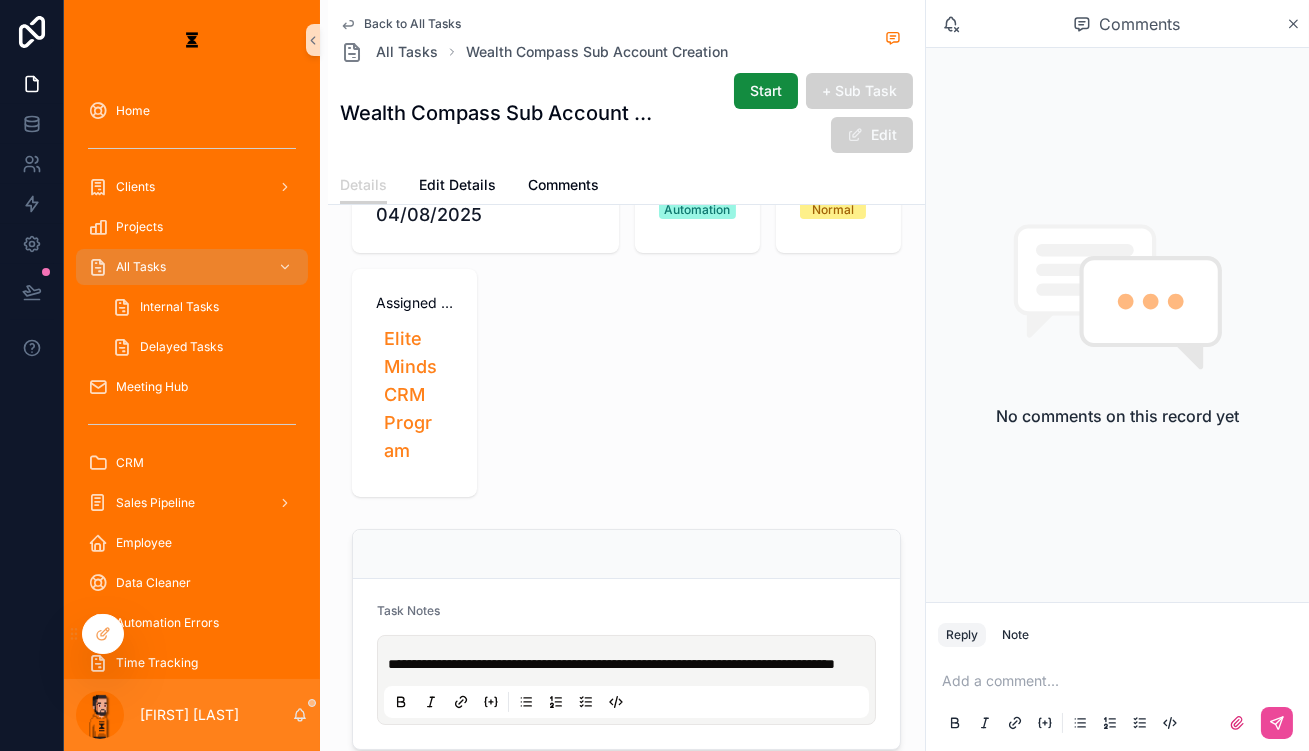 scroll, scrollTop: 181, scrollLeft: 0, axis: vertical 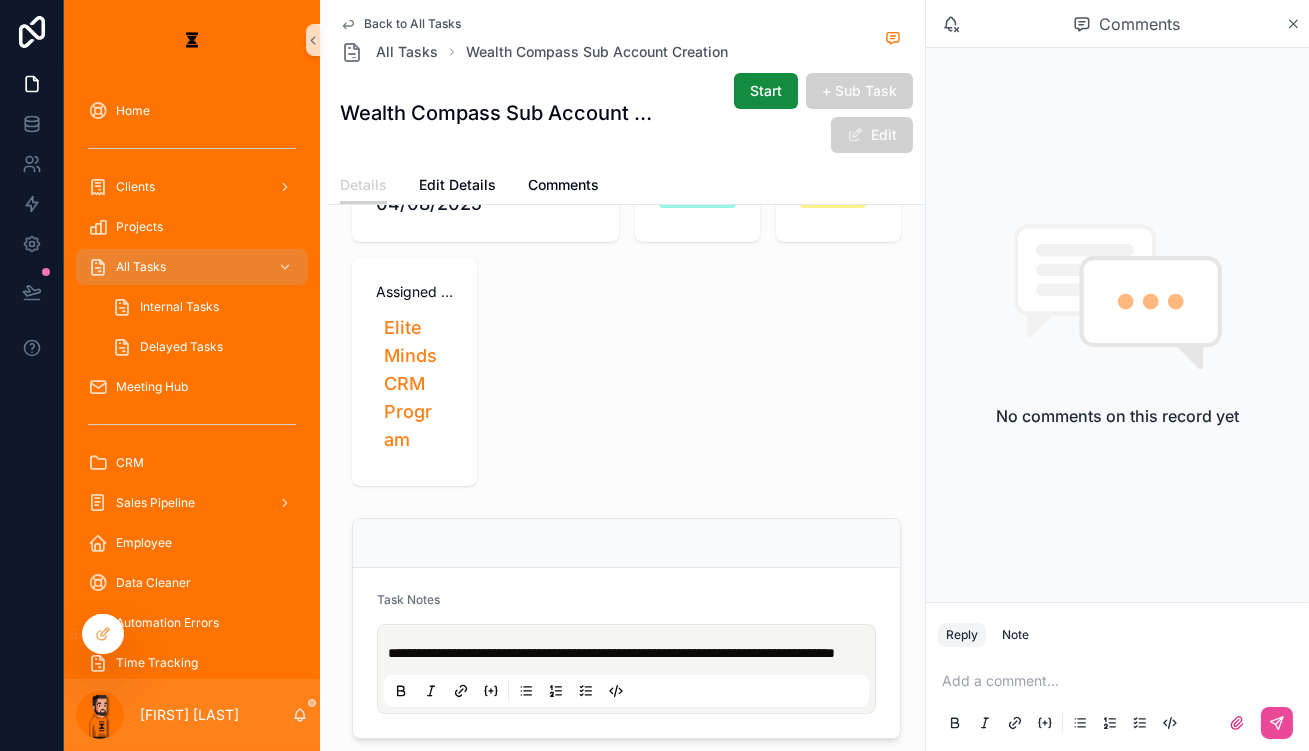 click on "**********" at bounding box center (611, 653) 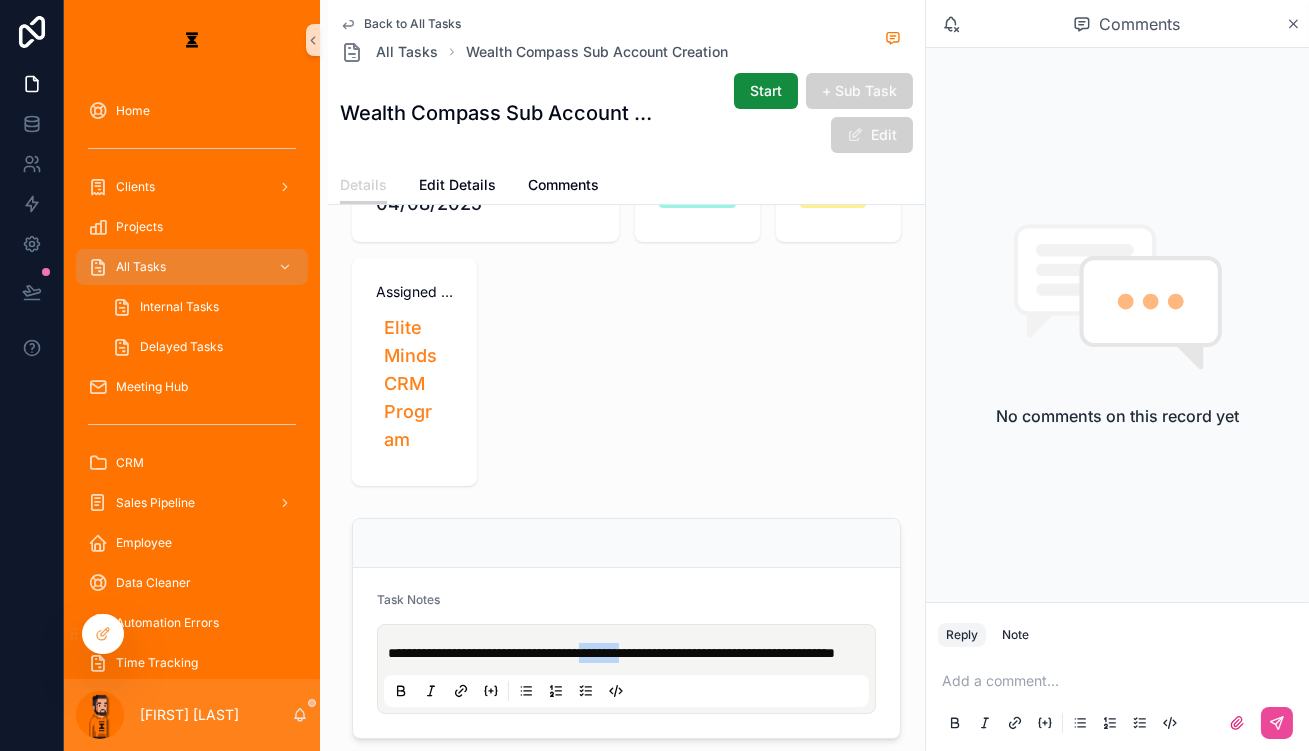 click on "**********" at bounding box center (611, 653) 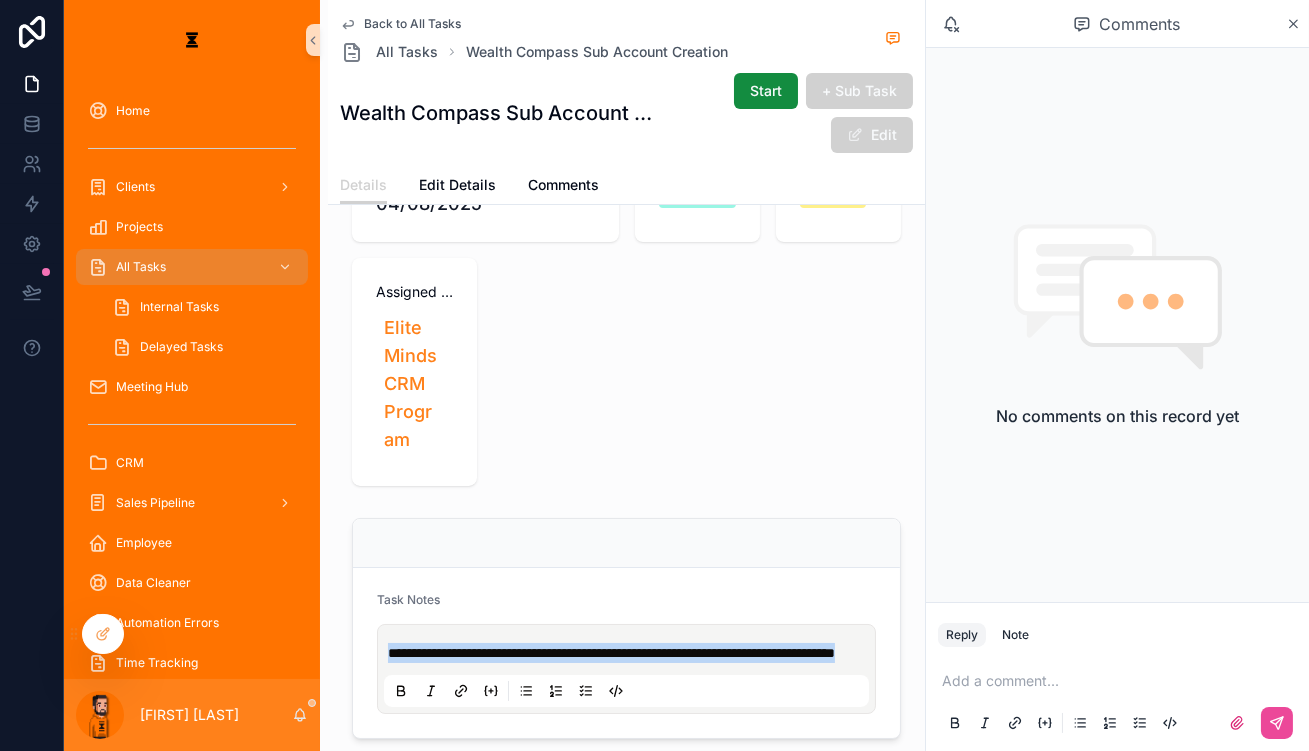 click on "**********" at bounding box center [611, 653] 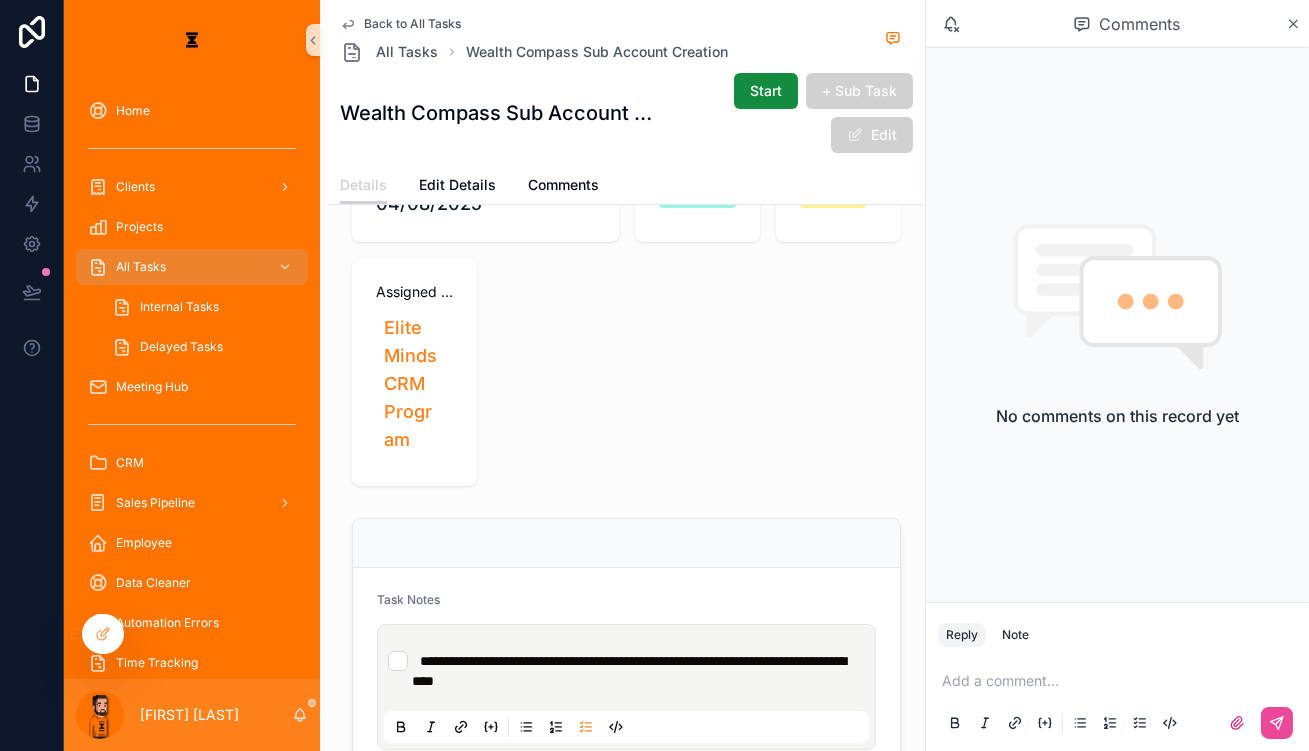 click on "**********" at bounding box center (629, 671) 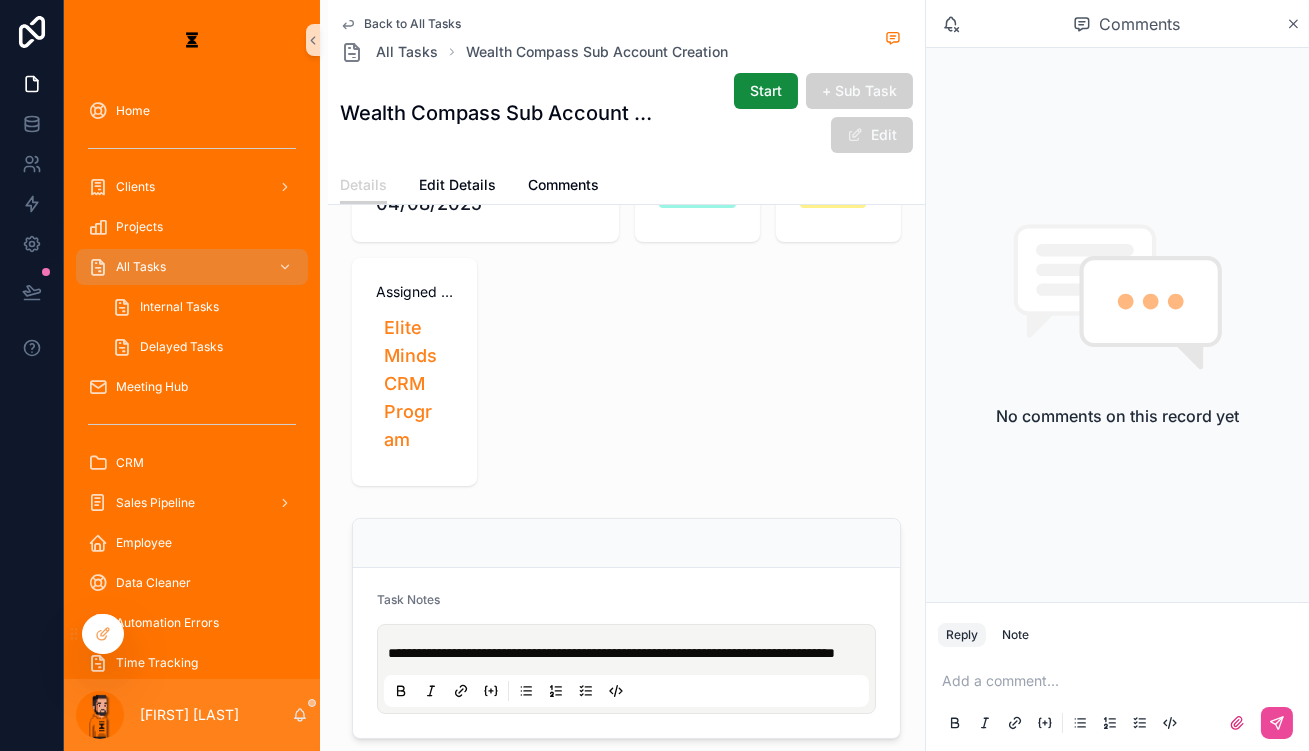 scroll, scrollTop: 174, scrollLeft: 0, axis: vertical 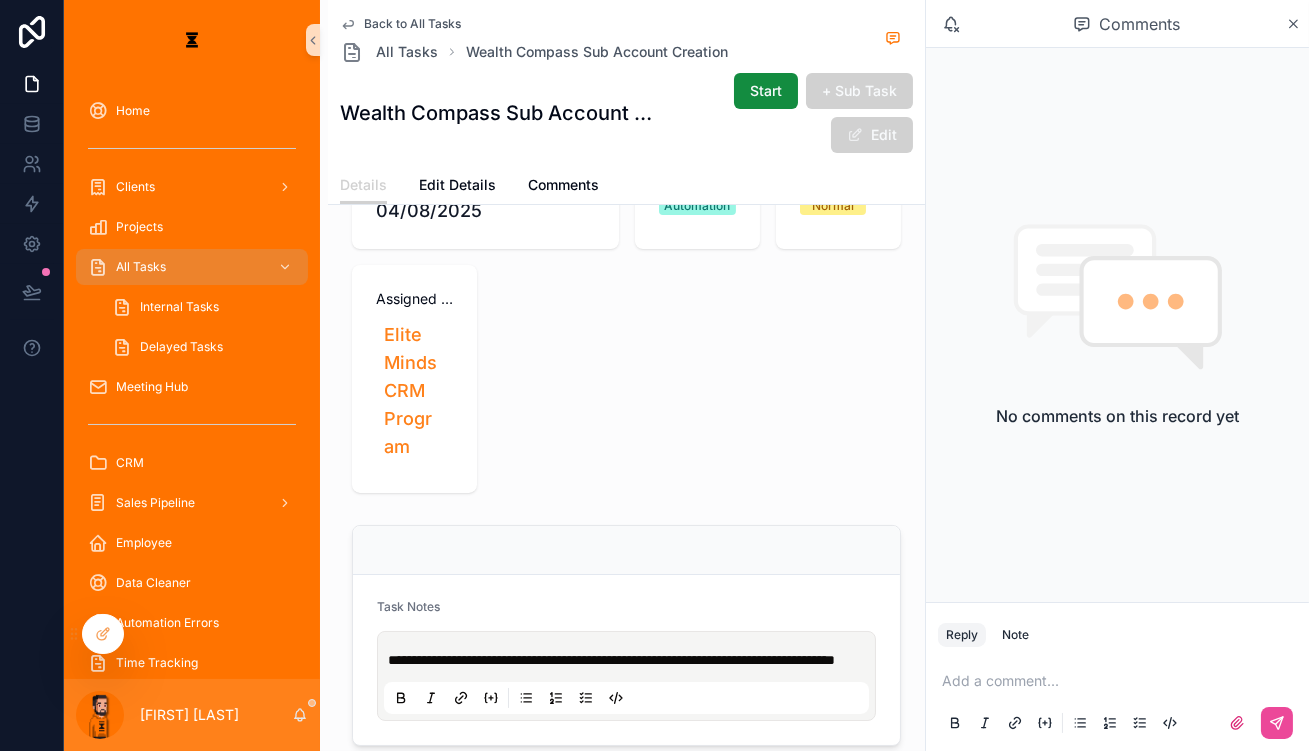 click 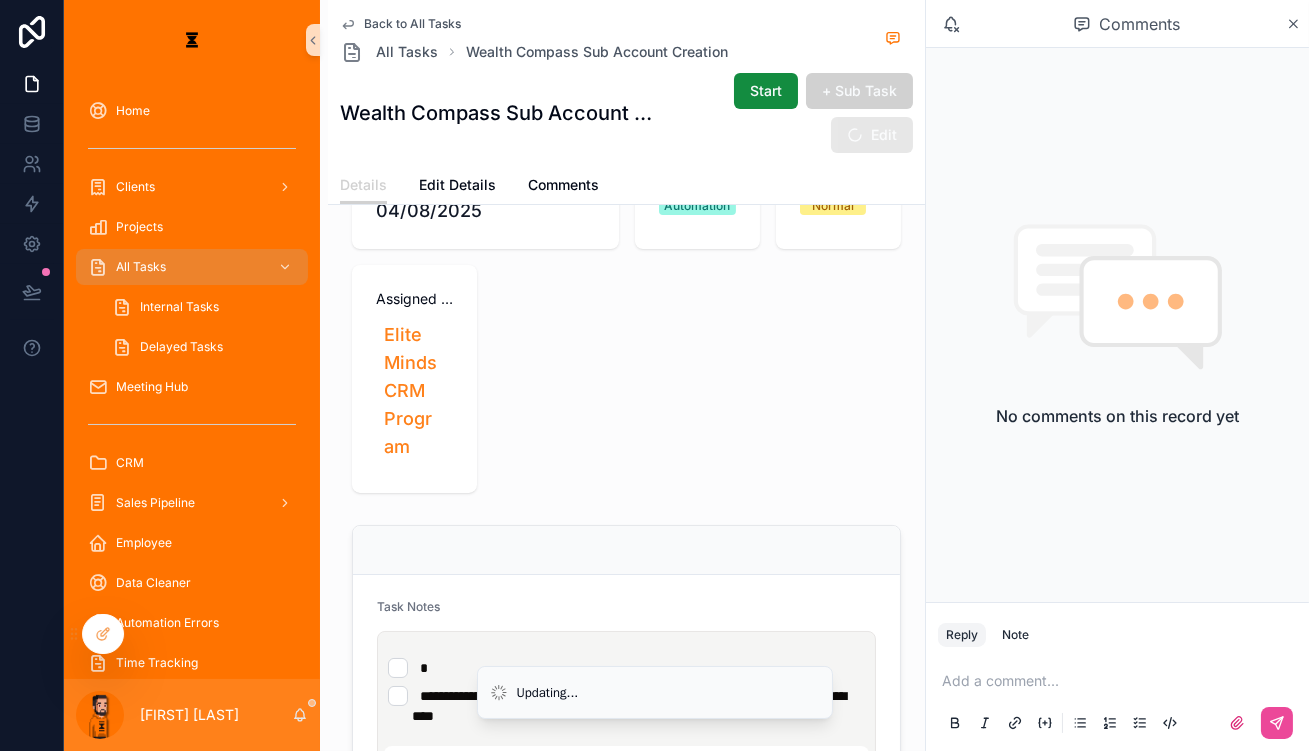 type 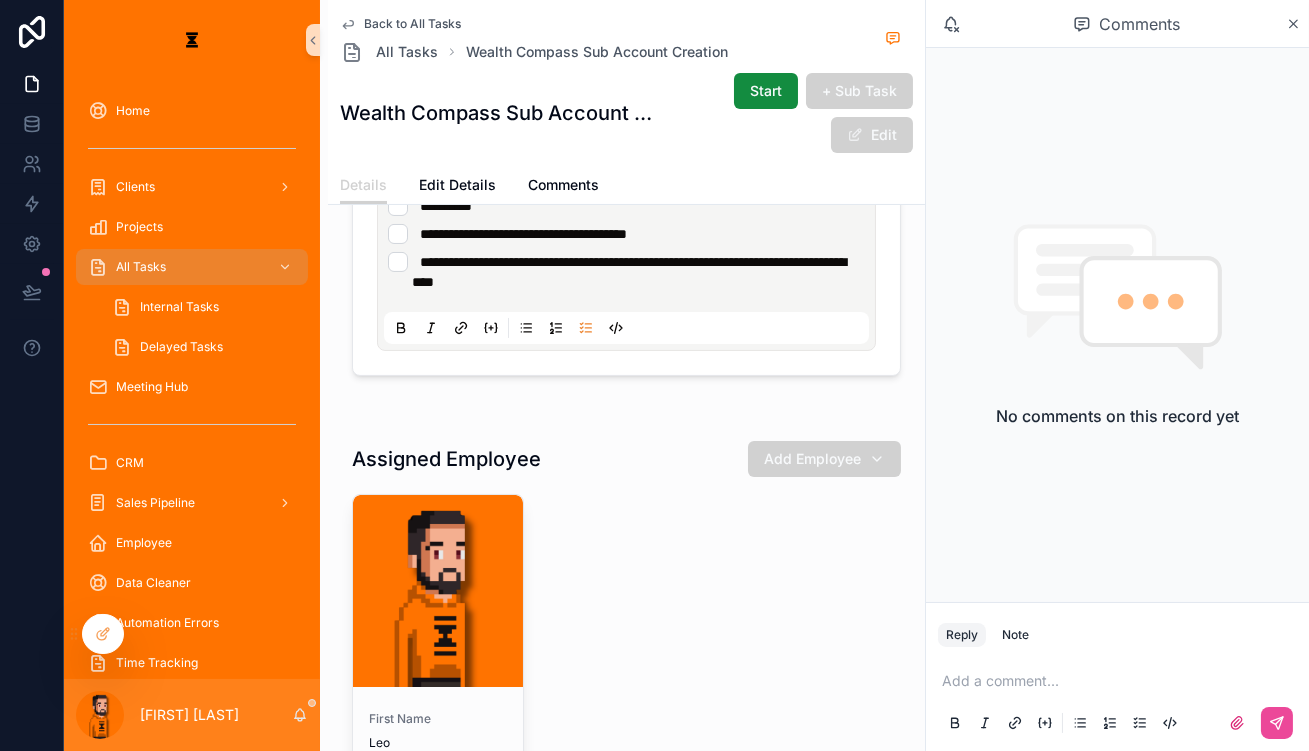 scroll, scrollTop: 636, scrollLeft: 0, axis: vertical 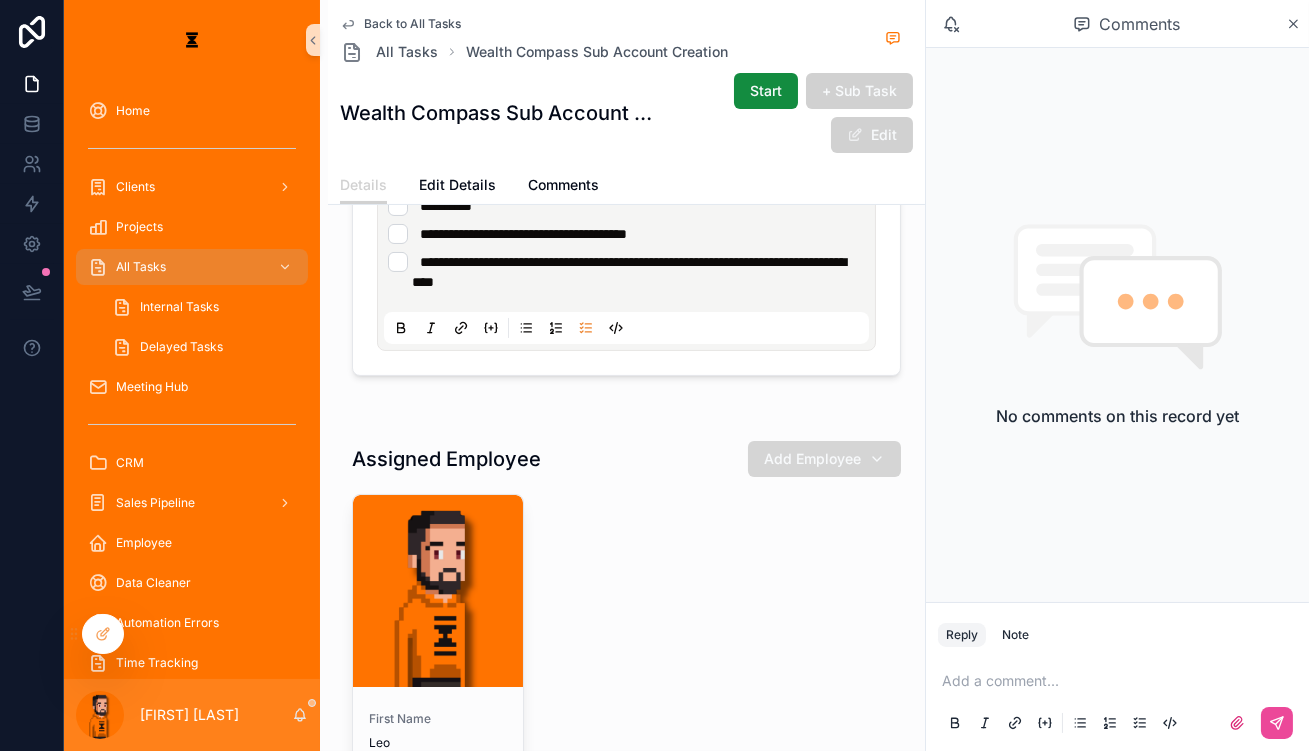 click on "Add Employee" at bounding box center [824, 459] 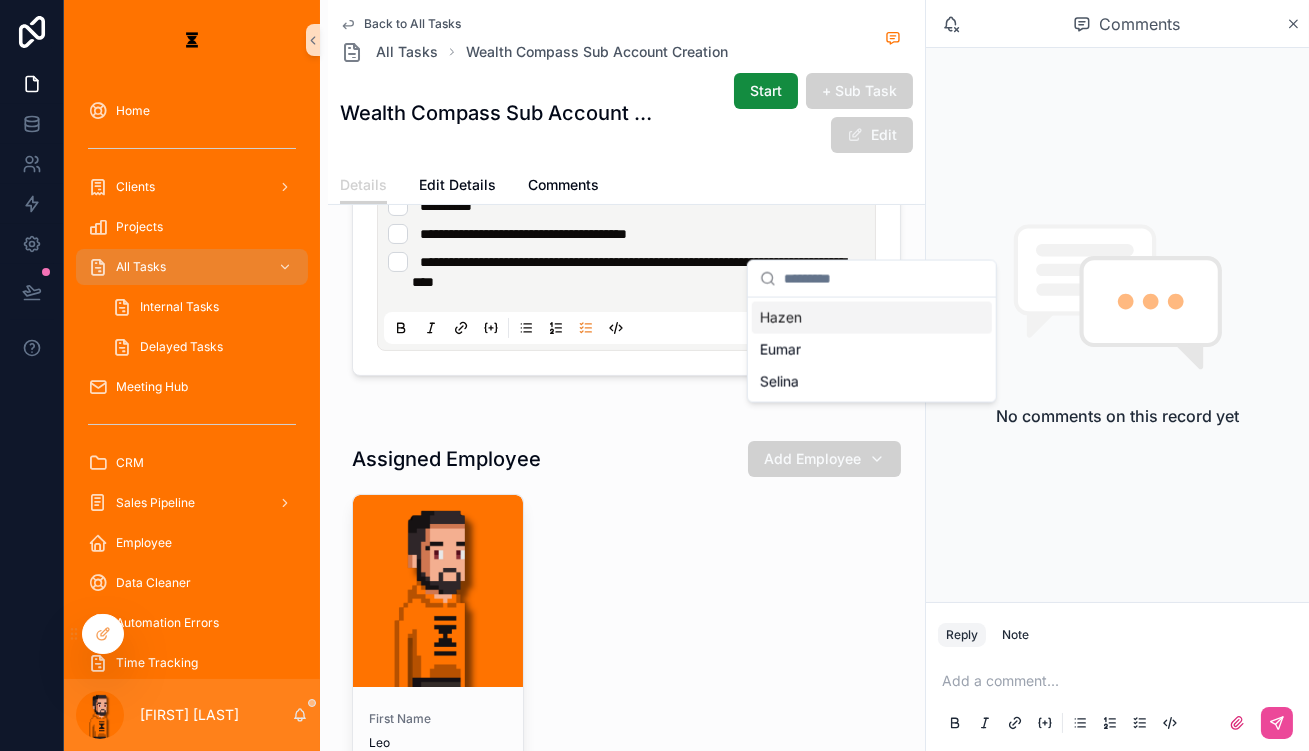 click on "Hazen" at bounding box center (872, 318) 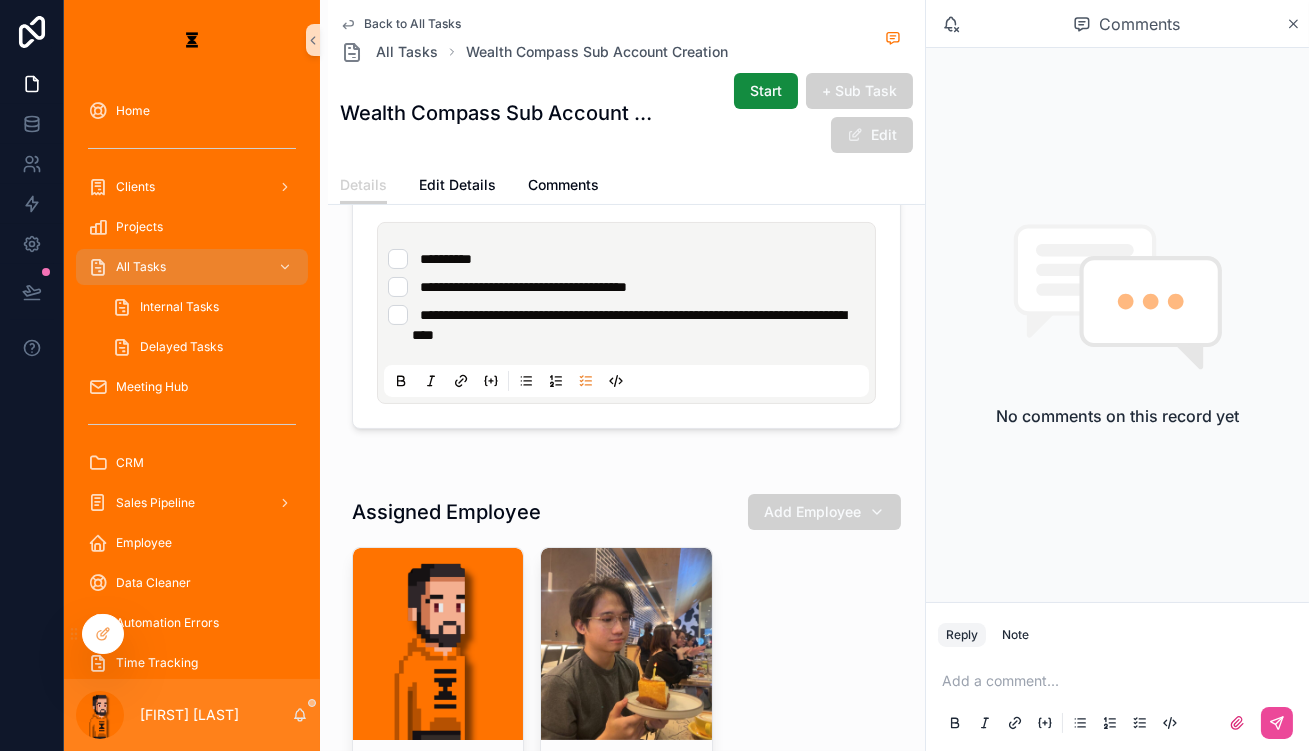 scroll, scrollTop: 363, scrollLeft: 0, axis: vertical 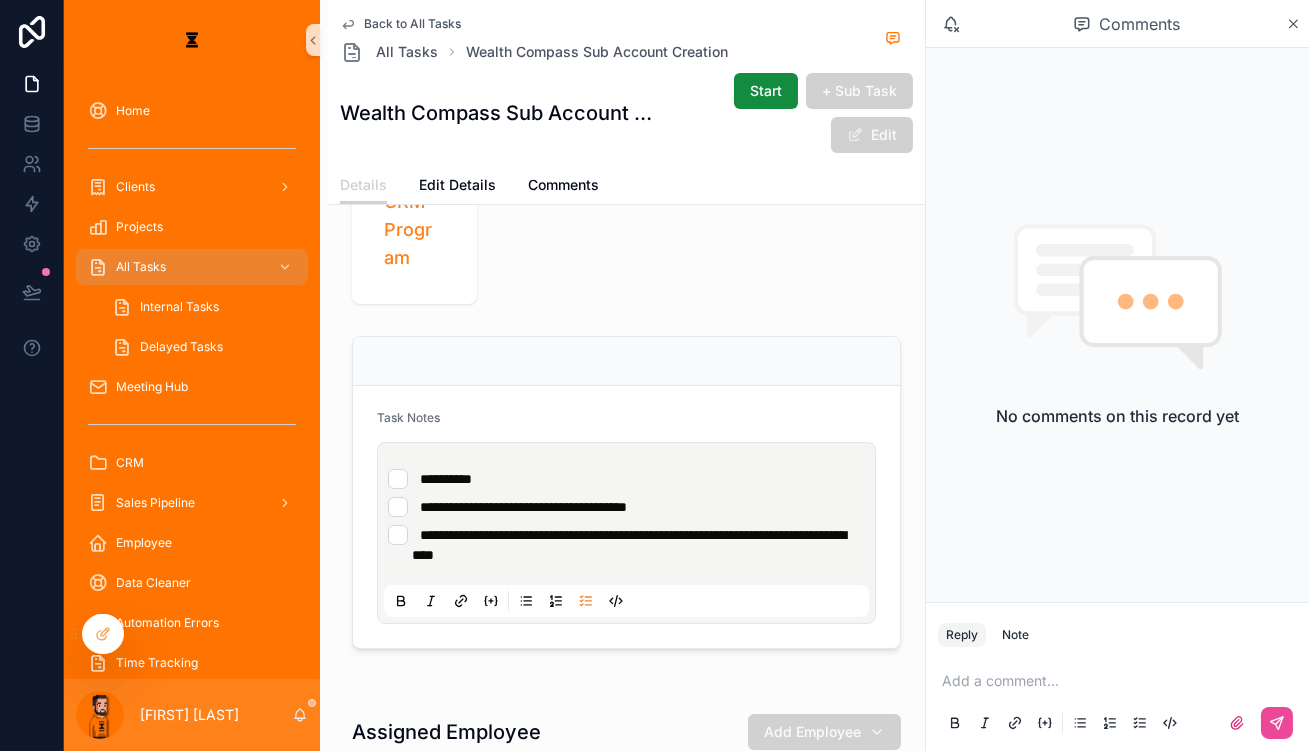 click on "**********" at bounding box center [626, 545] 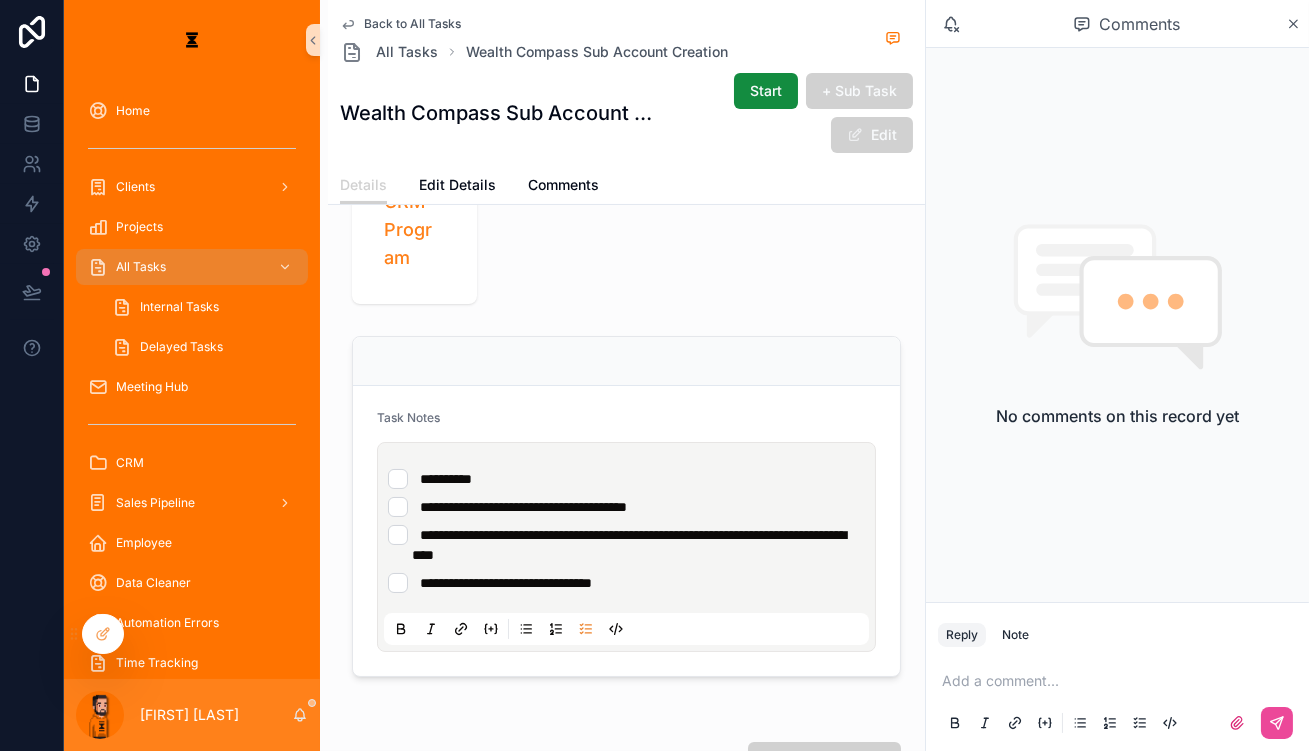 click on "**********" at bounding box center [626, 583] 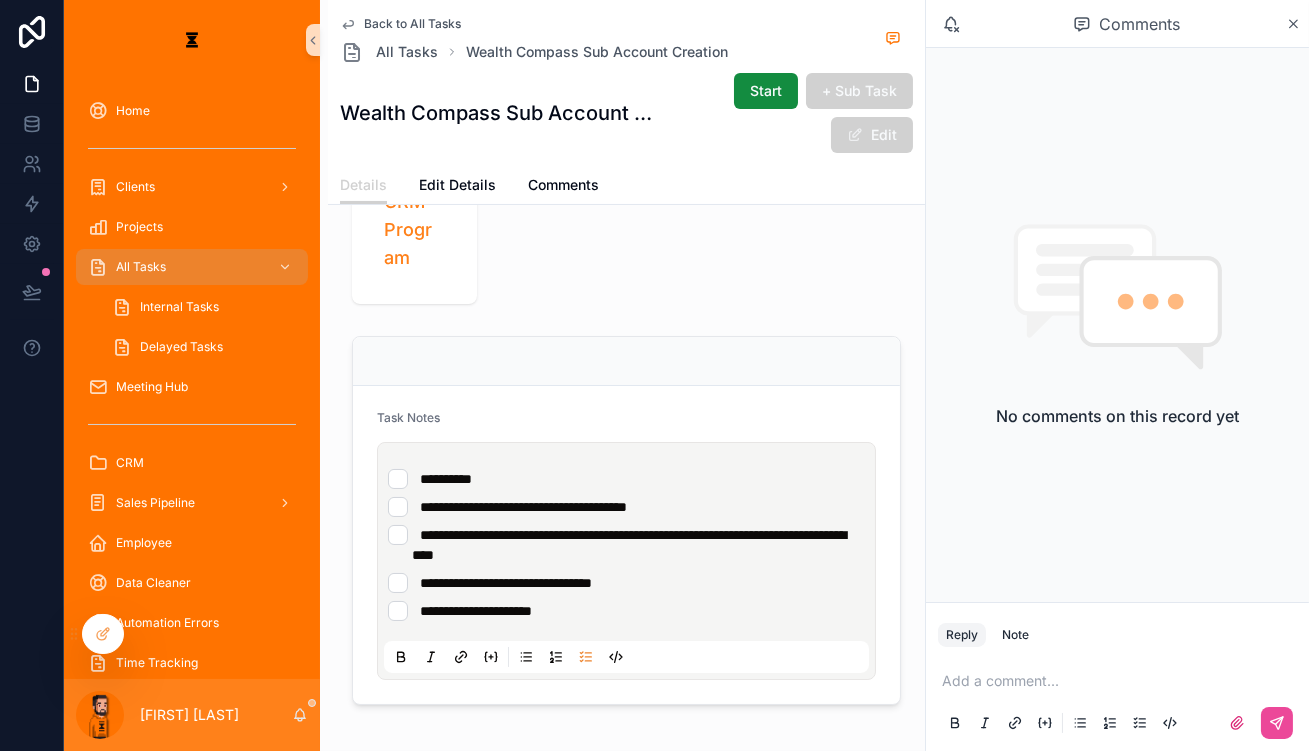 click on "**********" at bounding box center [630, 545] 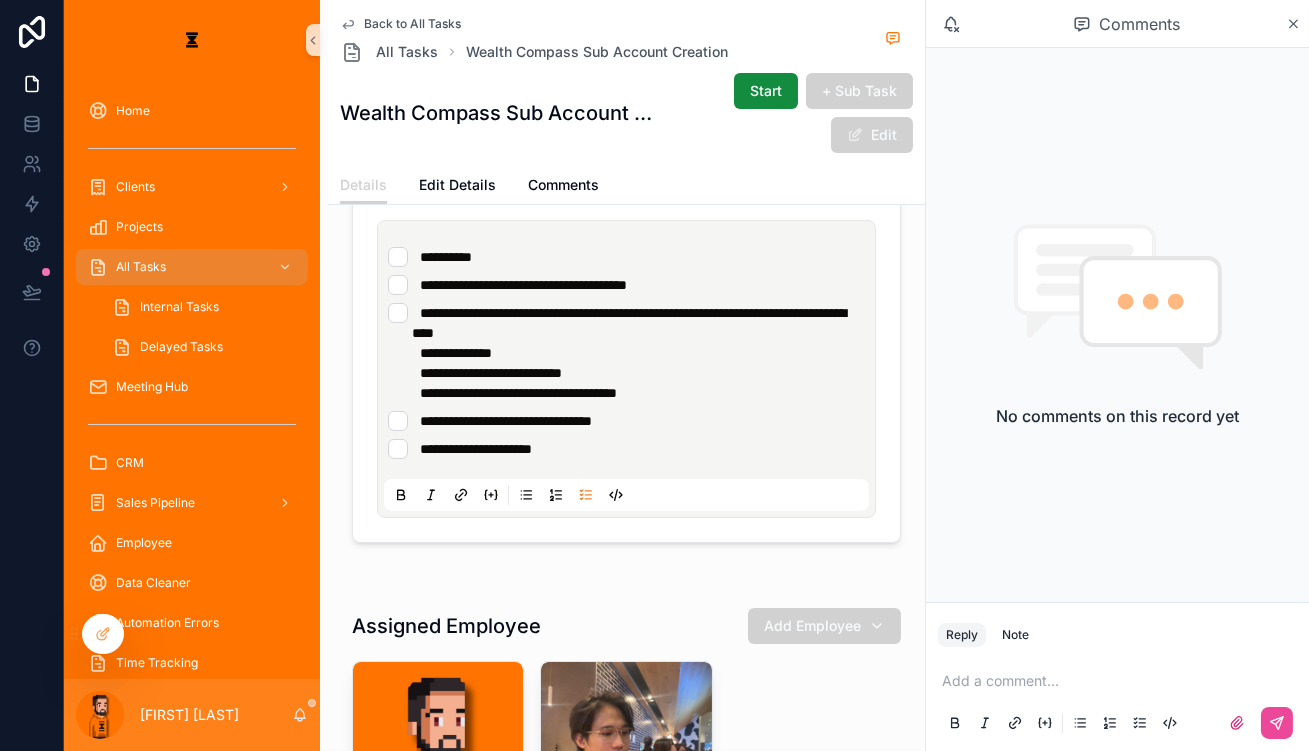 scroll, scrollTop: 363, scrollLeft: 0, axis: vertical 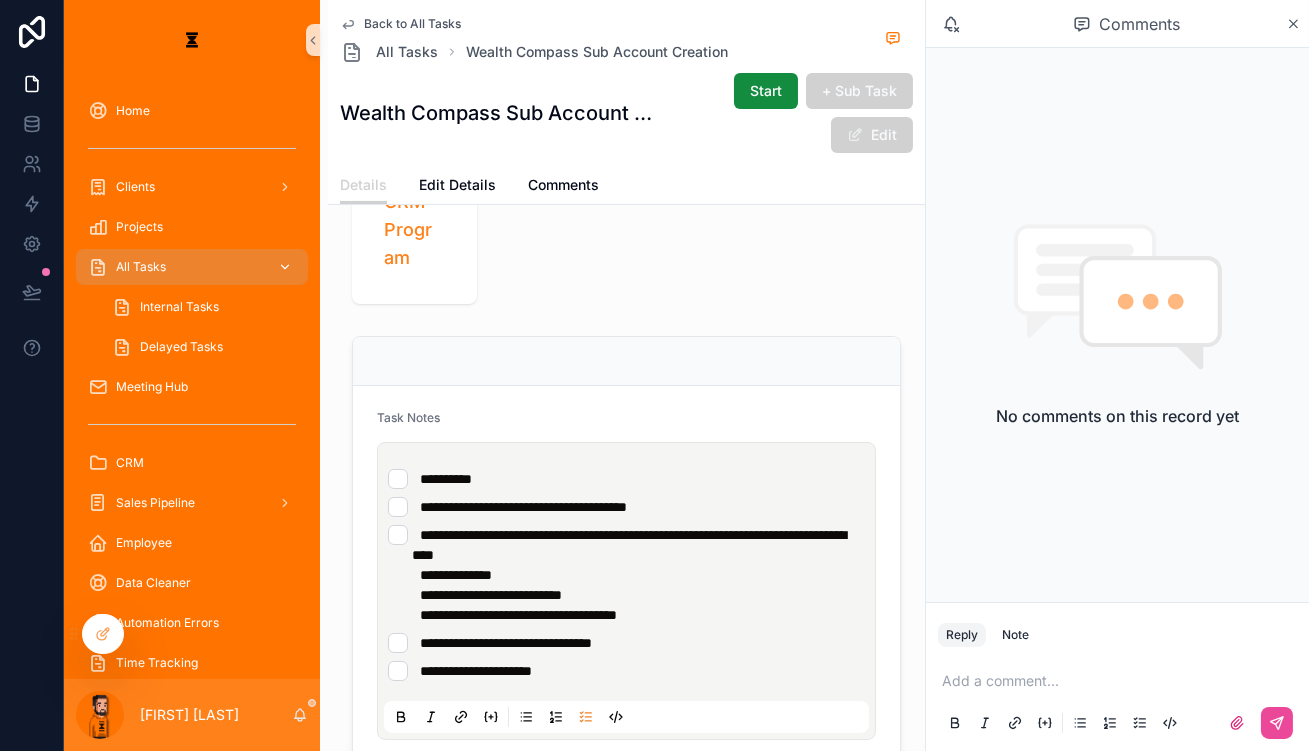 click on "All Tasks" at bounding box center (192, 267) 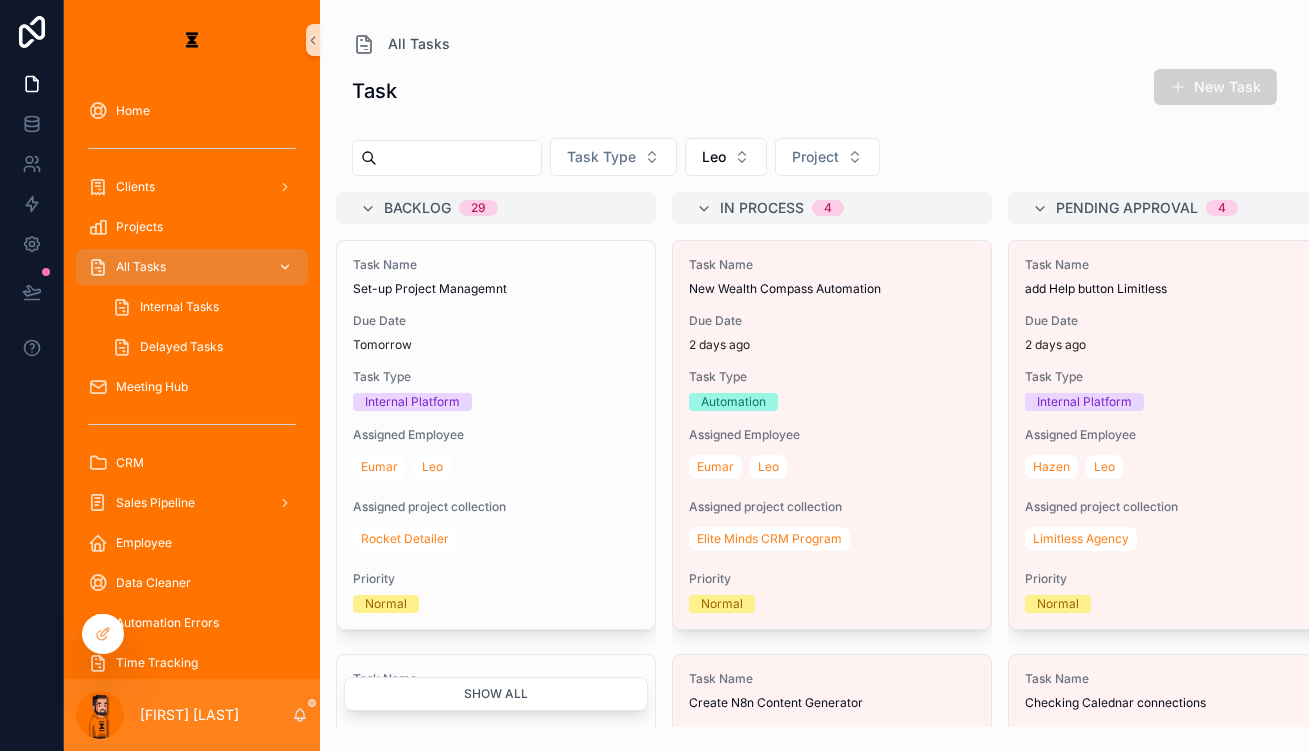 scroll, scrollTop: 0, scrollLeft: 0, axis: both 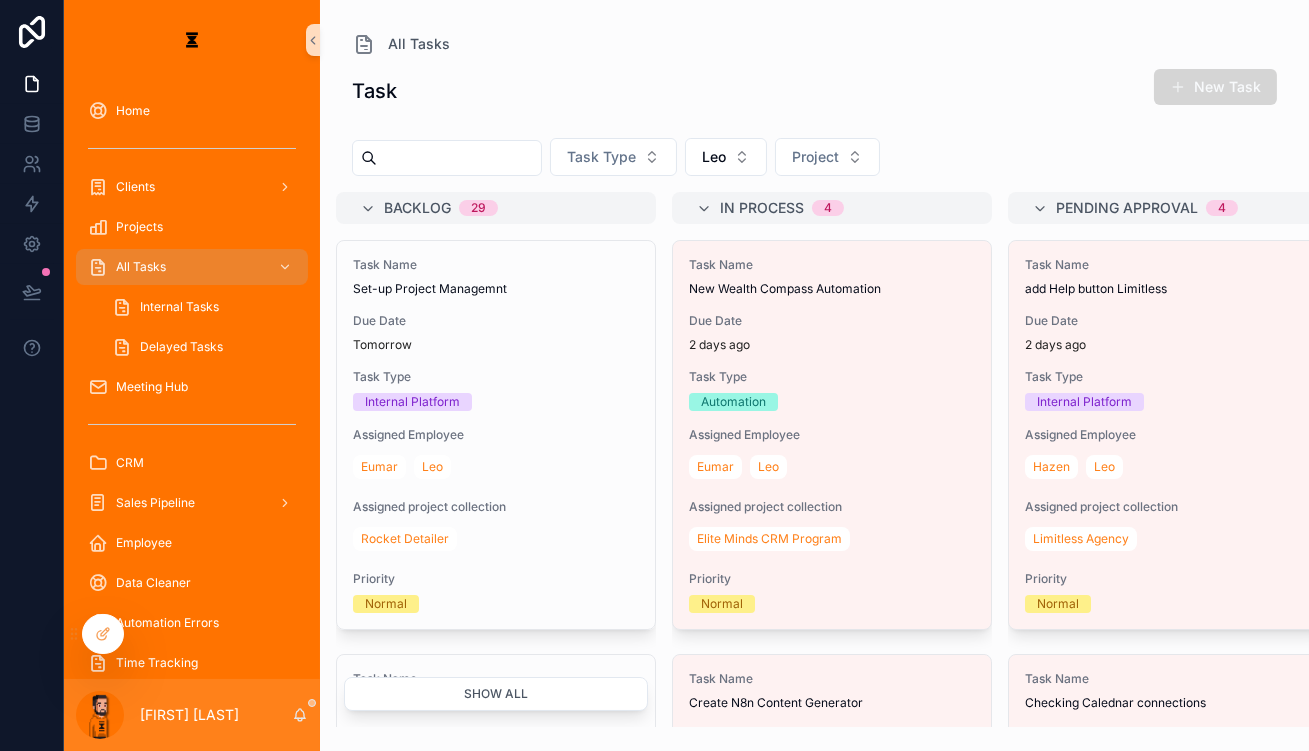 click at bounding box center (1178, 87) 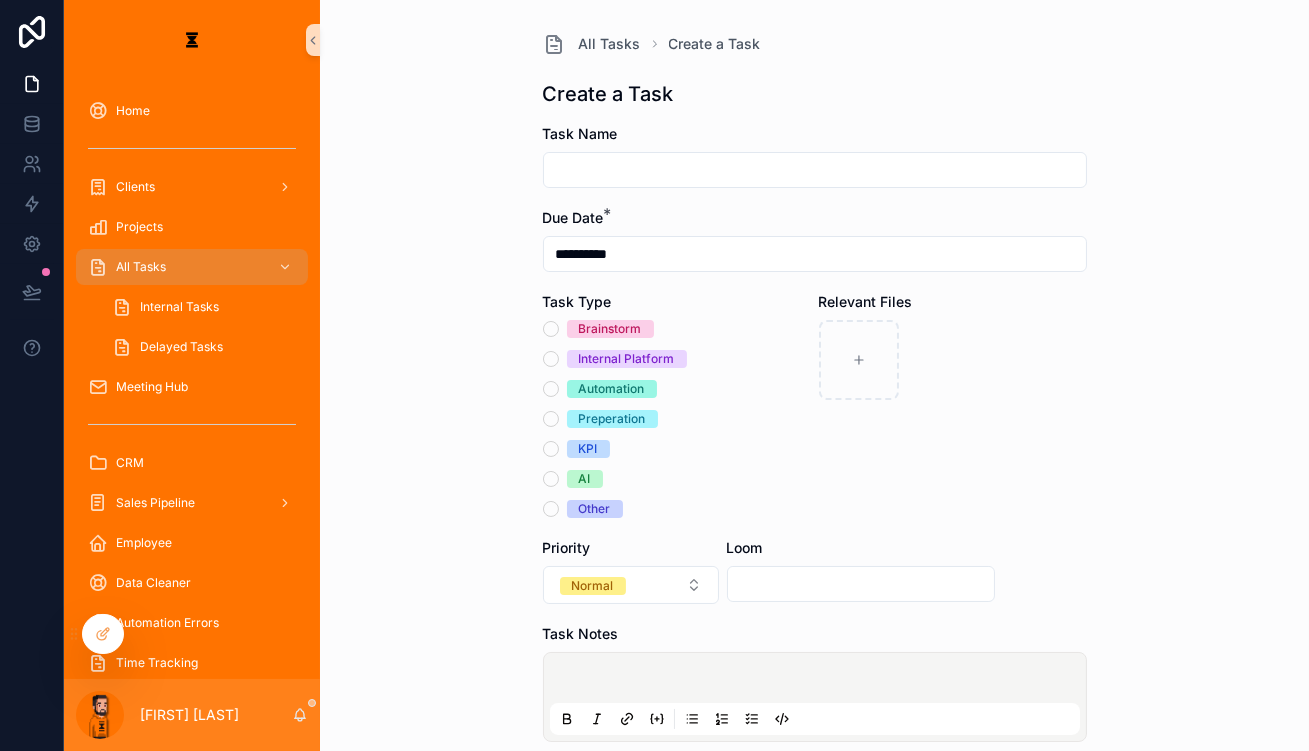click at bounding box center [815, 170] 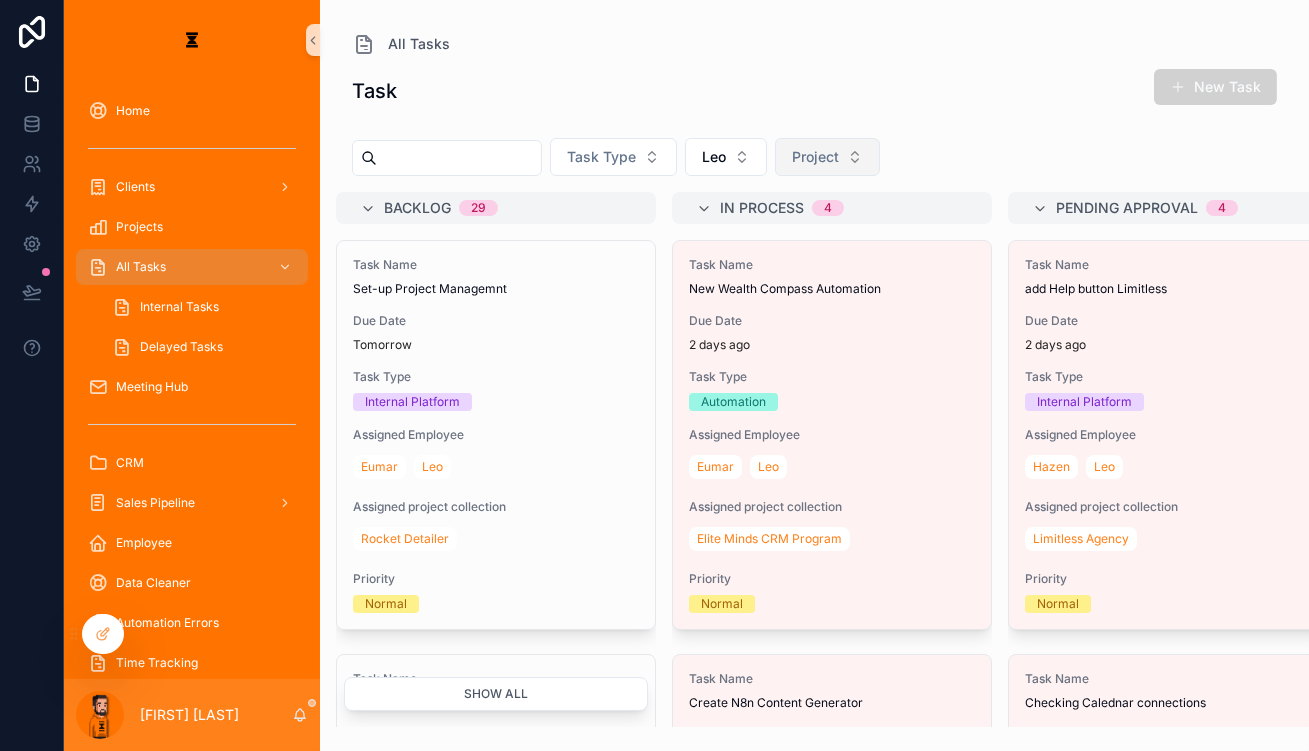 click on "Project" at bounding box center [827, 157] 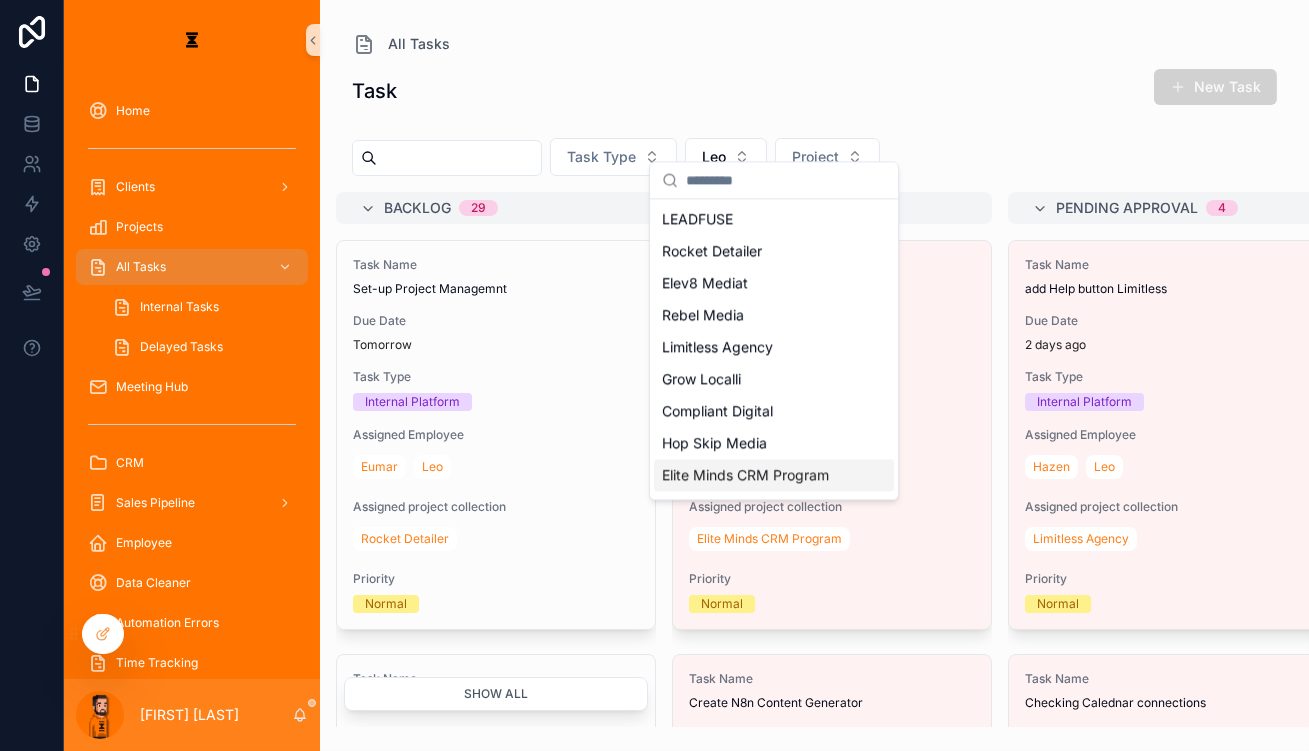 drag, startPoint x: 720, startPoint y: 420, endPoint x: 721, endPoint y: 438, distance: 18.027756 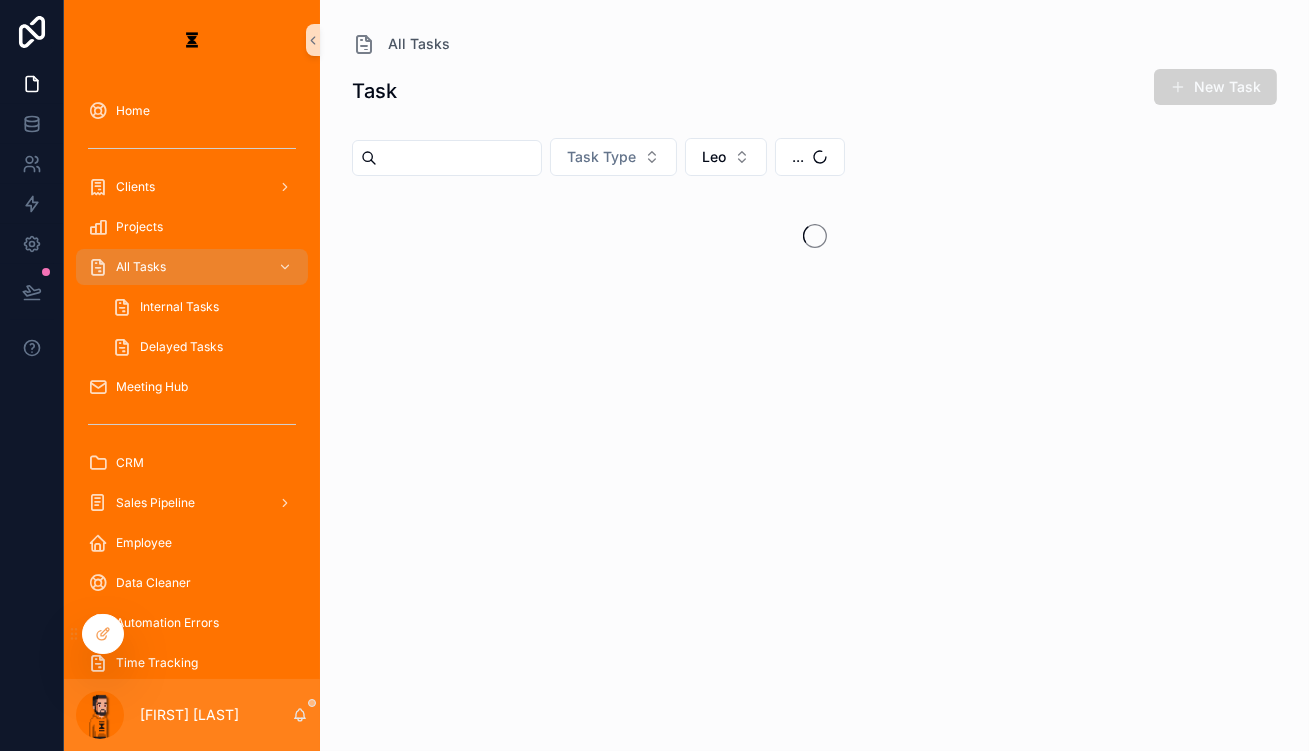 type 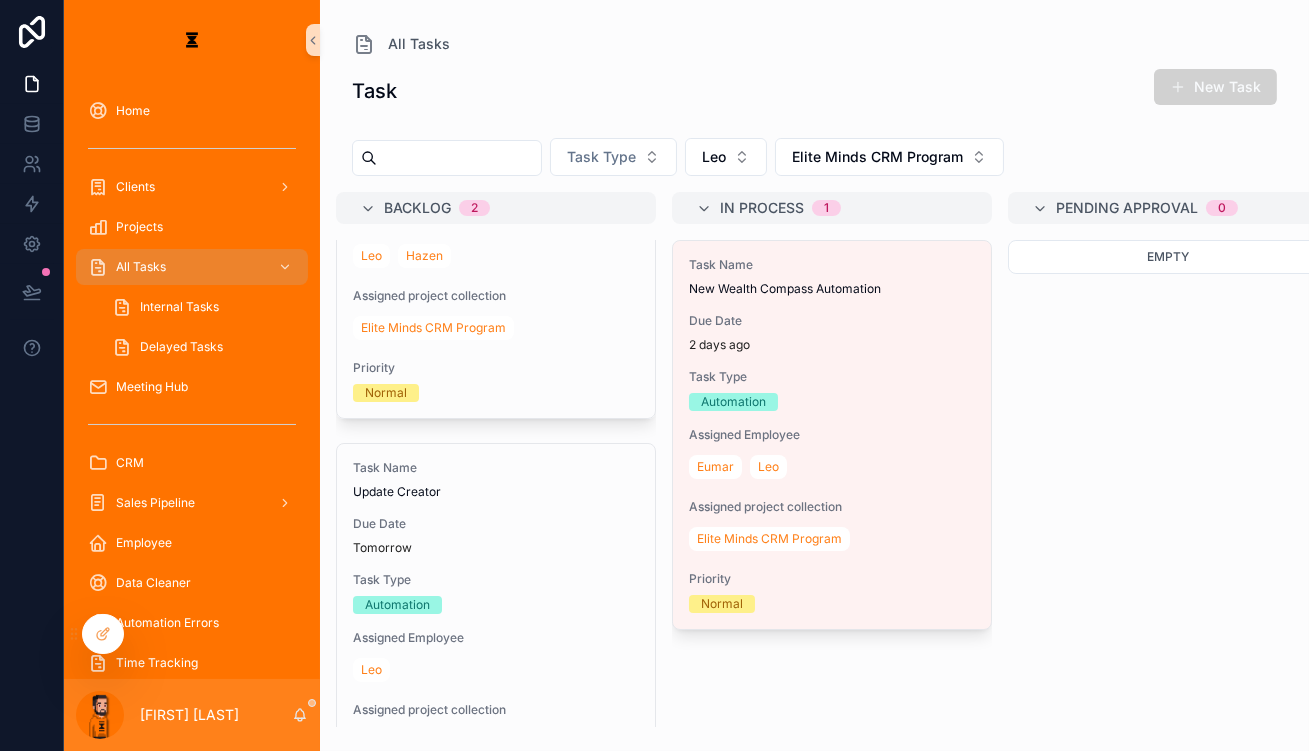 scroll, scrollTop: 214, scrollLeft: 0, axis: vertical 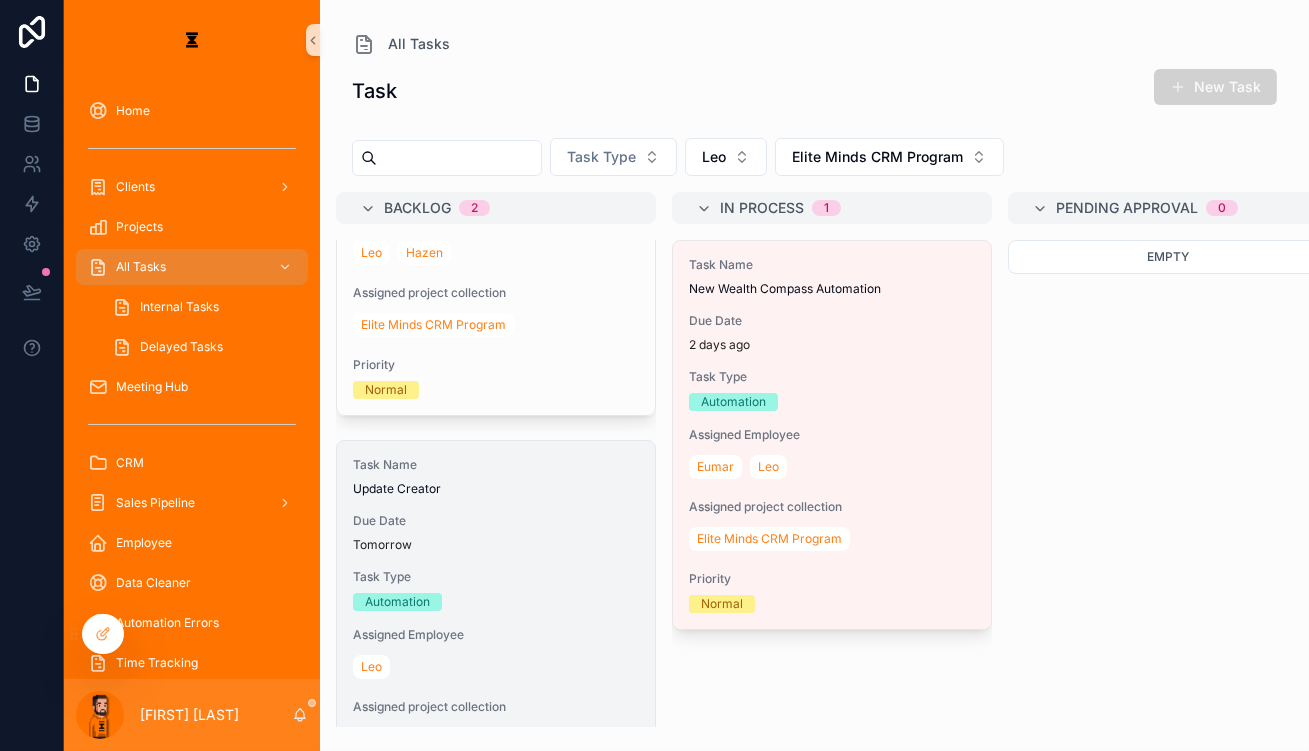 click on "Task Type" at bounding box center [496, 577] 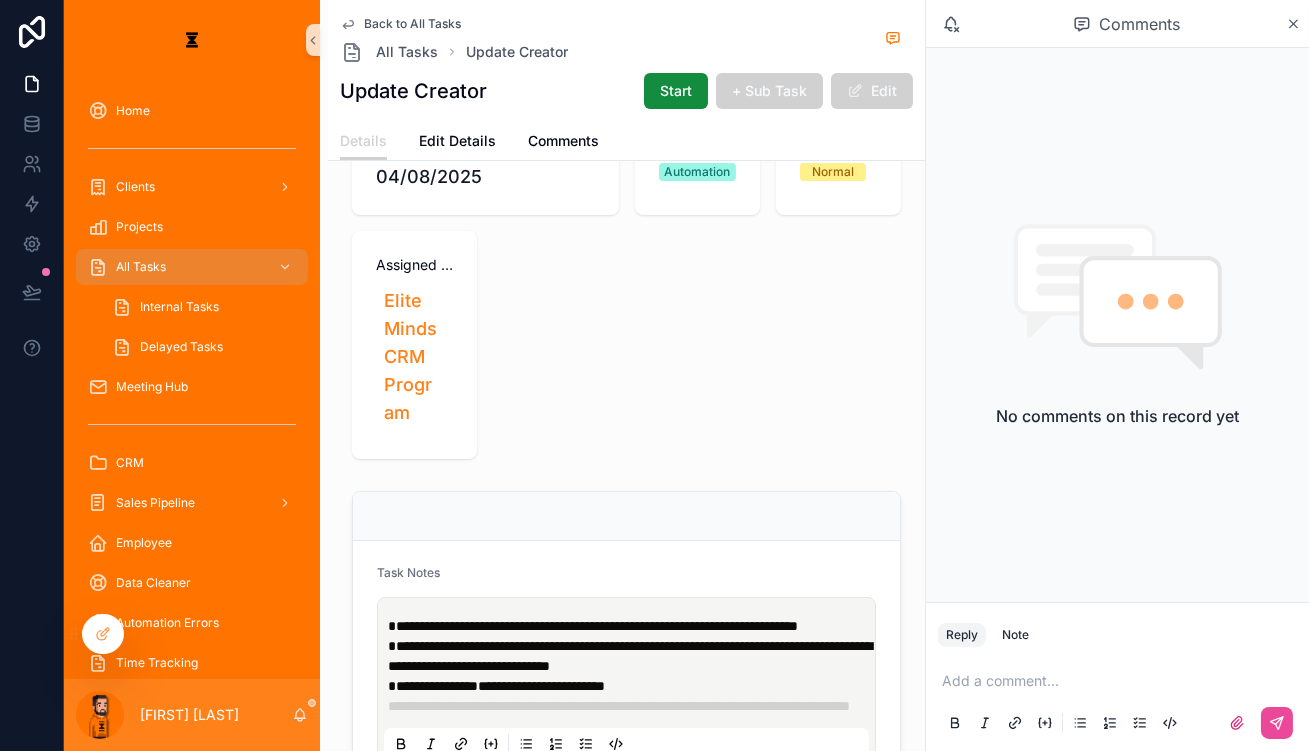 scroll, scrollTop: 181, scrollLeft: 0, axis: vertical 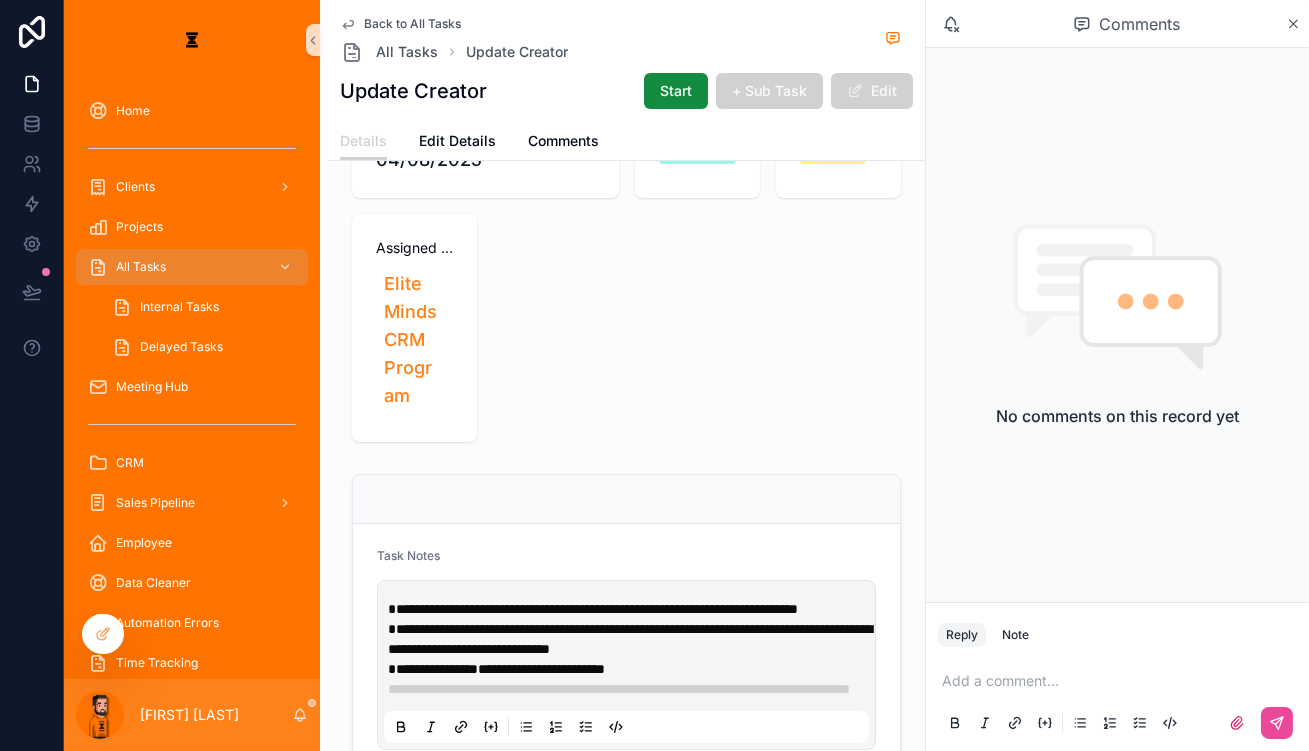 click on "**********" at bounding box center [630, 689] 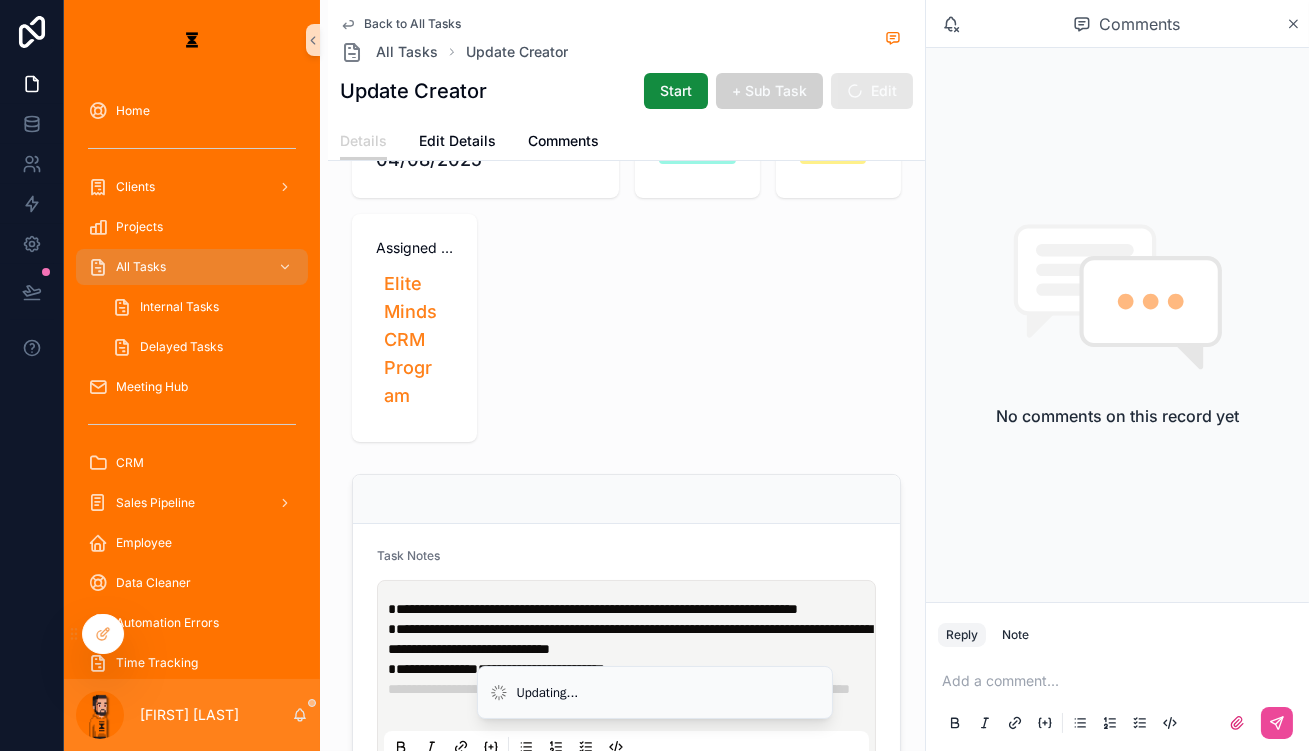 click 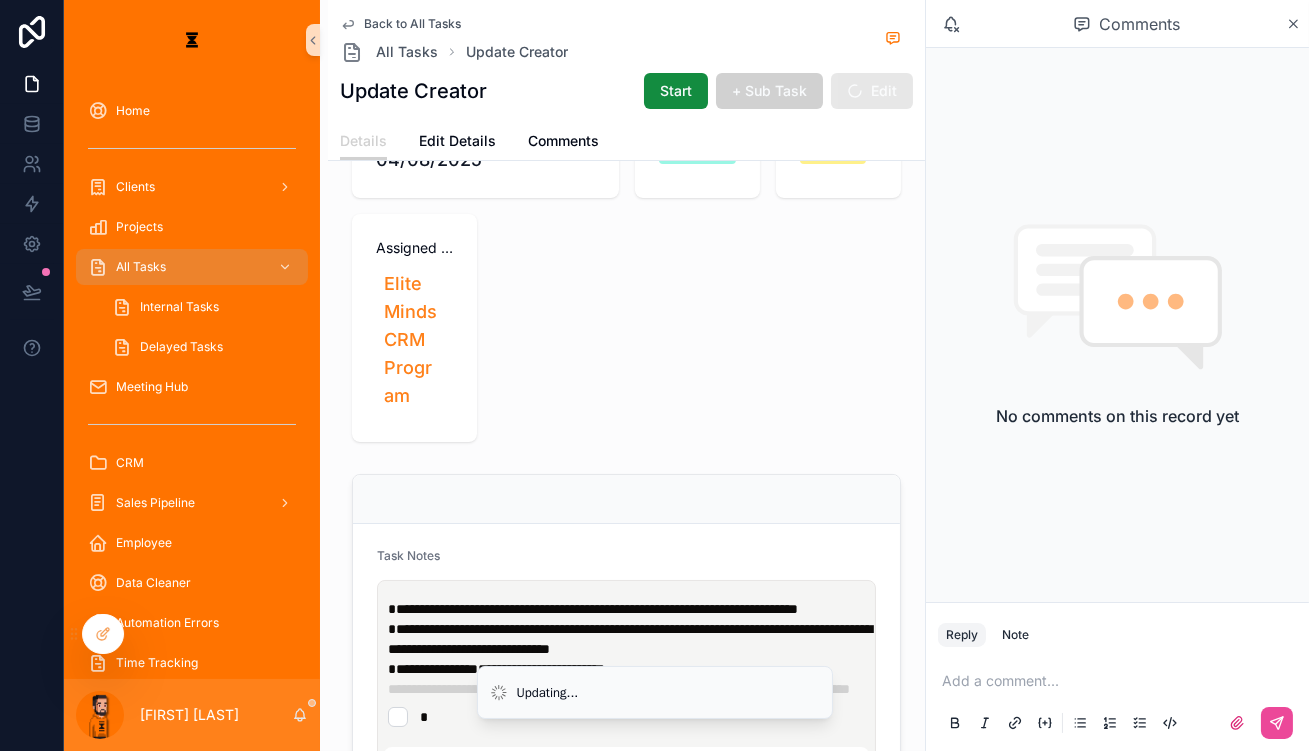 type 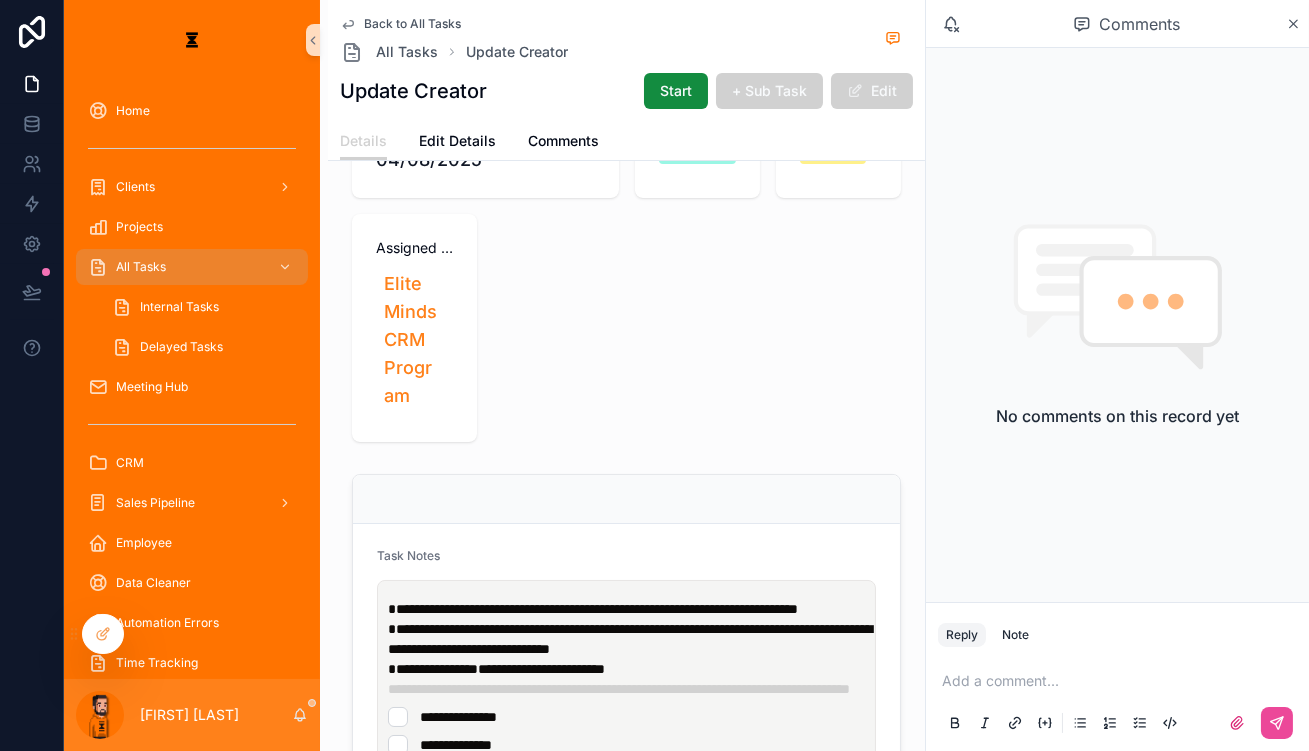 click on "**********" at bounding box center (626, 773) 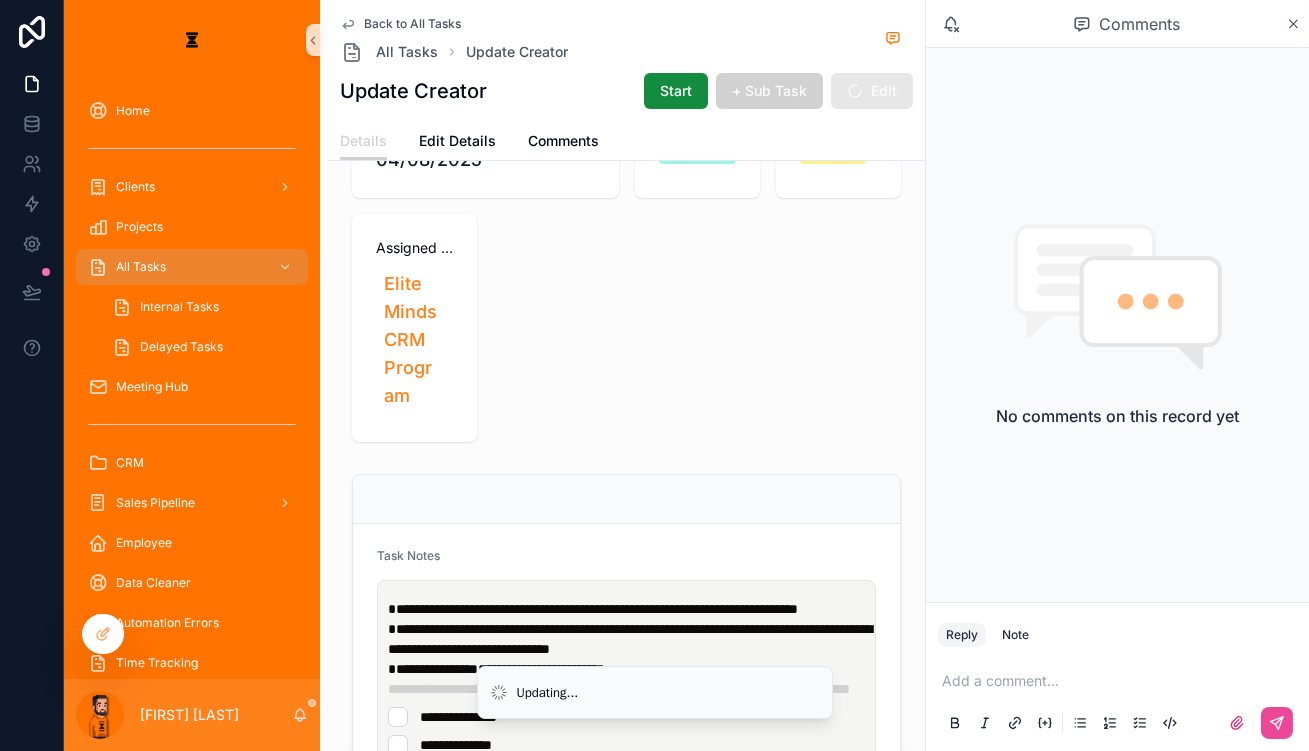click on "**********" at bounding box center (630, 759) 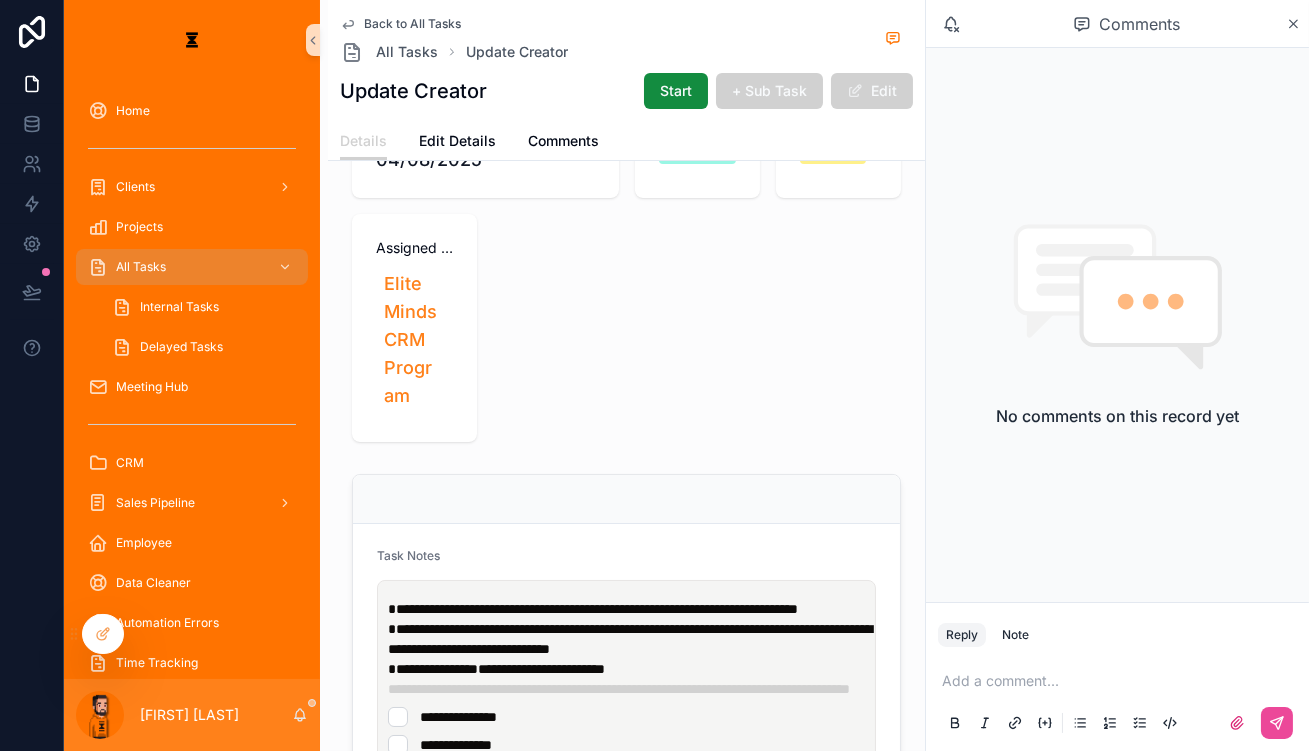 click on "**********" at bounding box center [630, 759] 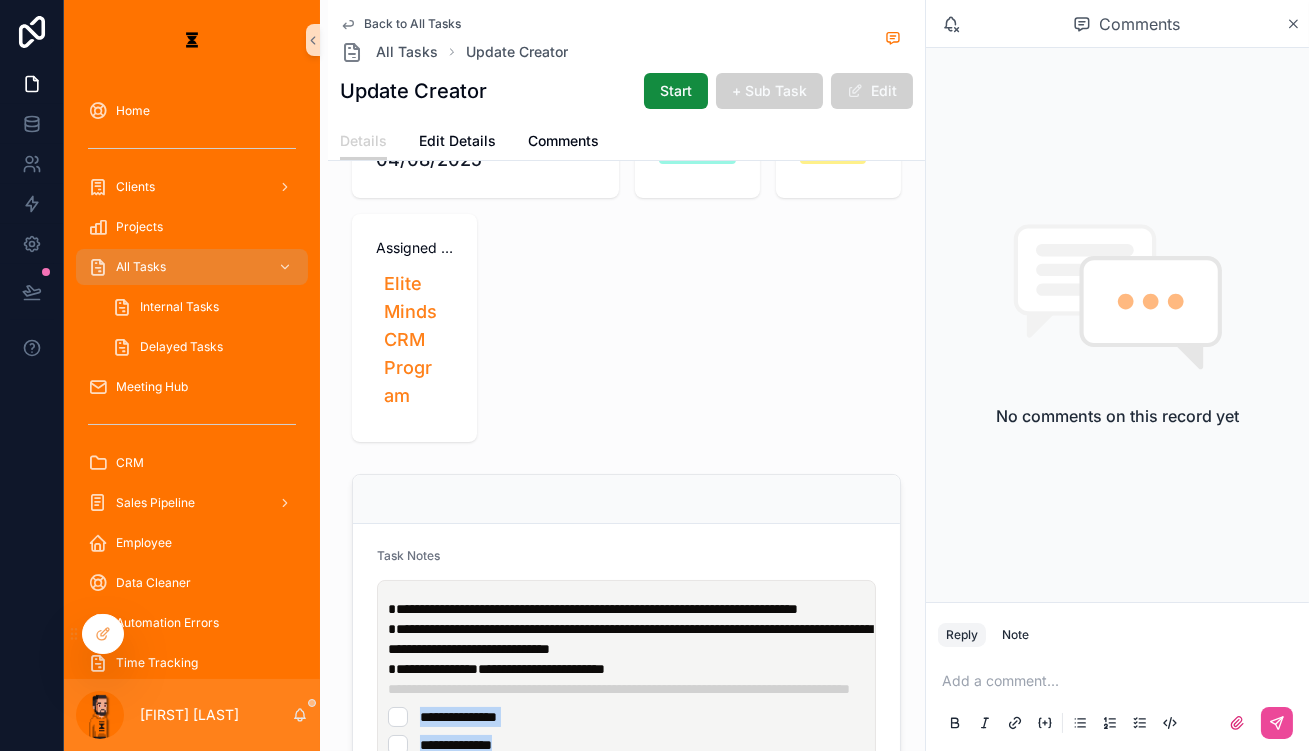 drag, startPoint x: 649, startPoint y: 590, endPoint x: 363, endPoint y: 572, distance: 286.5659 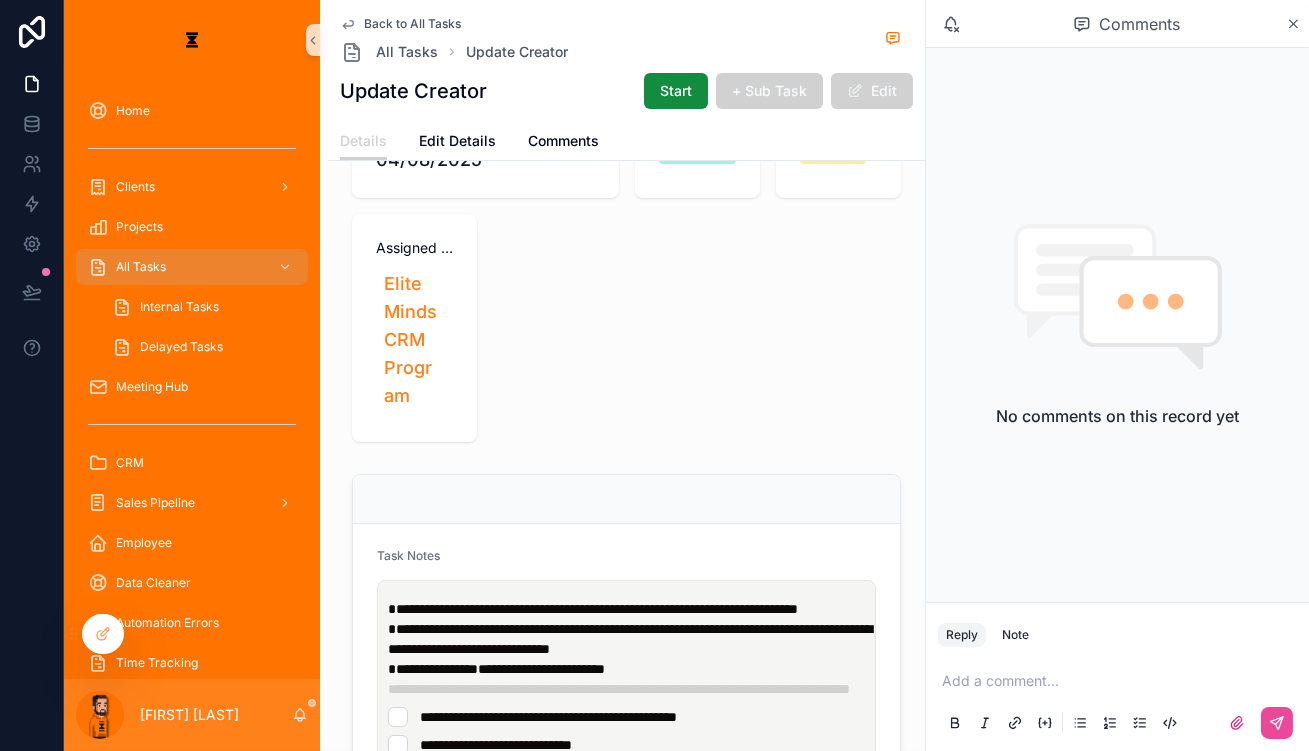 click on "**********" at bounding box center (626, 745) 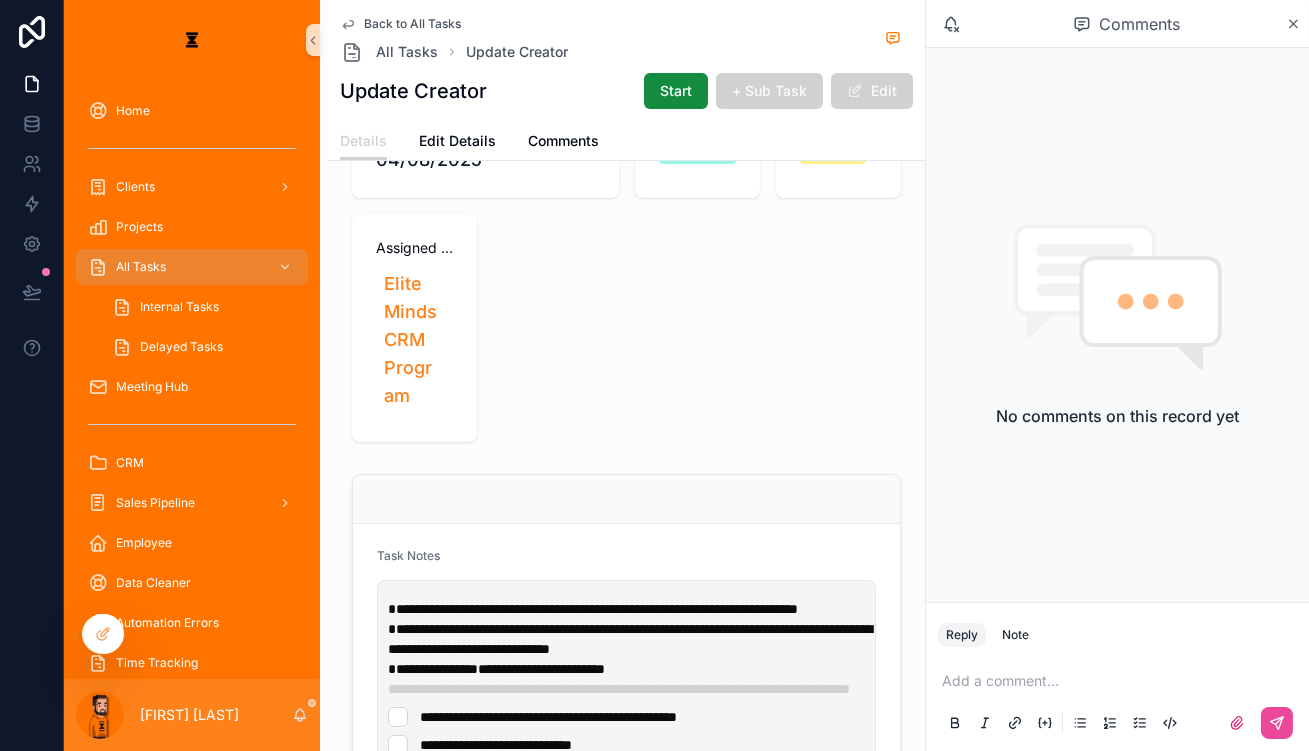 click on "**********" at bounding box center (654, 375) 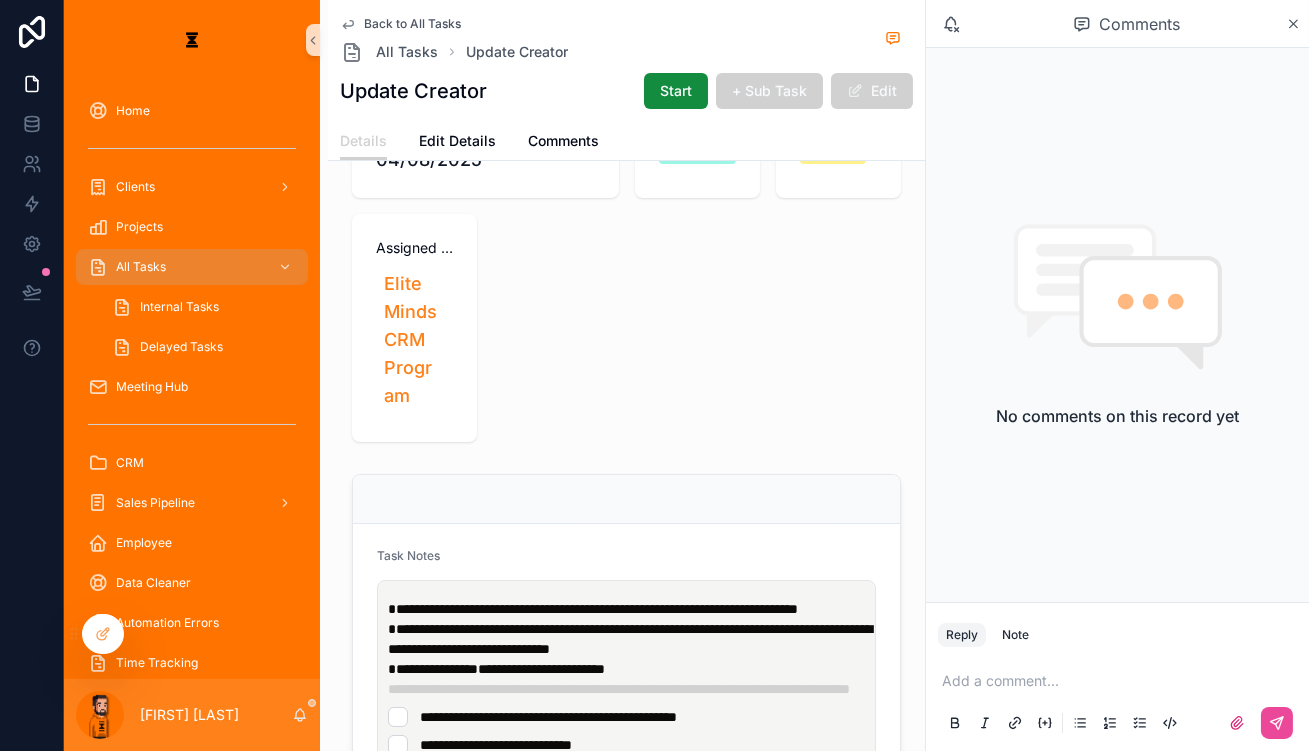 click 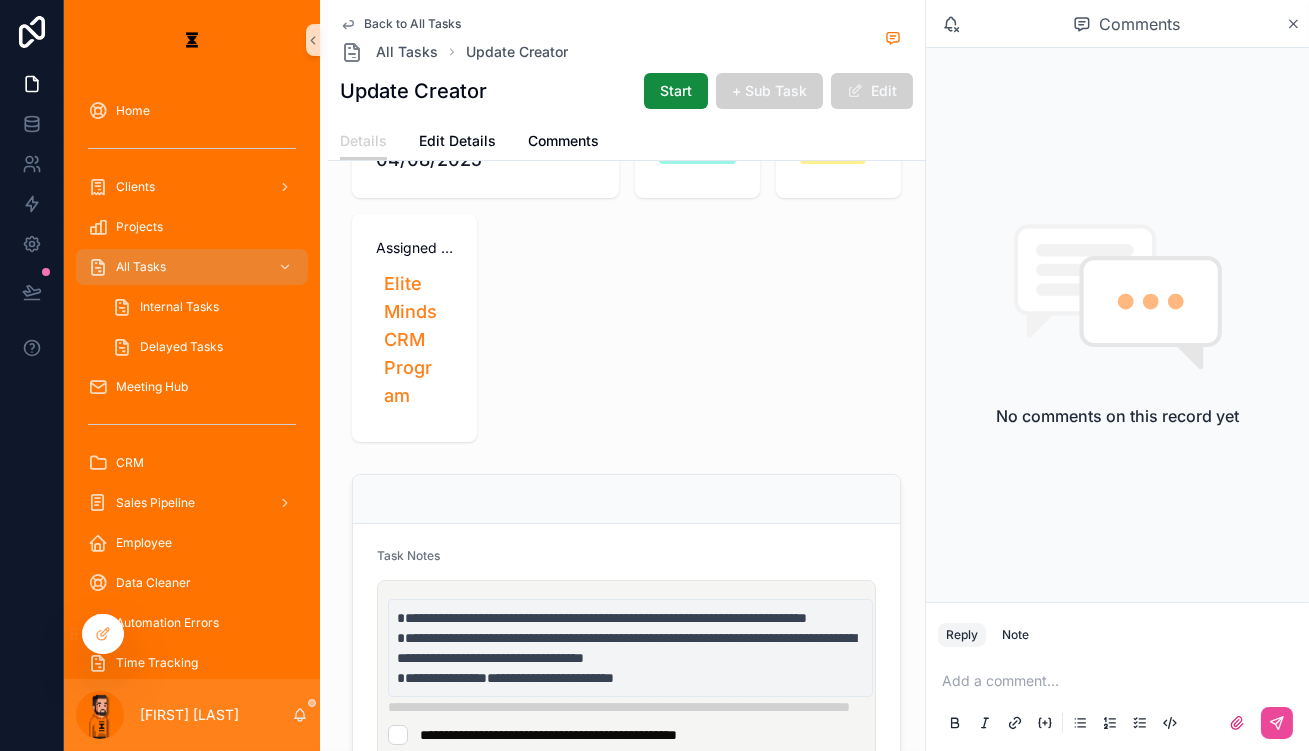 click at bounding box center [626, 819] 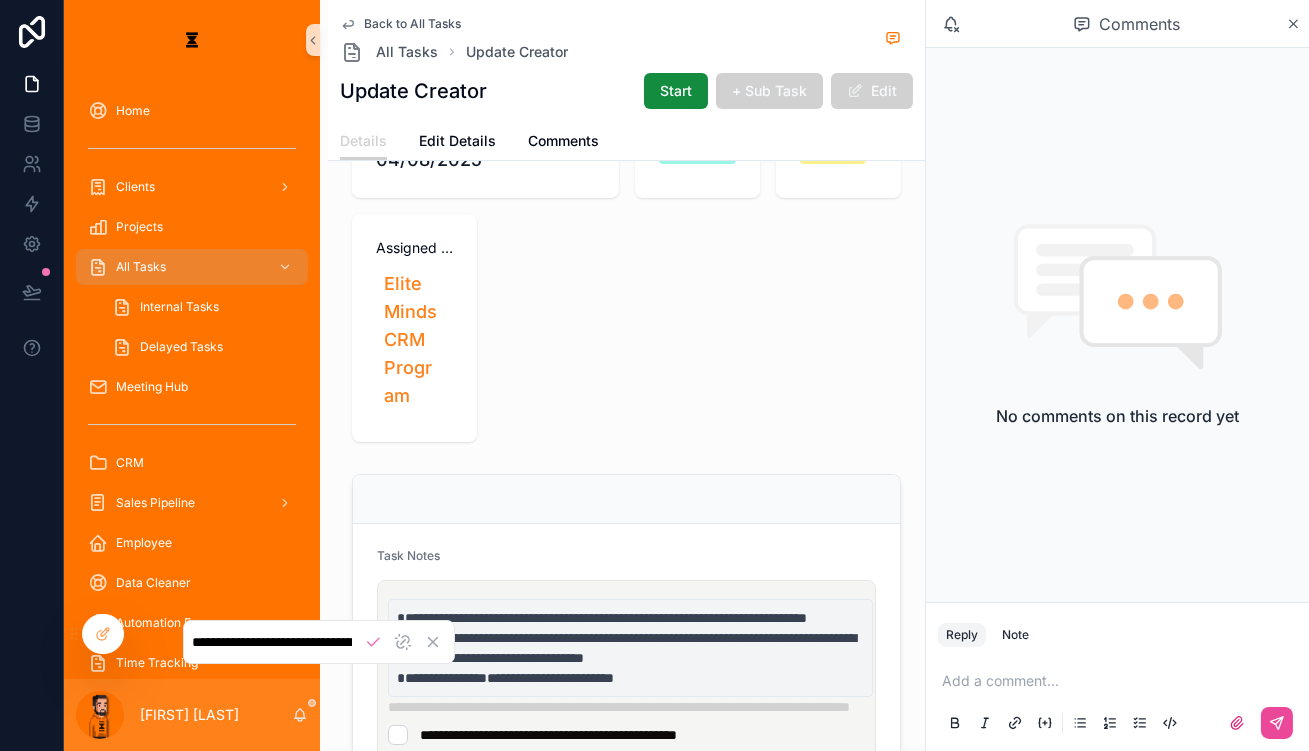 scroll, scrollTop: 0, scrollLeft: 70, axis: horizontal 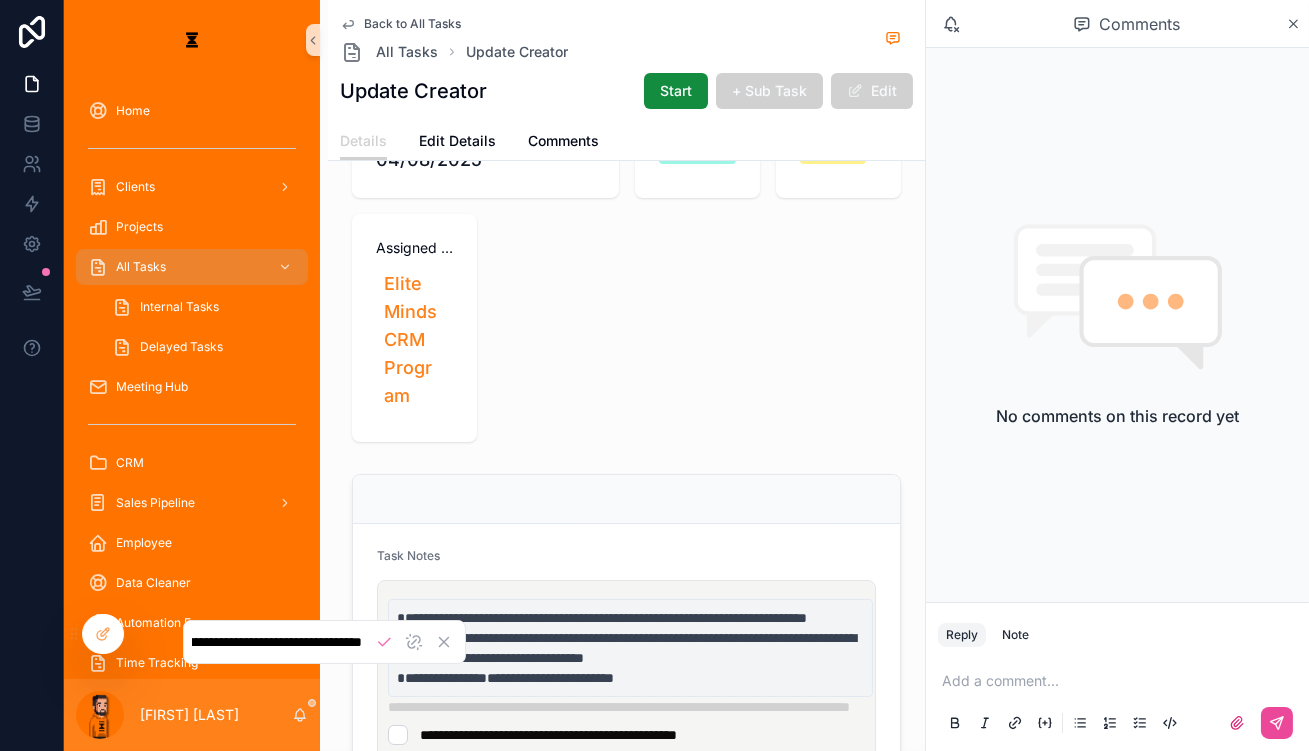 drag, startPoint x: 665, startPoint y: 665, endPoint x: 342, endPoint y: 675, distance: 323.15475 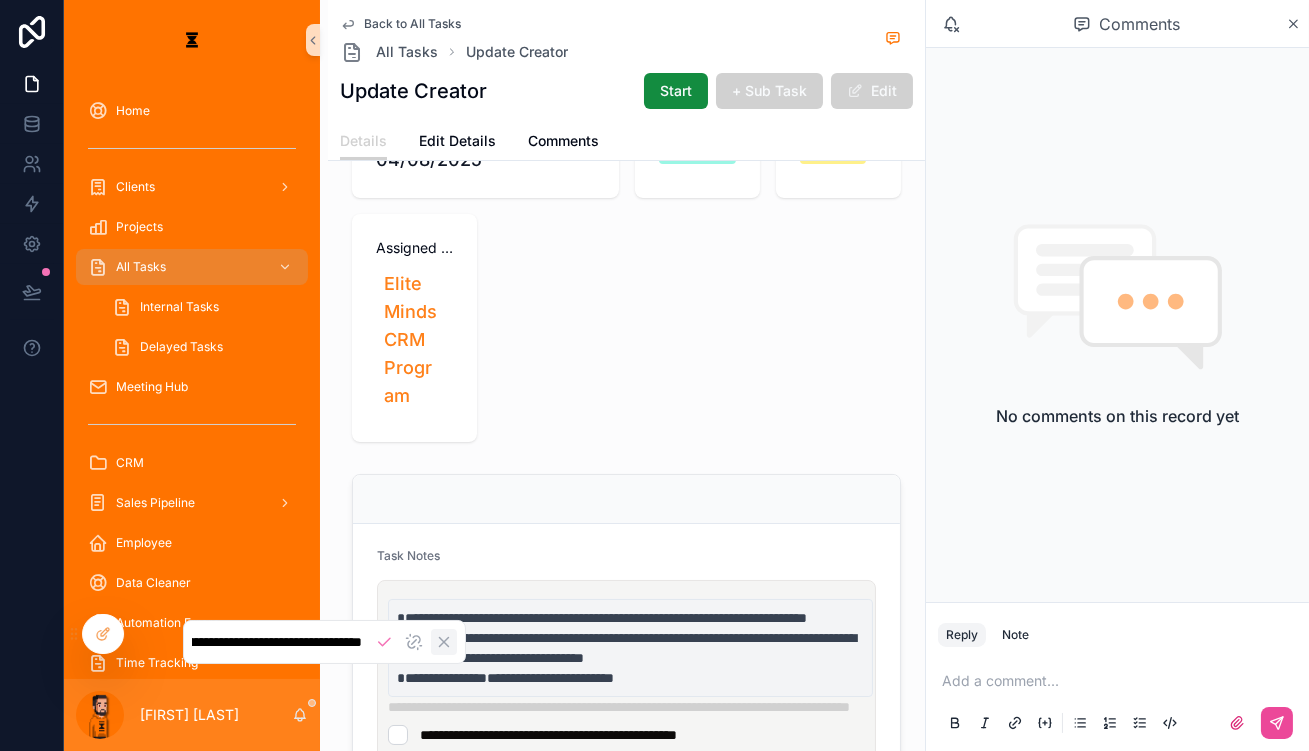 scroll, scrollTop: 0, scrollLeft: 0, axis: both 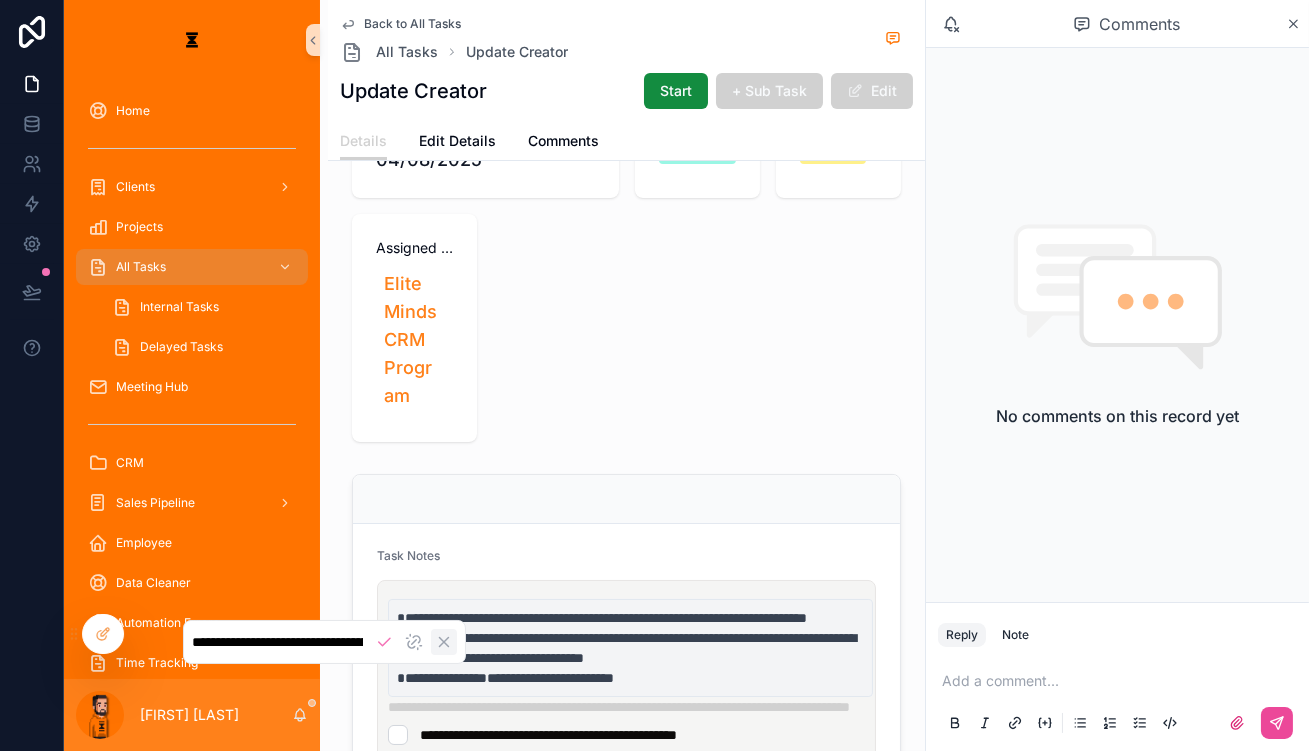 click 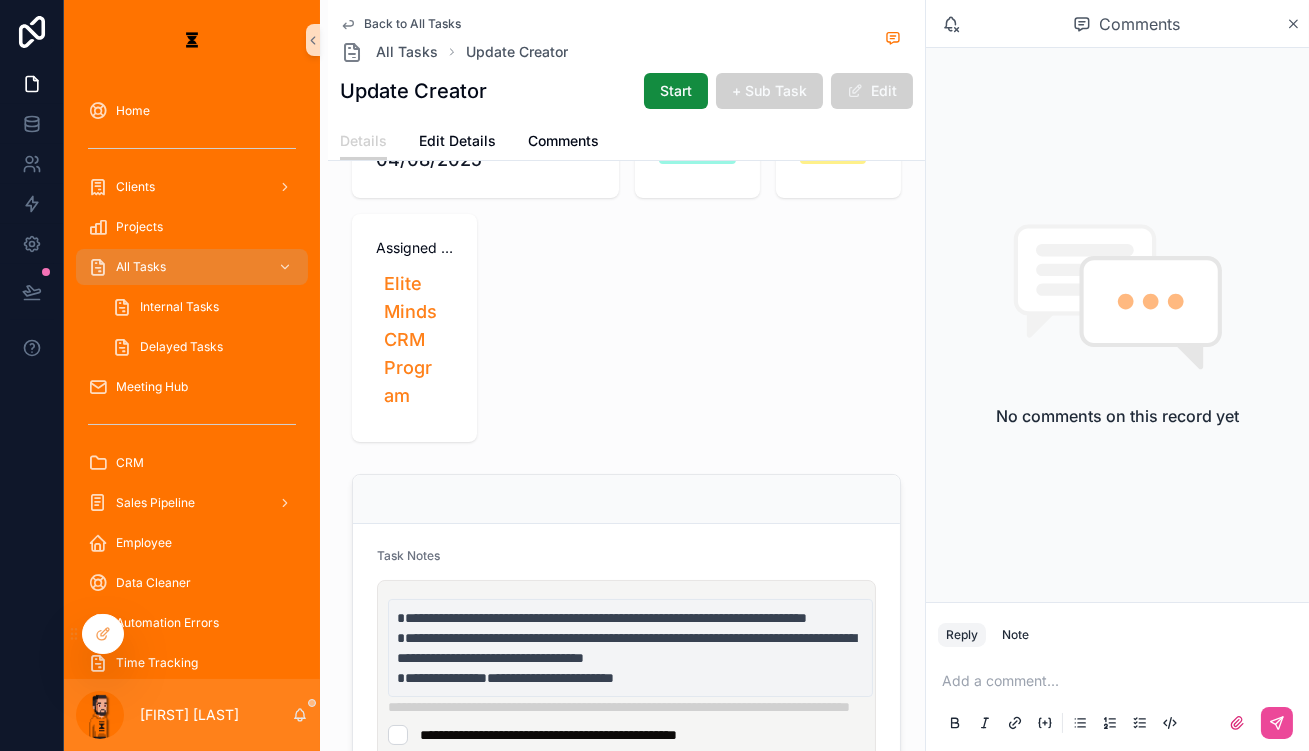 click on "**********" at bounding box center [630, 828] 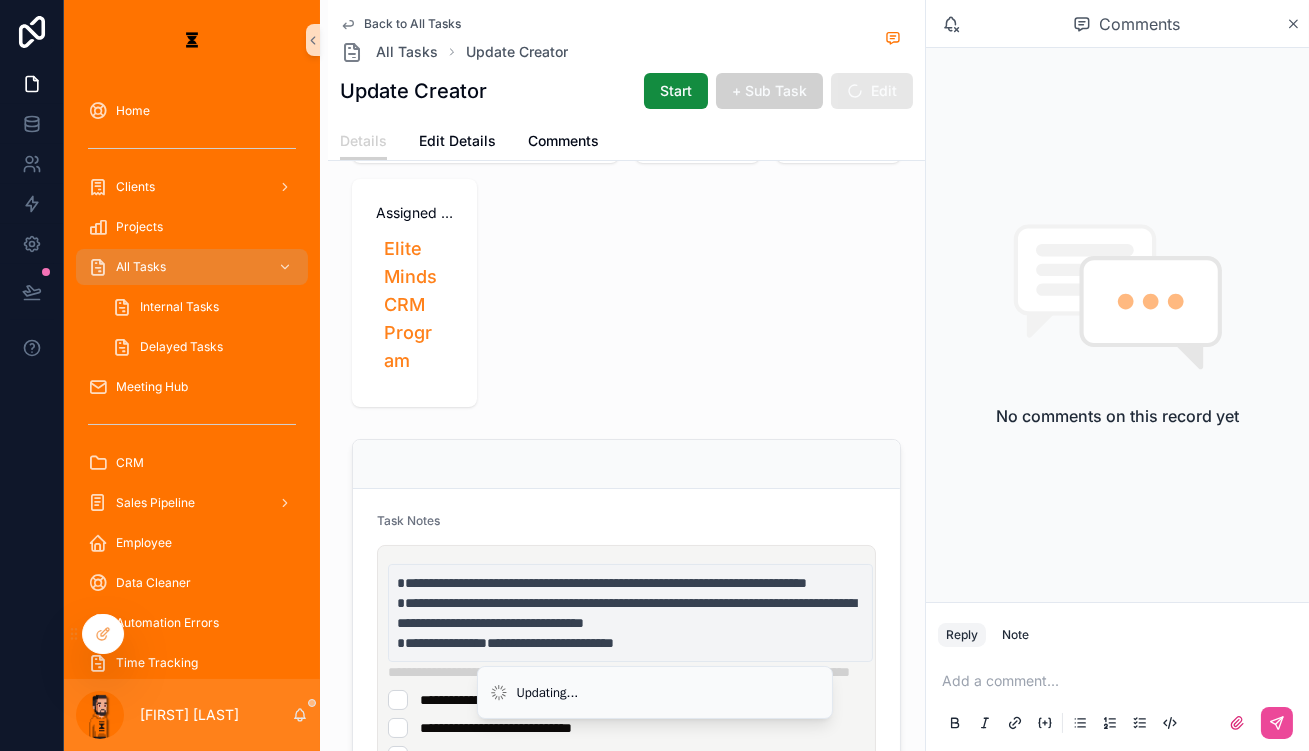 click on "**********" at bounding box center (630, 843) 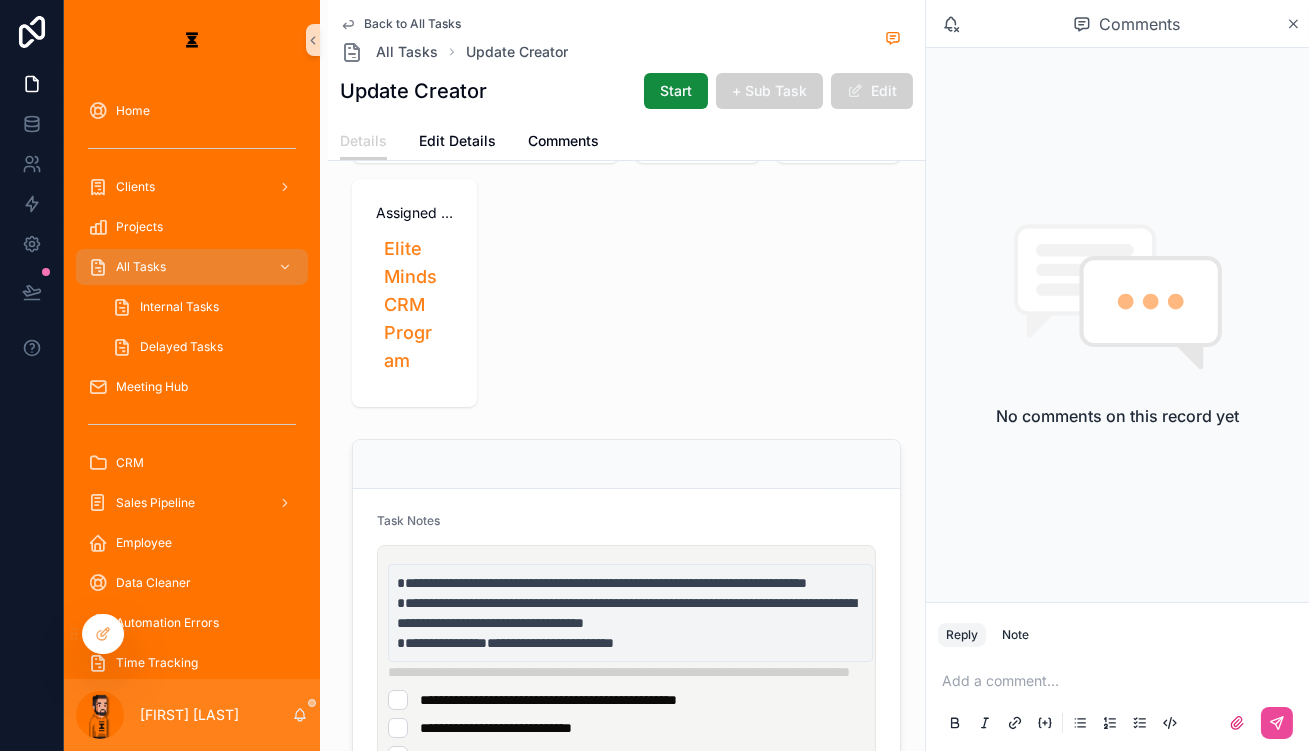click on "**********" at bounding box center [630, 728] 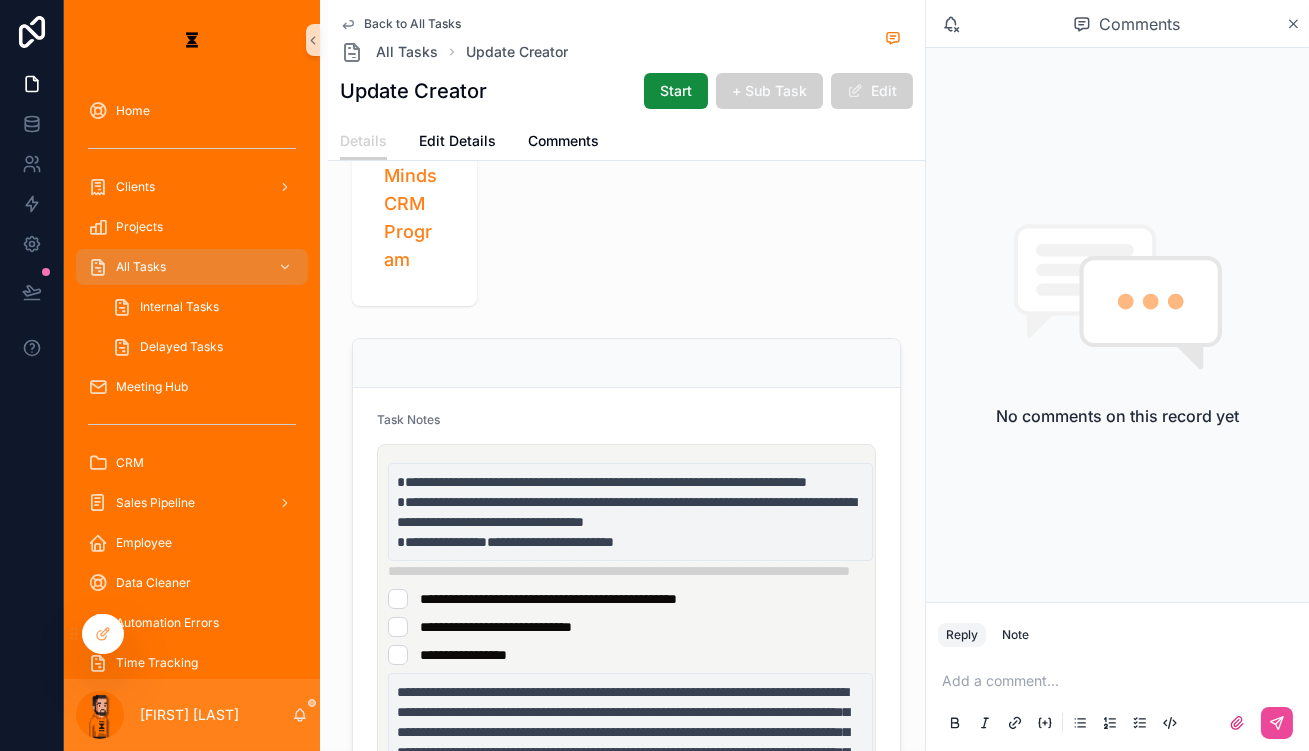 scroll, scrollTop: 398, scrollLeft: 0, axis: vertical 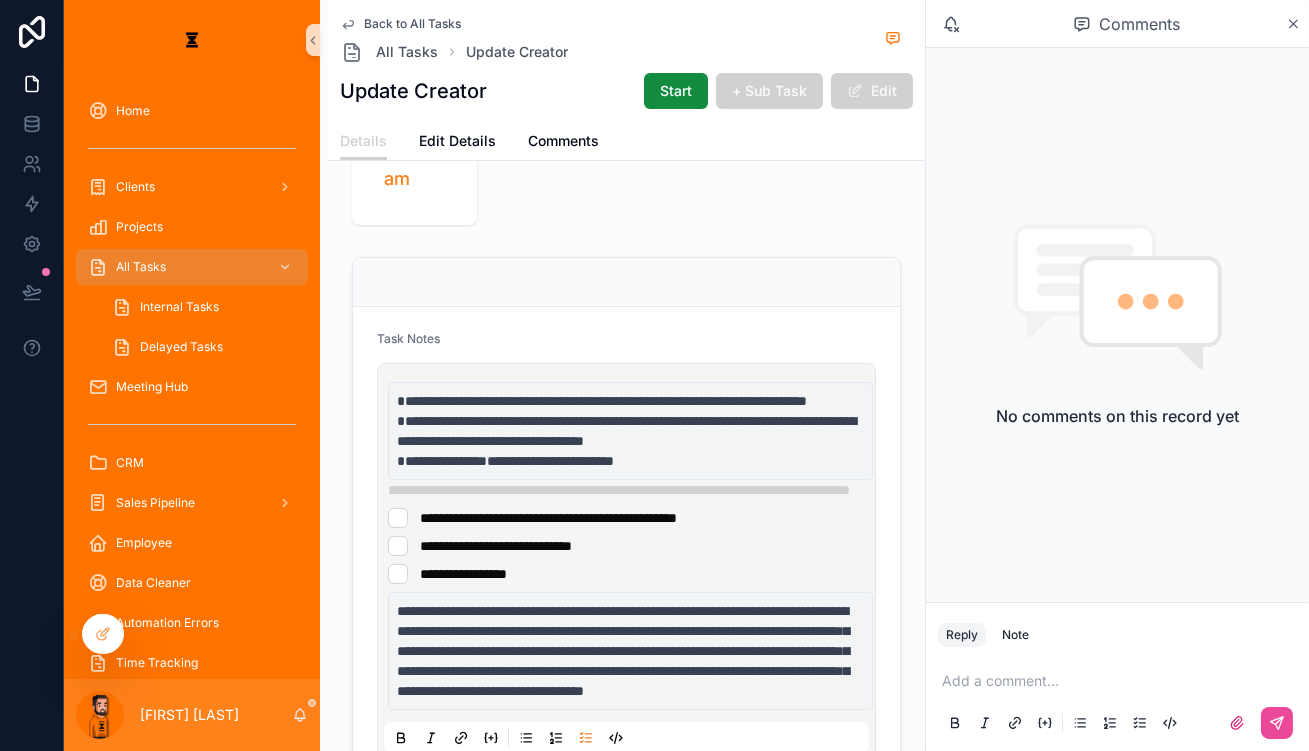 click on "**********" at bounding box center (626, 546) 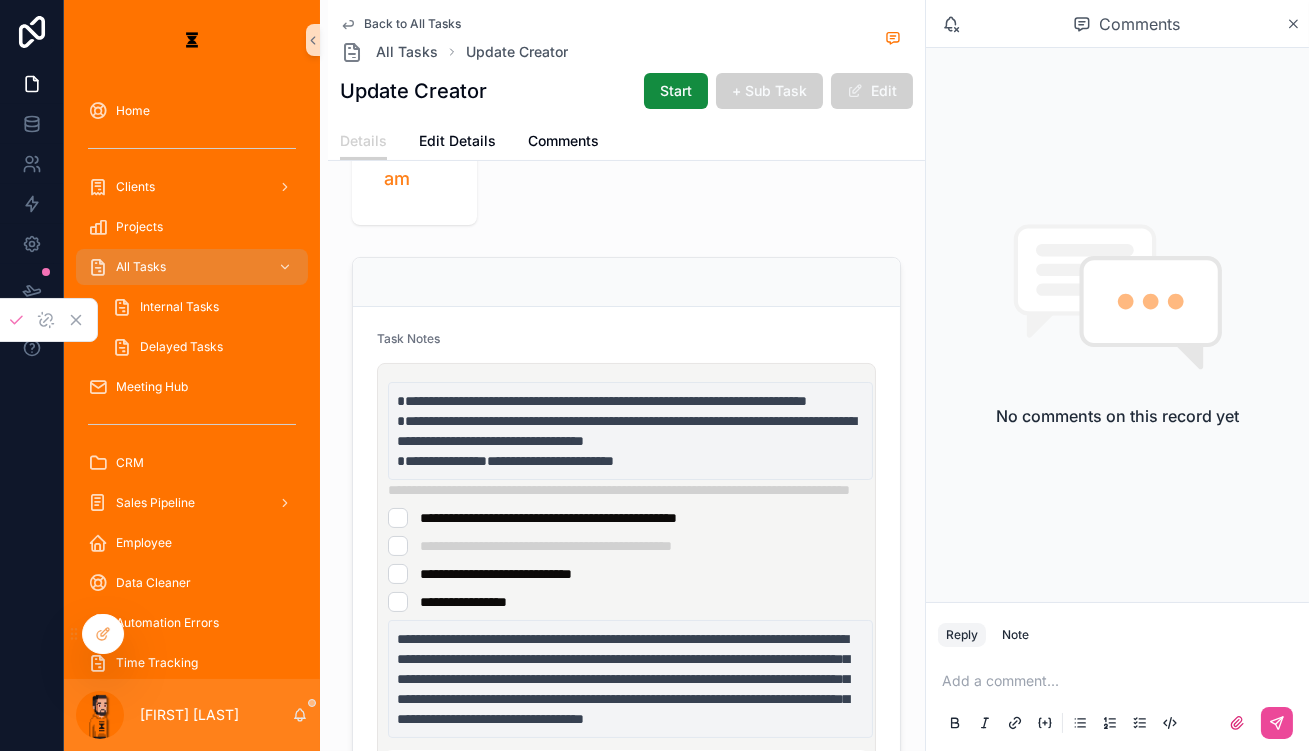 scroll, scrollTop: 0, scrollLeft: 443, axis: horizontal 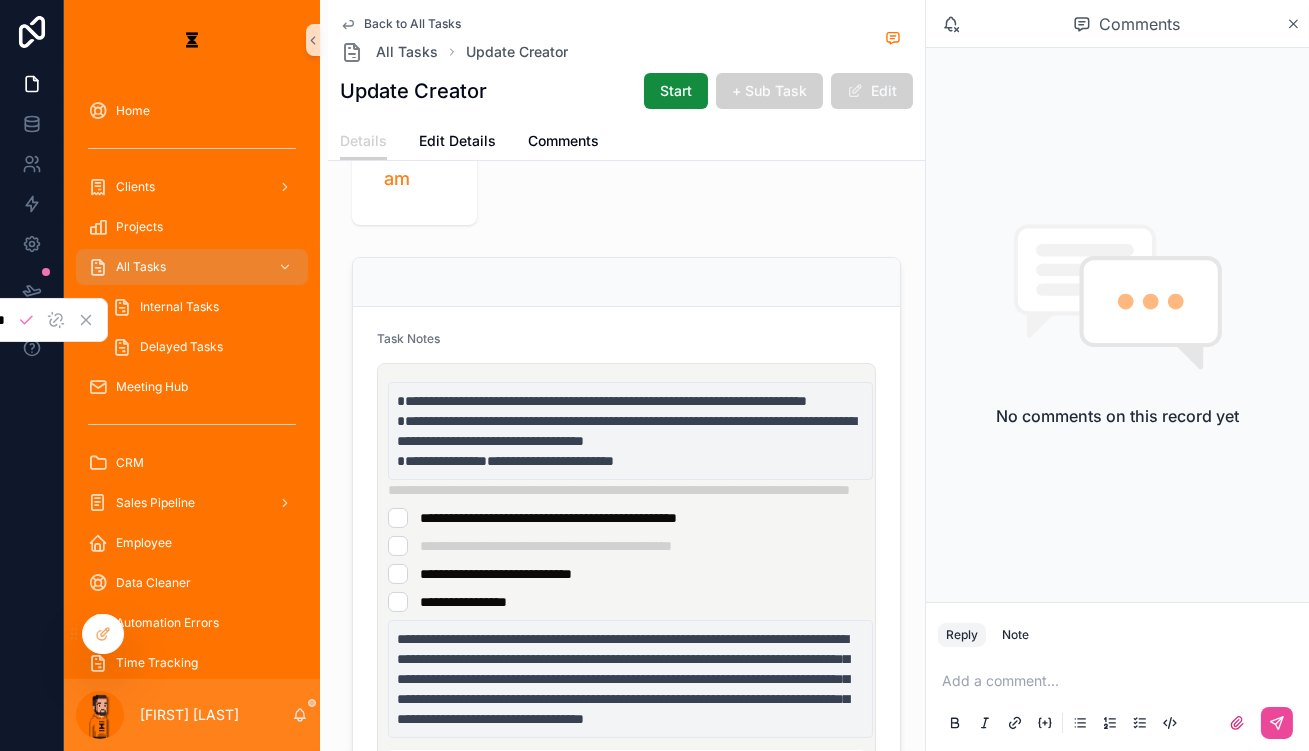drag, startPoint x: 522, startPoint y: 342, endPoint x: 422, endPoint y: 303, distance: 107.33592 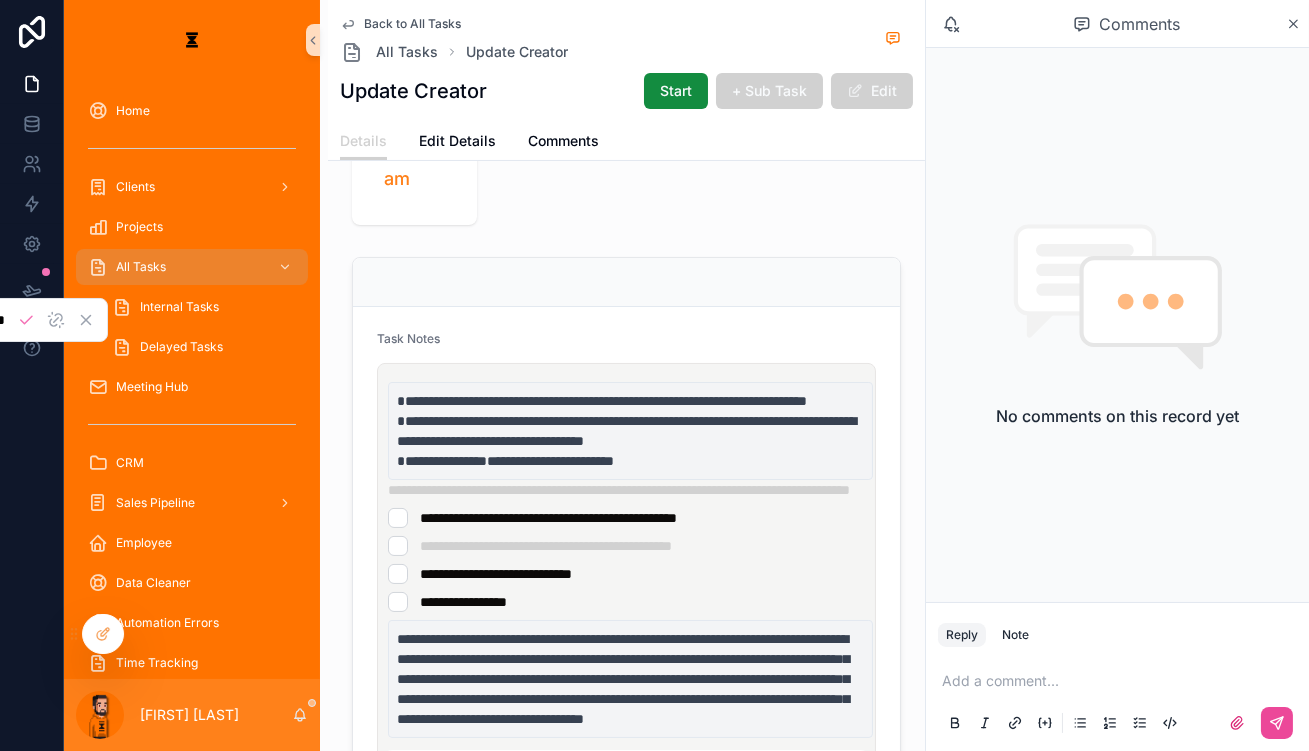 scroll, scrollTop: 0, scrollLeft: 0, axis: both 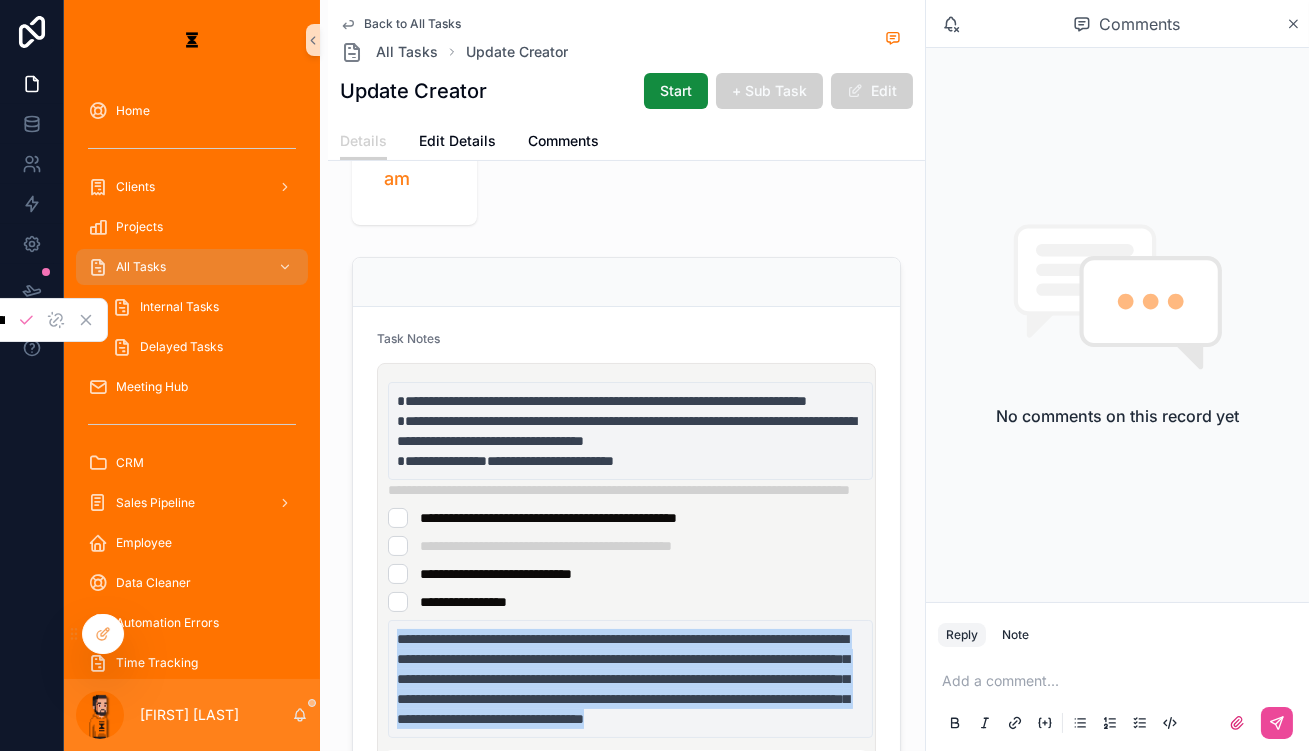 click on "**********" at bounding box center [626, 576] 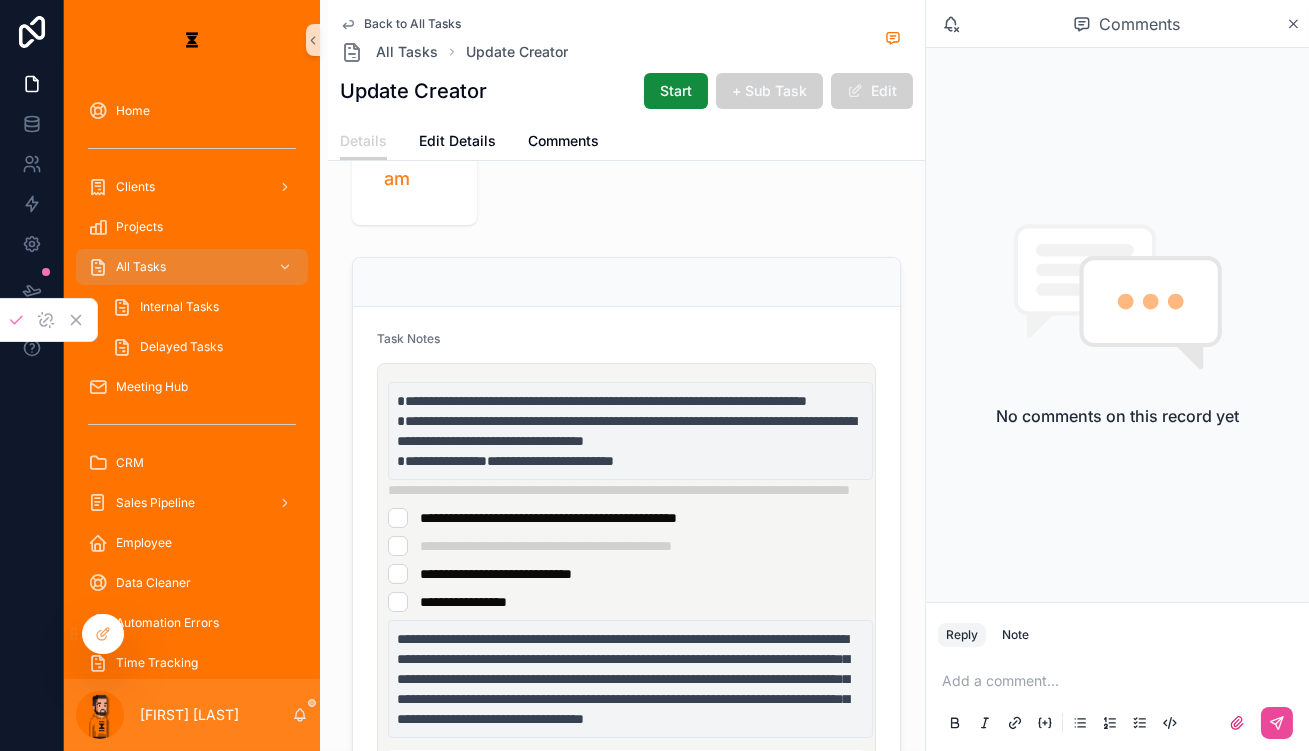 scroll, scrollTop: 0, scrollLeft: 443, axis: horizontal 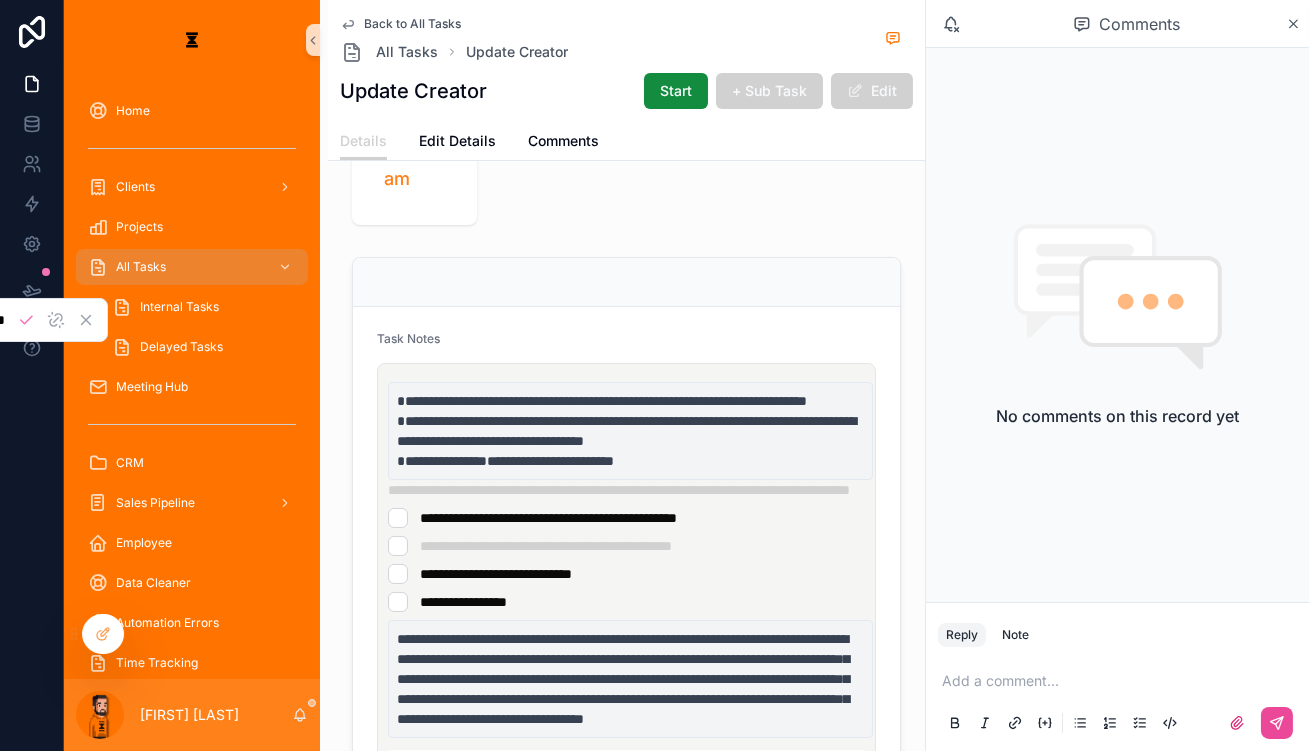 drag, startPoint x: 474, startPoint y: 347, endPoint x: 349, endPoint y: 262, distance: 151.16217 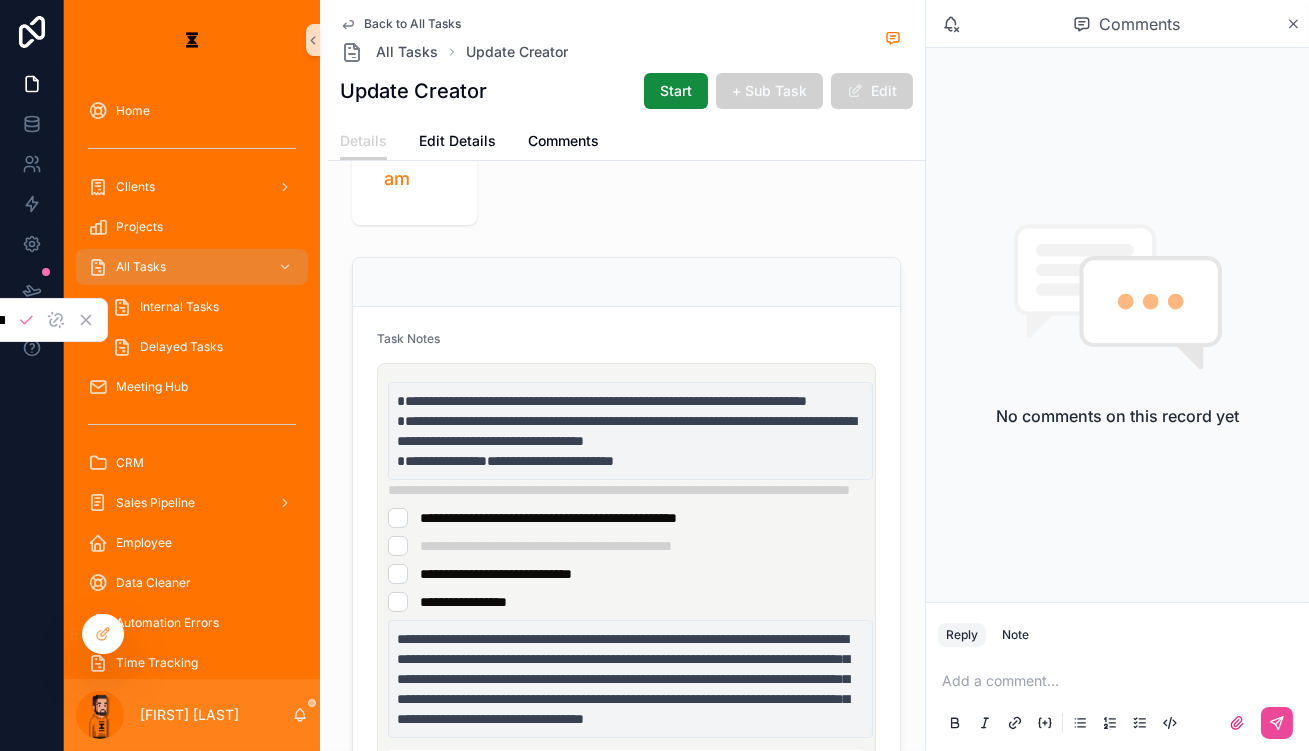 click on "**********" at bounding box center [602, 401] 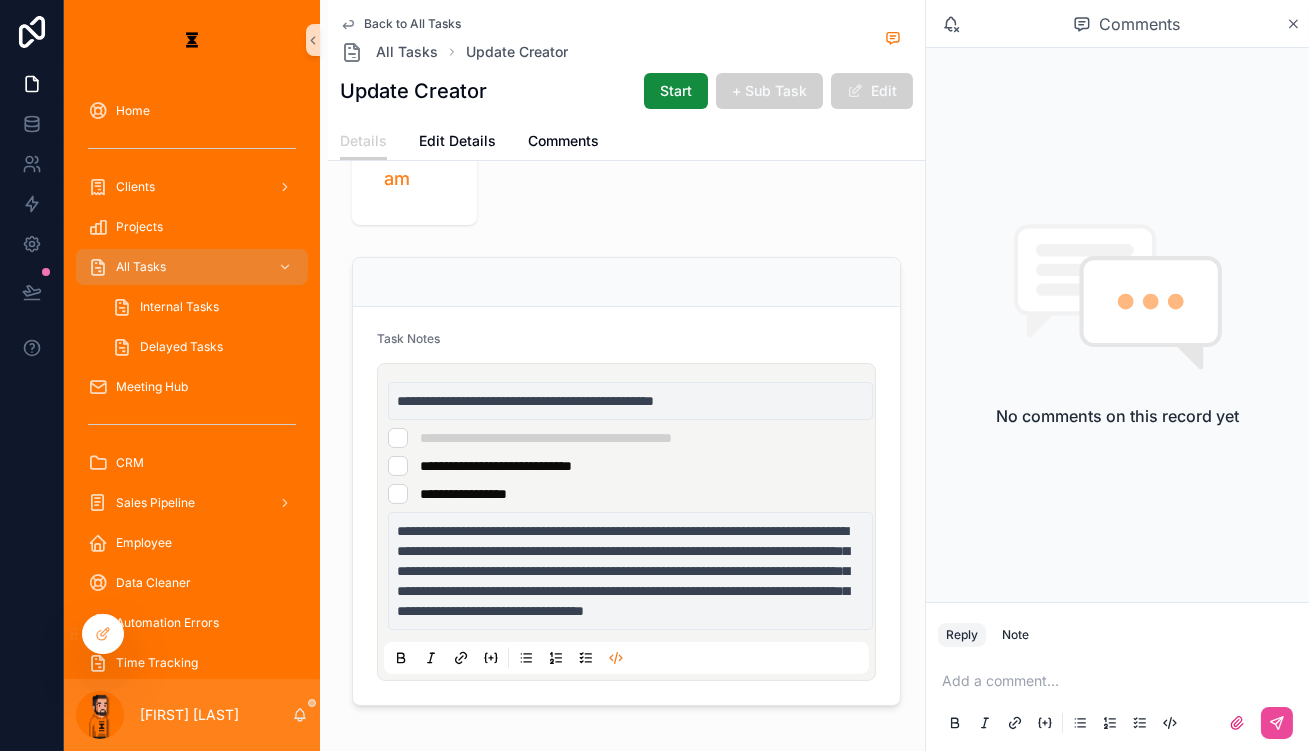 drag, startPoint x: 350, startPoint y: 262, endPoint x: 648, endPoint y: 351, distance: 311.00644 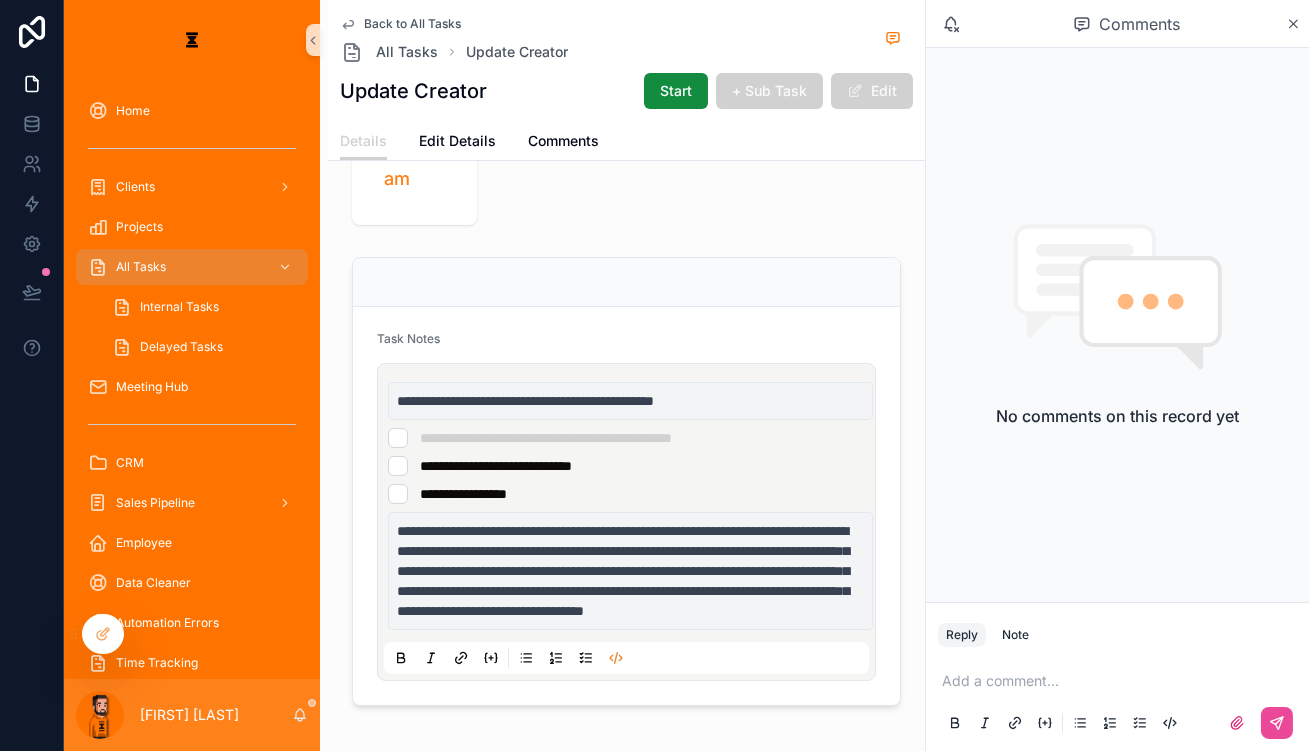 click on "**********" at bounding box center (630, 506) 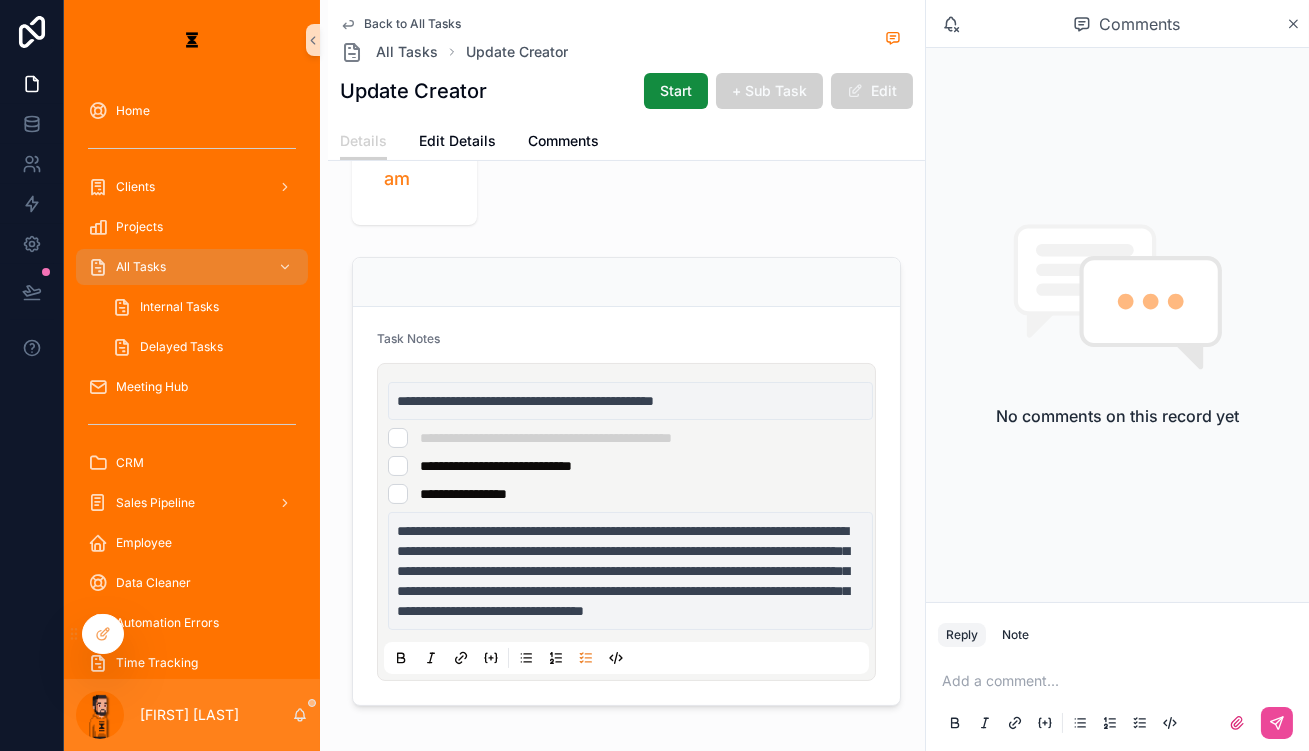 click on "**********" at bounding box center (626, 494) 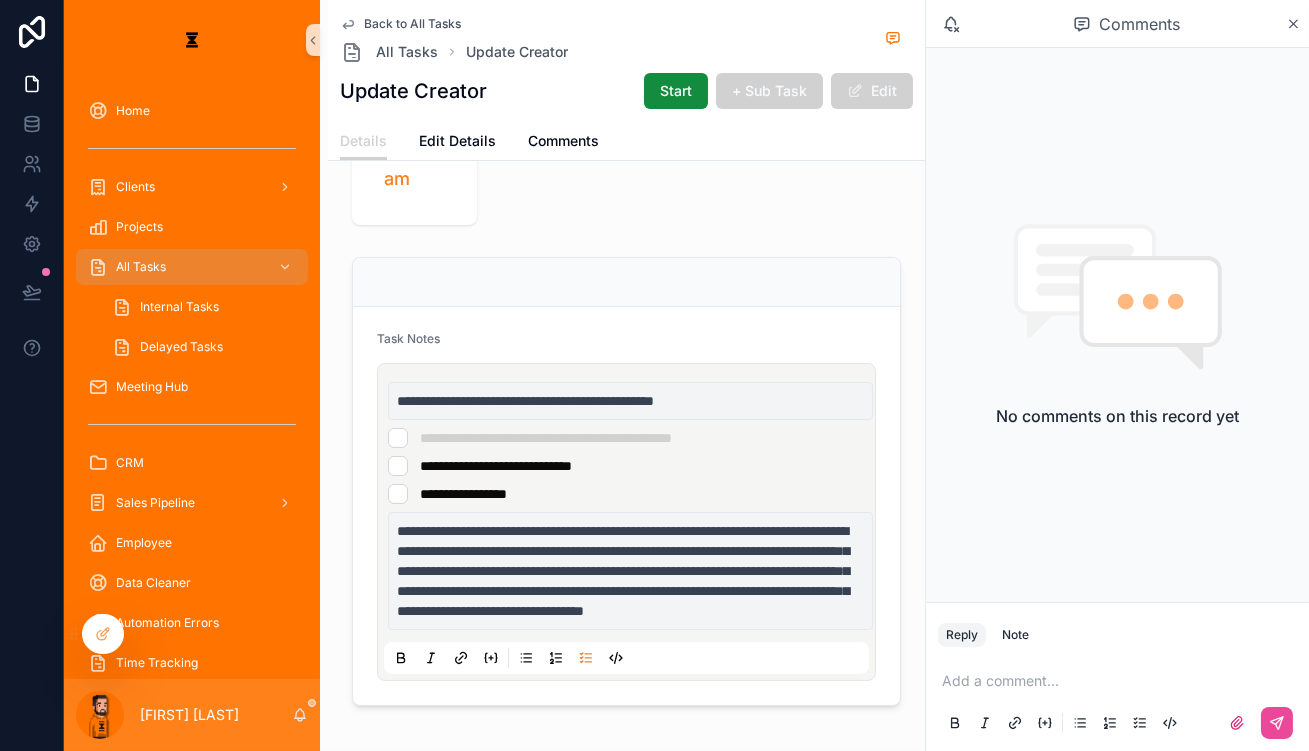 click on "**********" at bounding box center [630, 466] 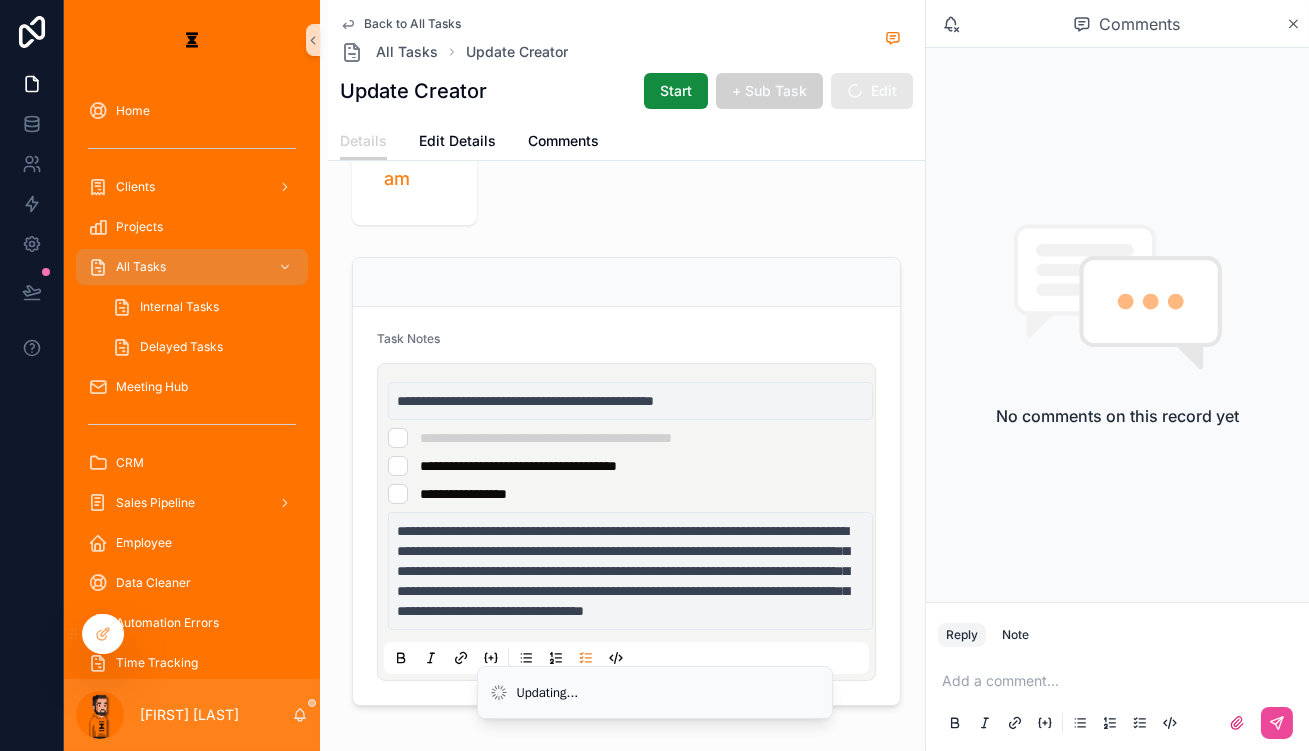 click on "Task Notes" at bounding box center (626, 343) 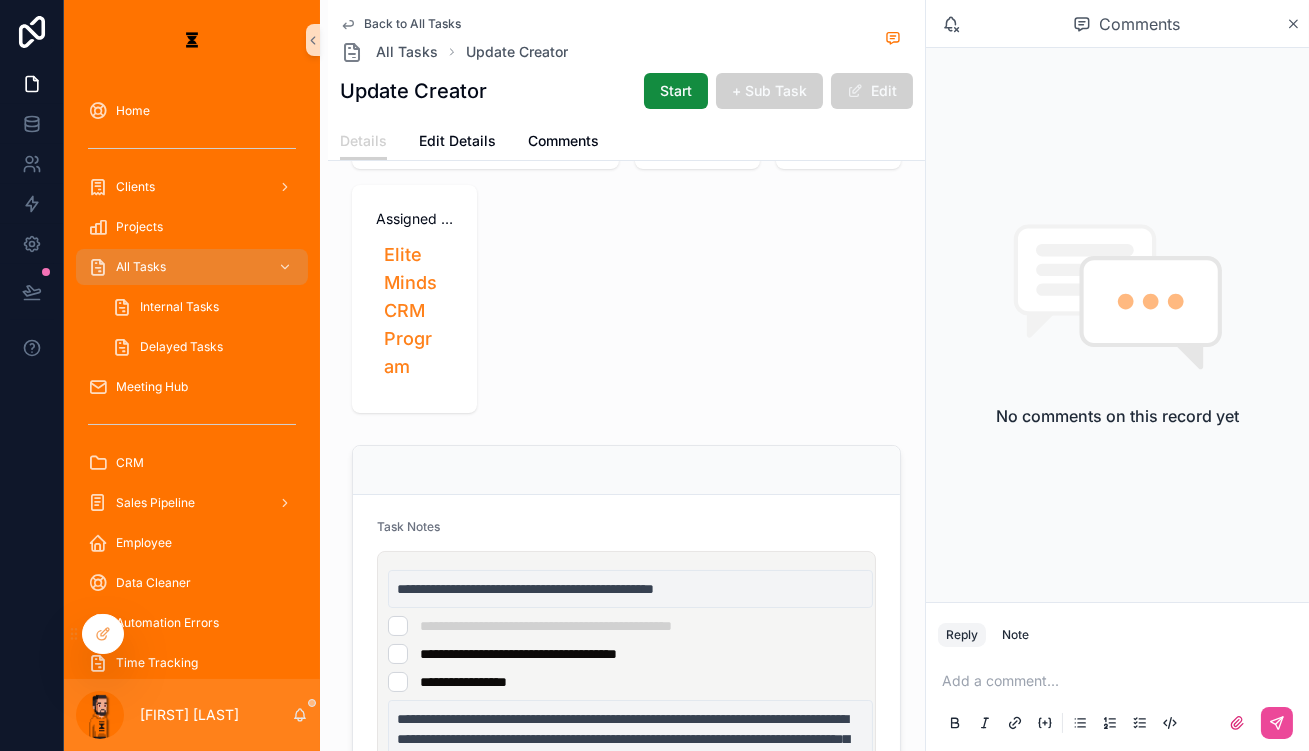 scroll, scrollTop: 307, scrollLeft: 0, axis: vertical 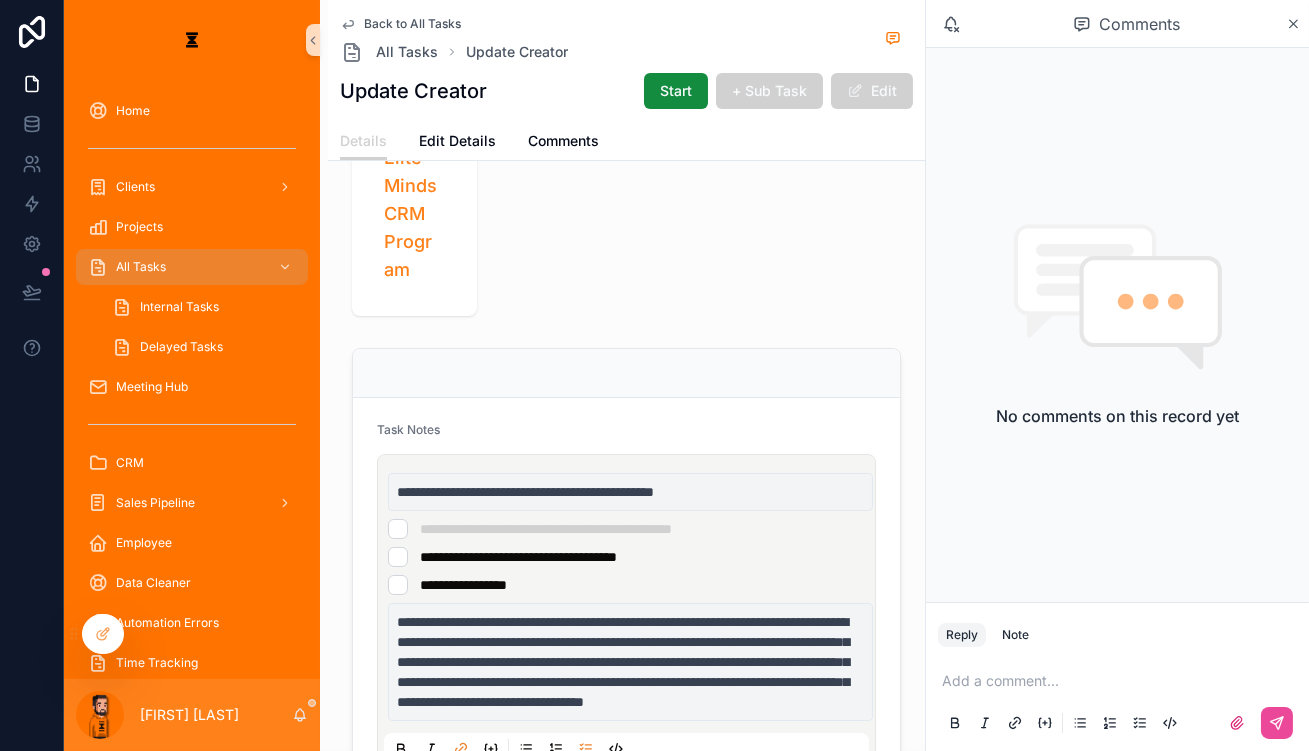 click on "**********" at bounding box center (626, 529) 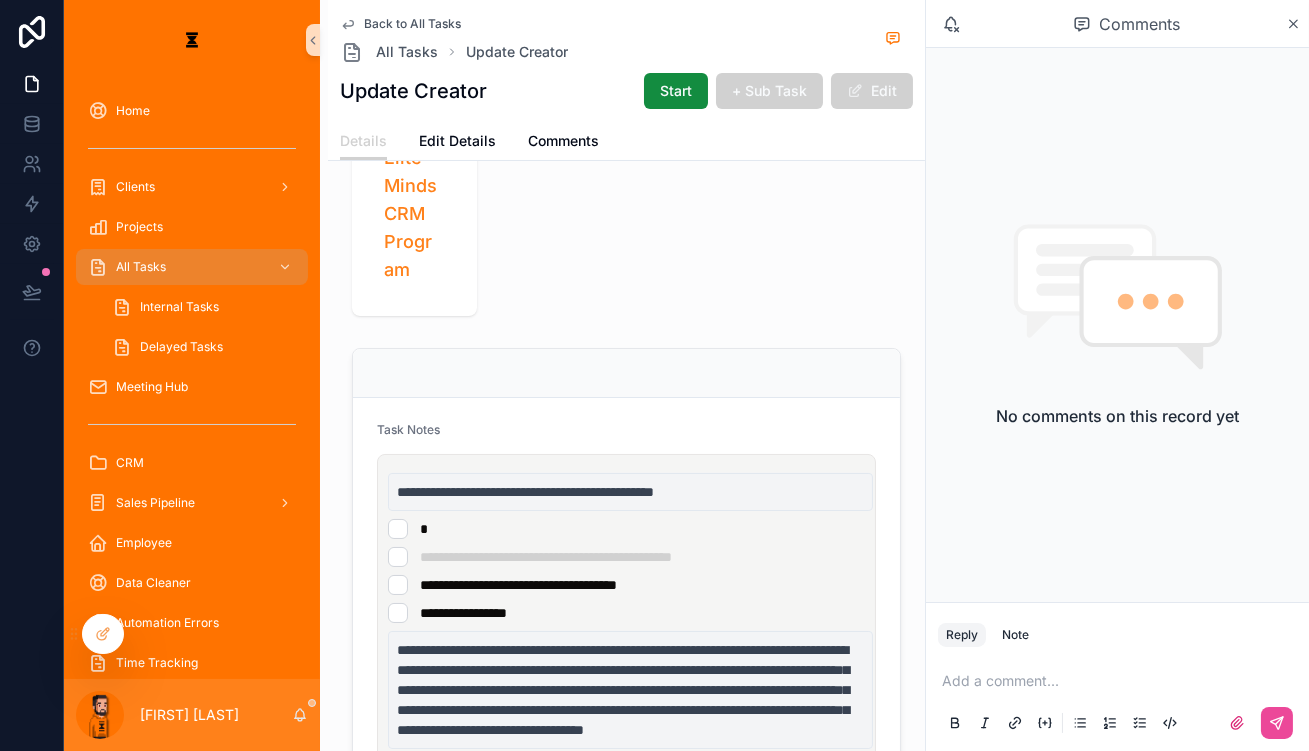 click on "*" at bounding box center [626, 529] 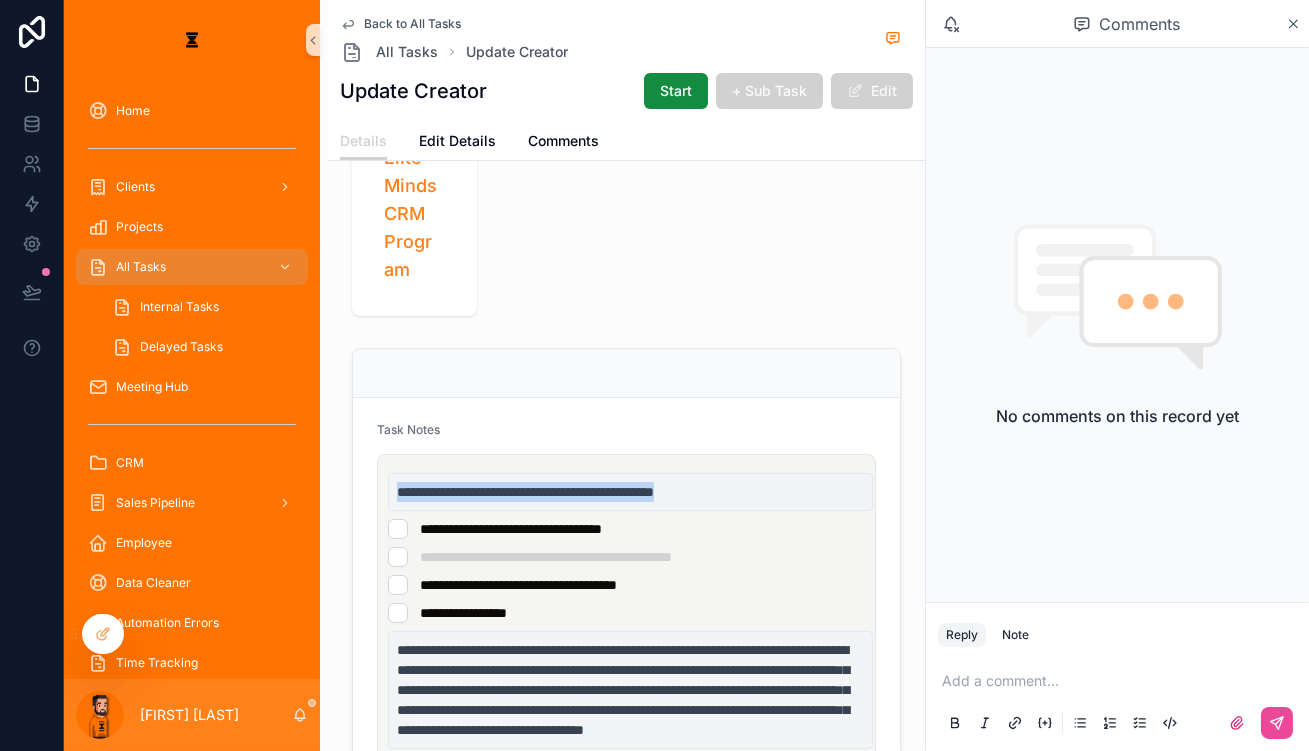 copy on "**********" 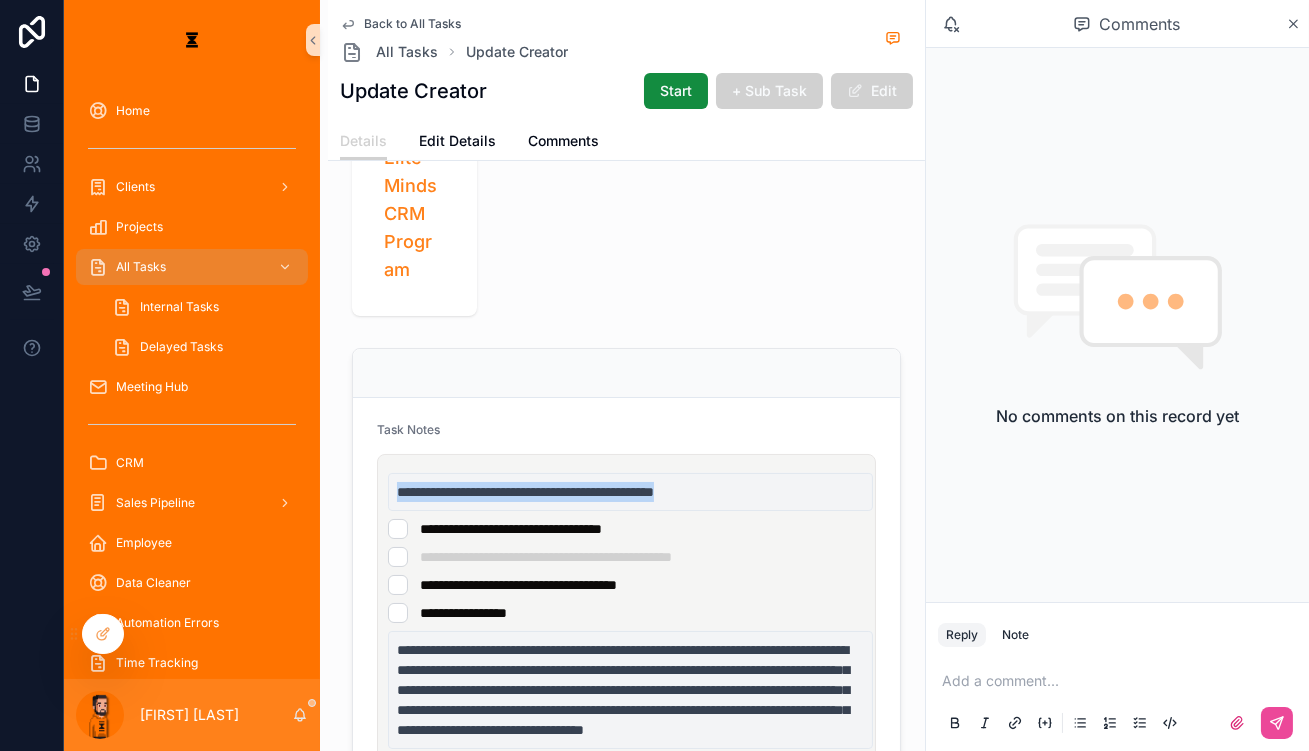 drag, startPoint x: 592, startPoint y: 349, endPoint x: 442, endPoint y: 360, distance: 150.40279 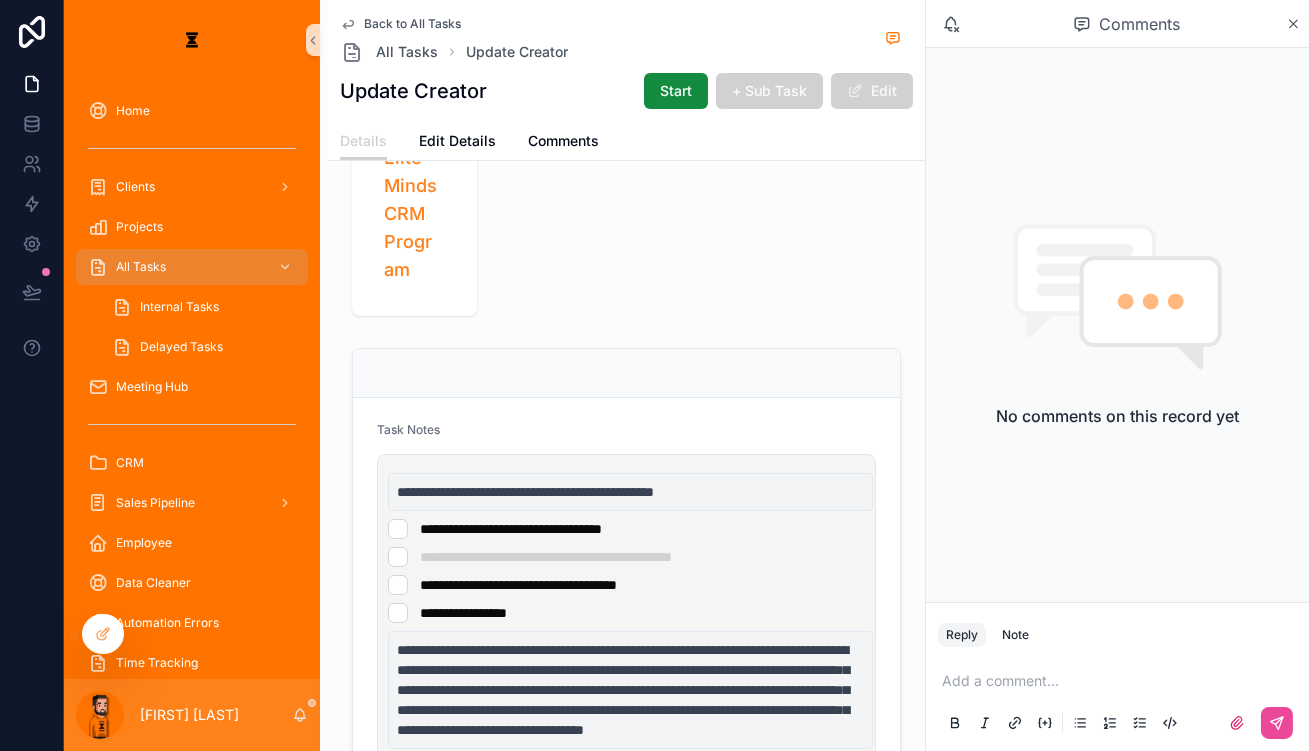 click on "**********" at bounding box center [630, 571] 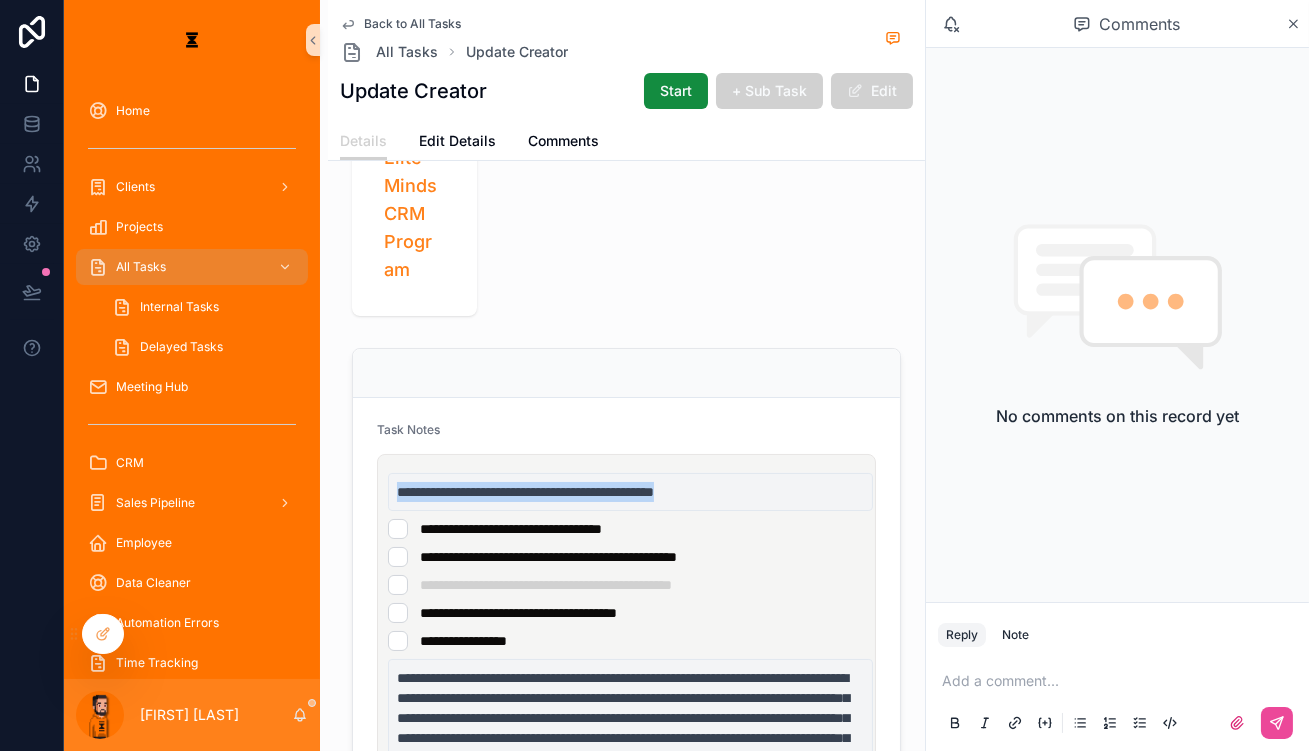 drag, startPoint x: 712, startPoint y: 354, endPoint x: 290, endPoint y: 339, distance: 422.2665 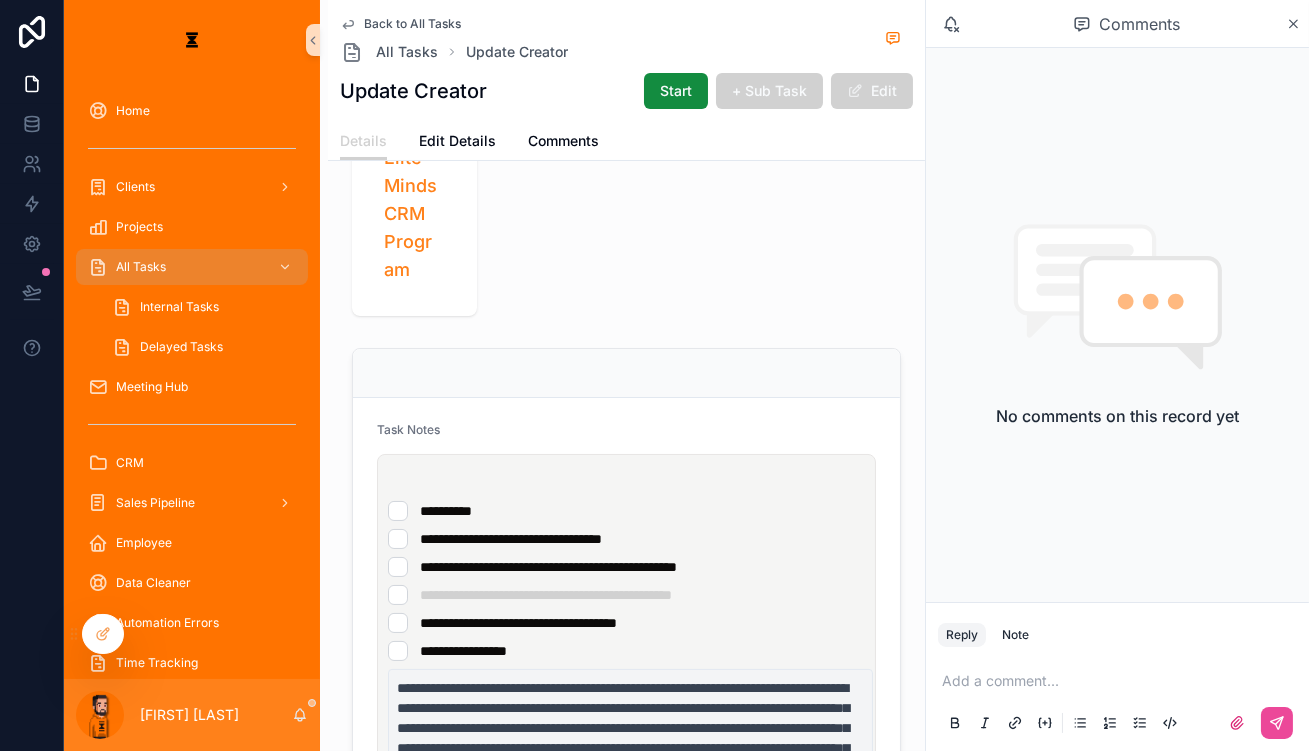 click at bounding box center (630, 483) 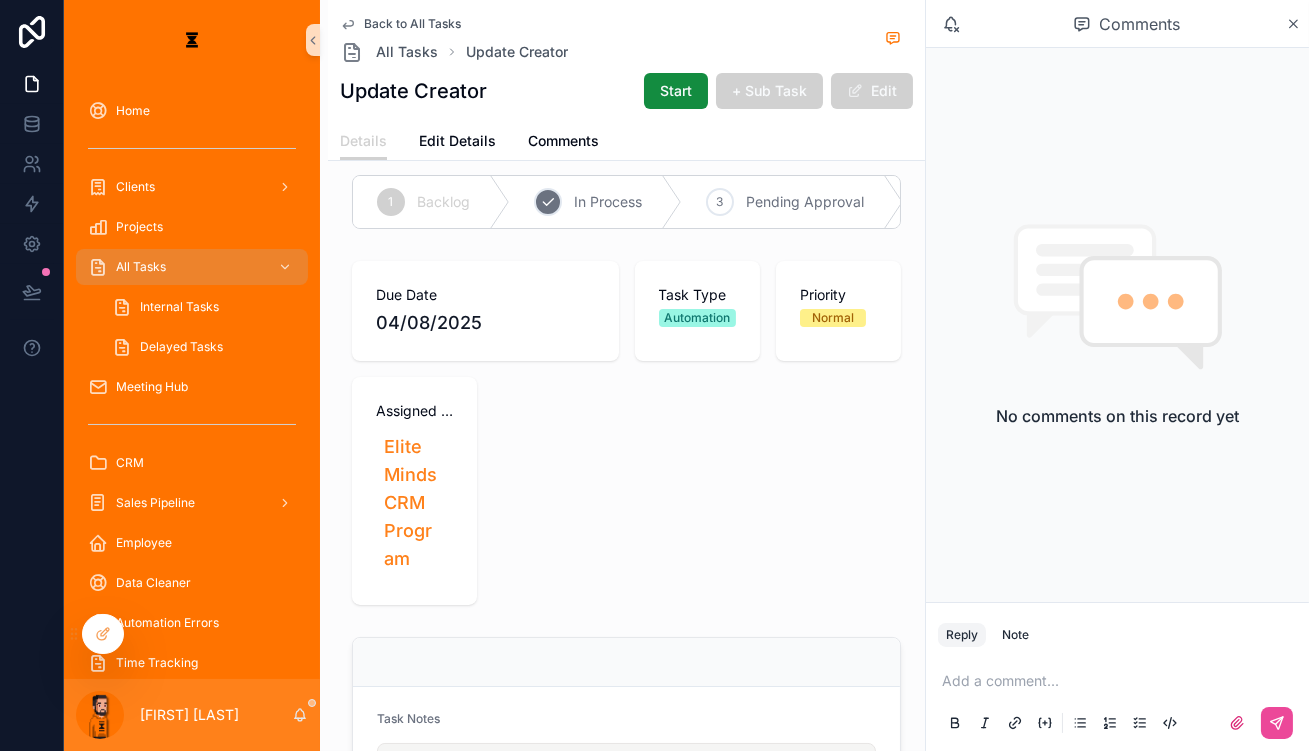 scroll, scrollTop: 0, scrollLeft: 0, axis: both 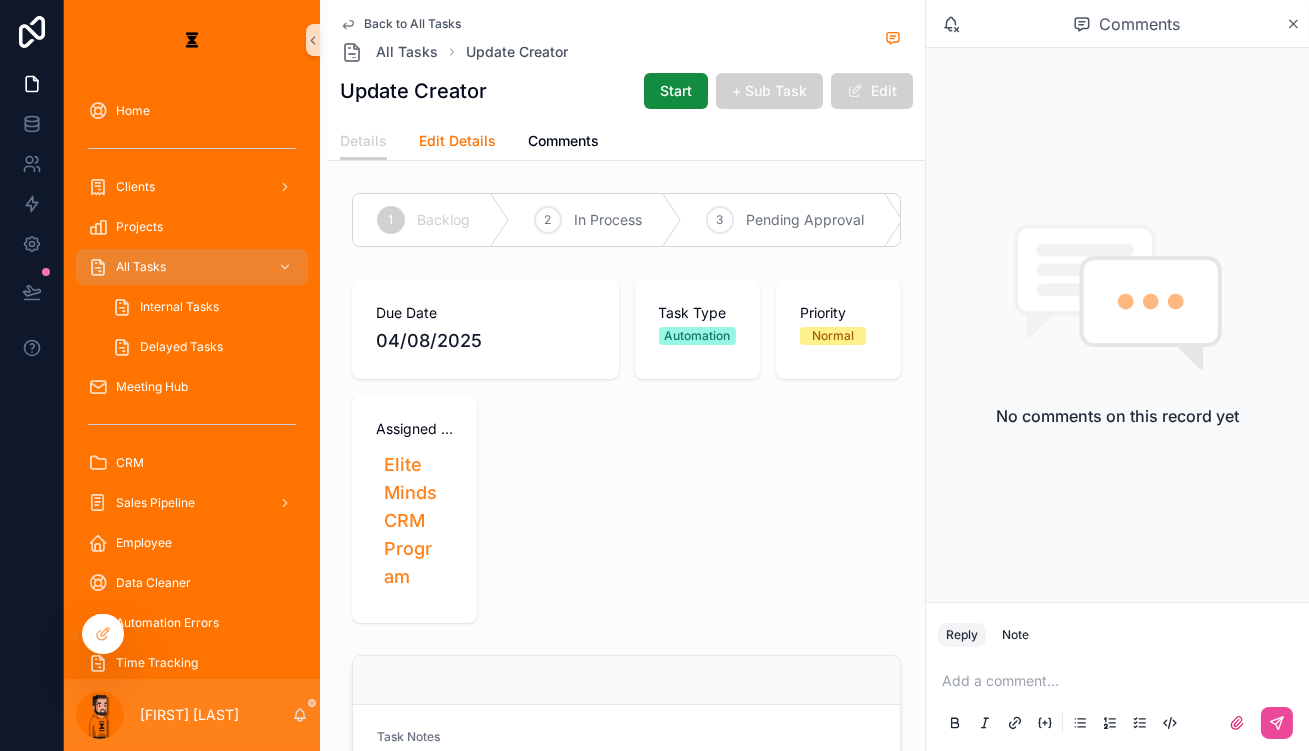 click on "Edit Details" at bounding box center (457, 143) 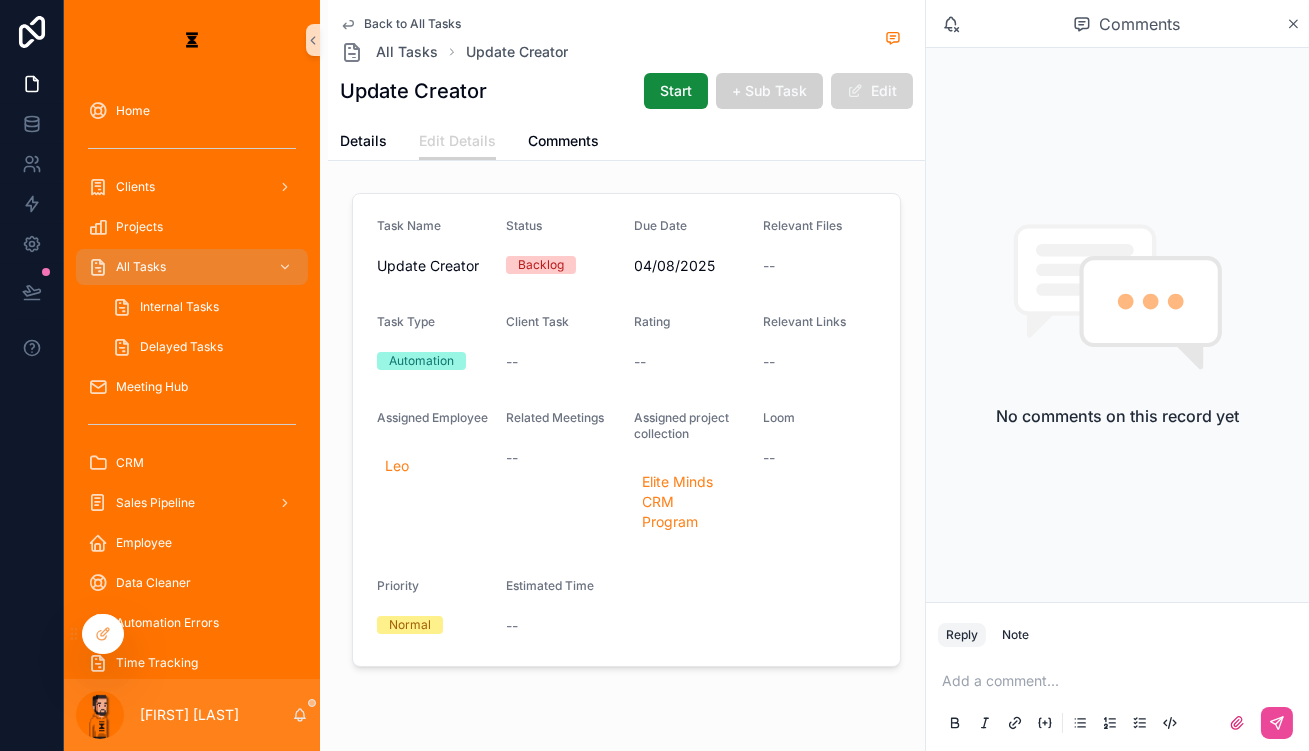 click on "Edit" at bounding box center [872, 91] 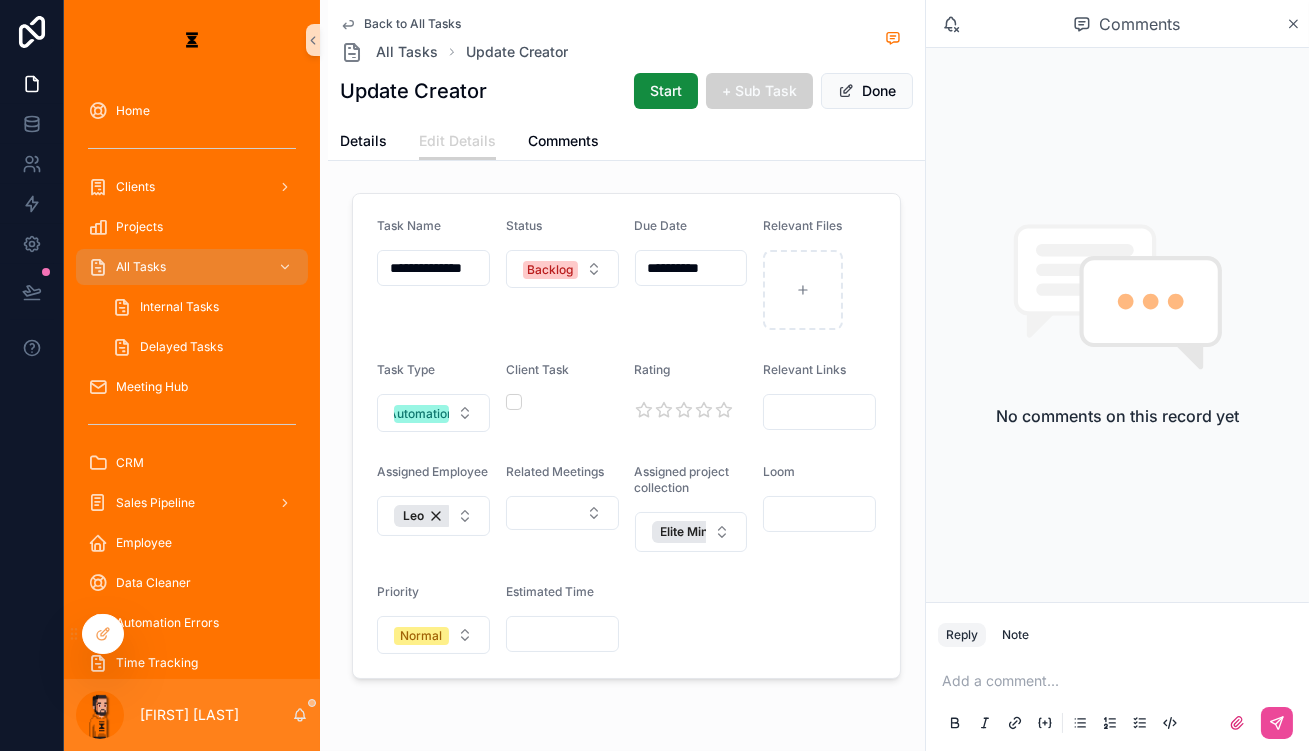 click on "Loom" at bounding box center [819, 476] 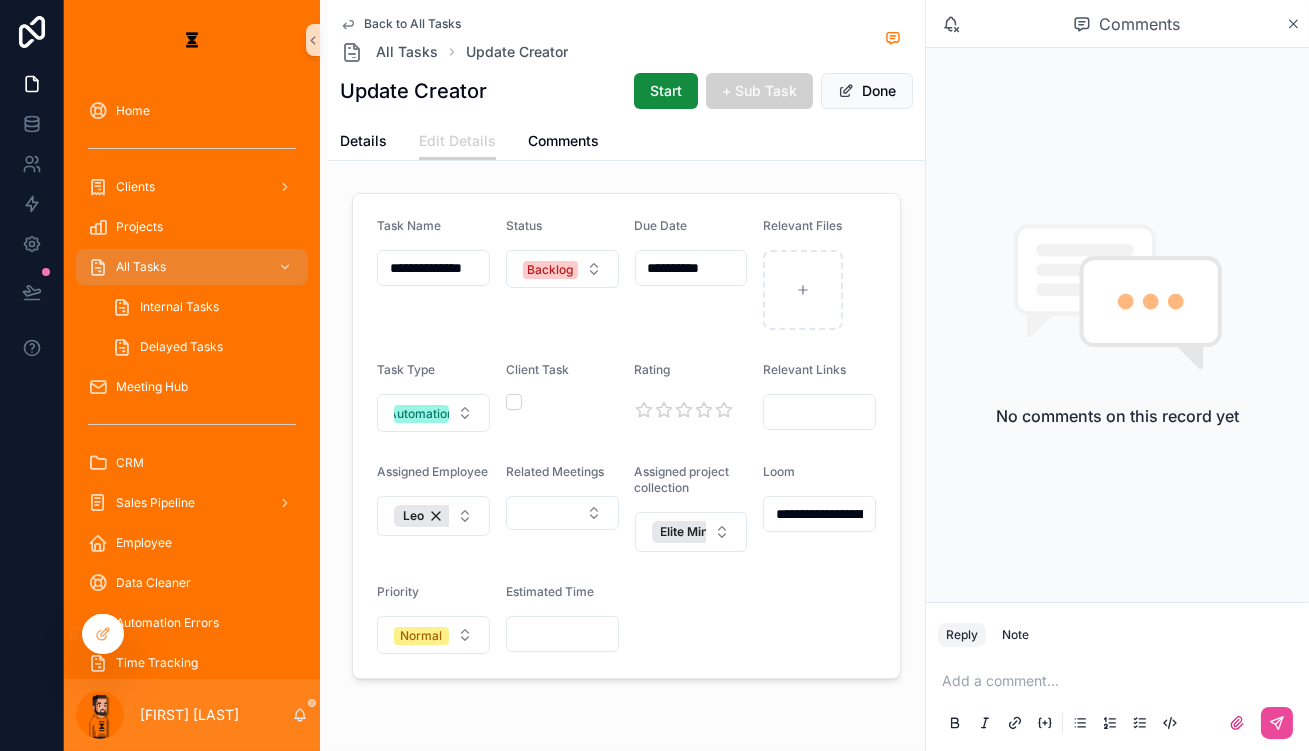 scroll, scrollTop: 0, scrollLeft: 568, axis: horizontal 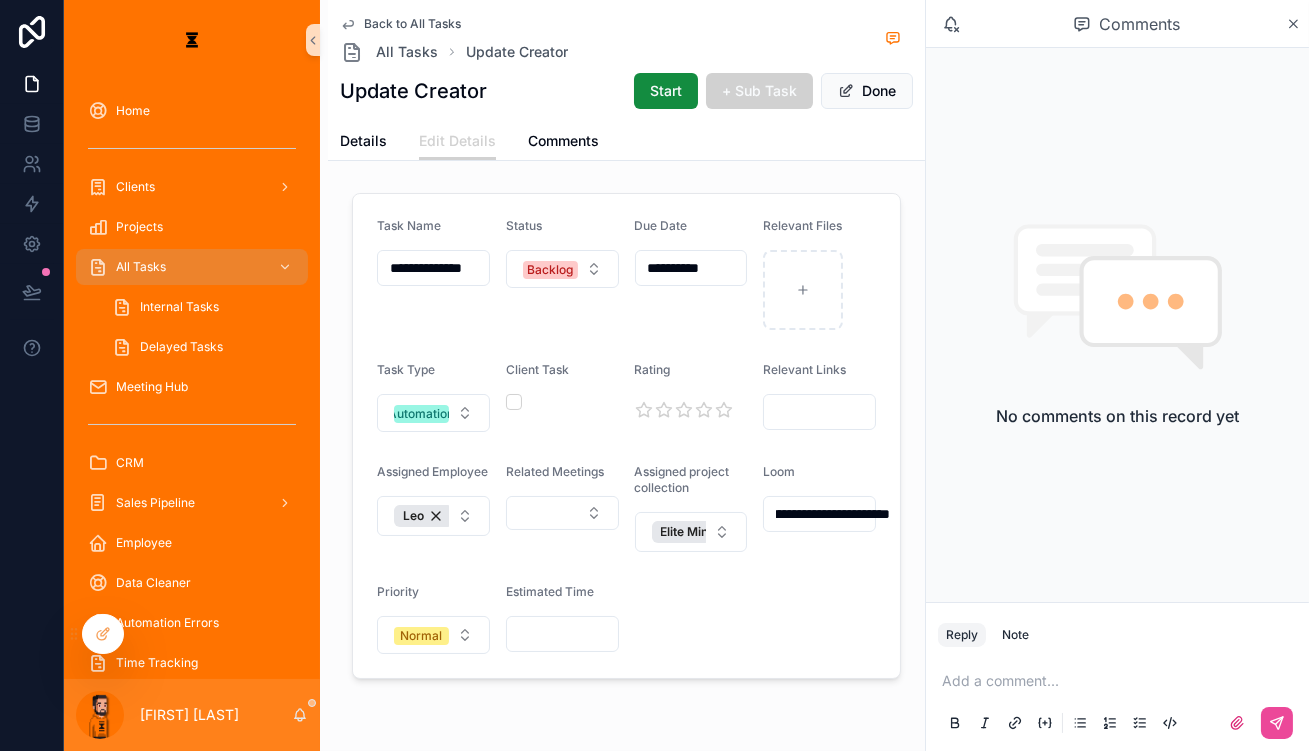 type on "**********" 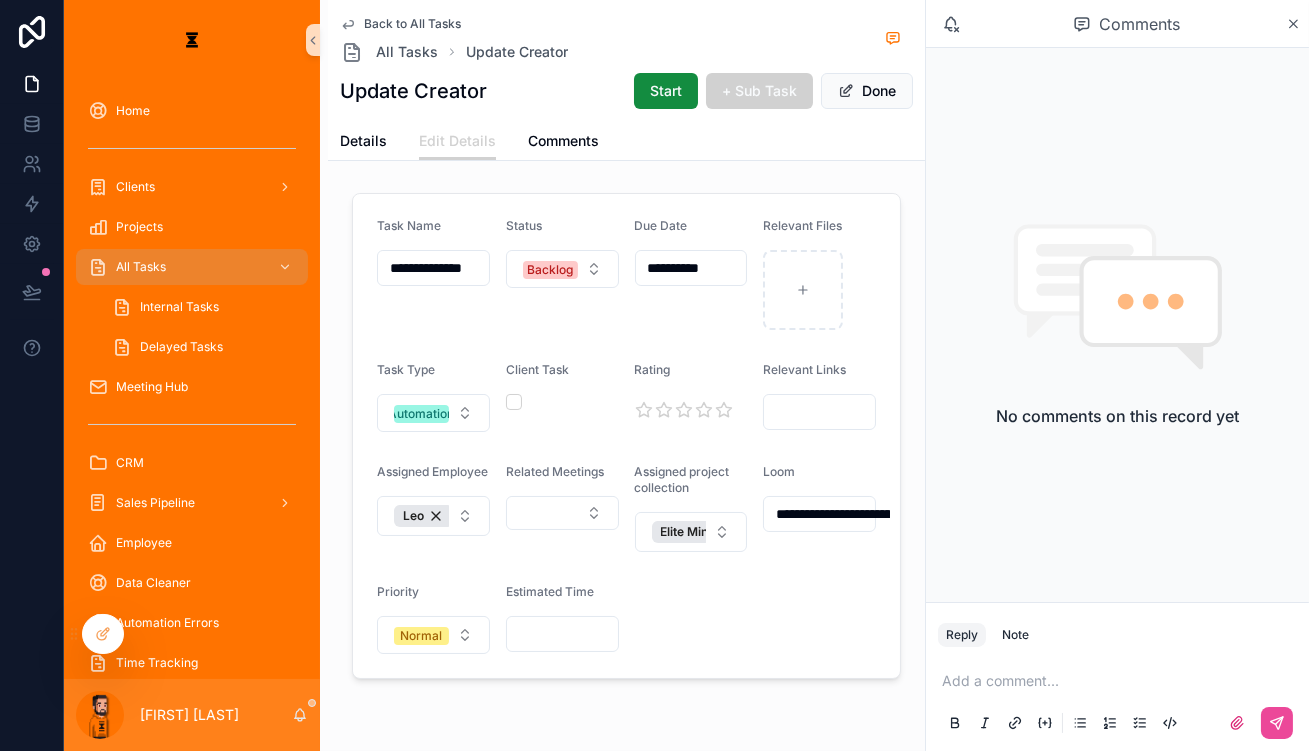 click on "**********" at bounding box center (626, 436) 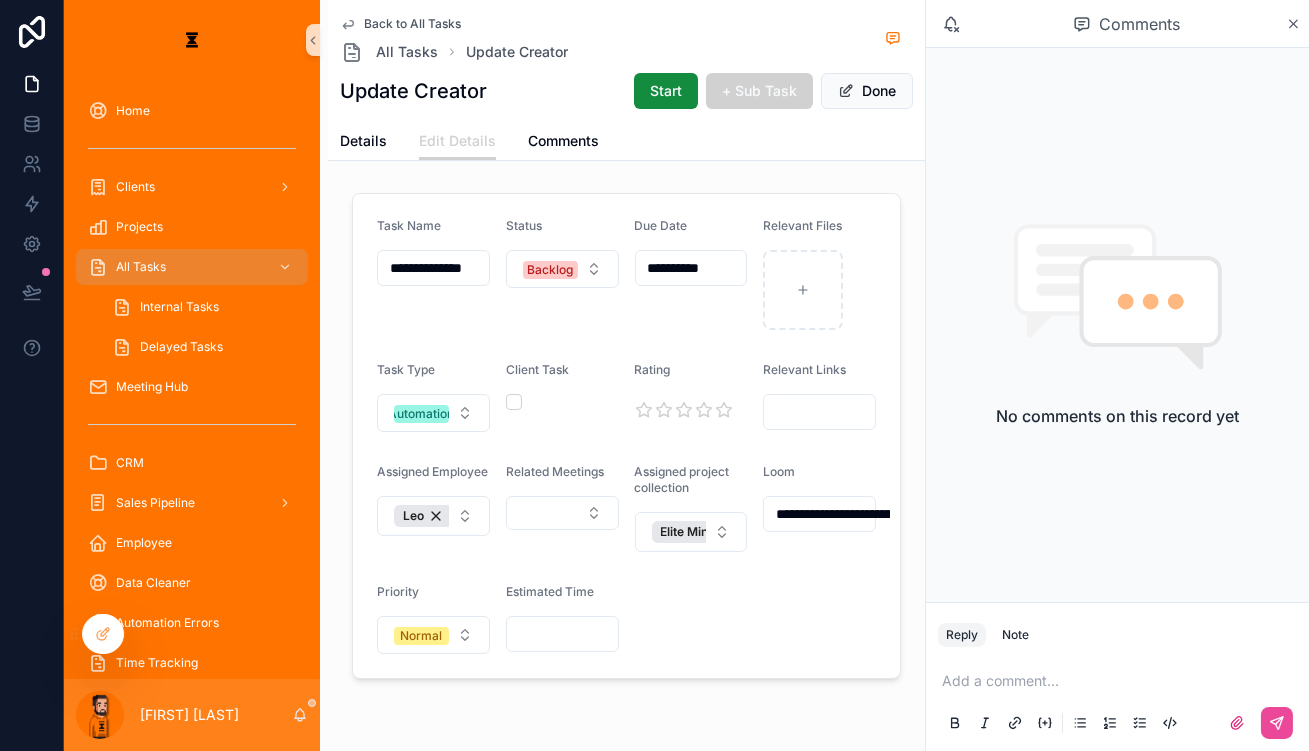 click on "Estimated Time" at bounding box center (562, 619) 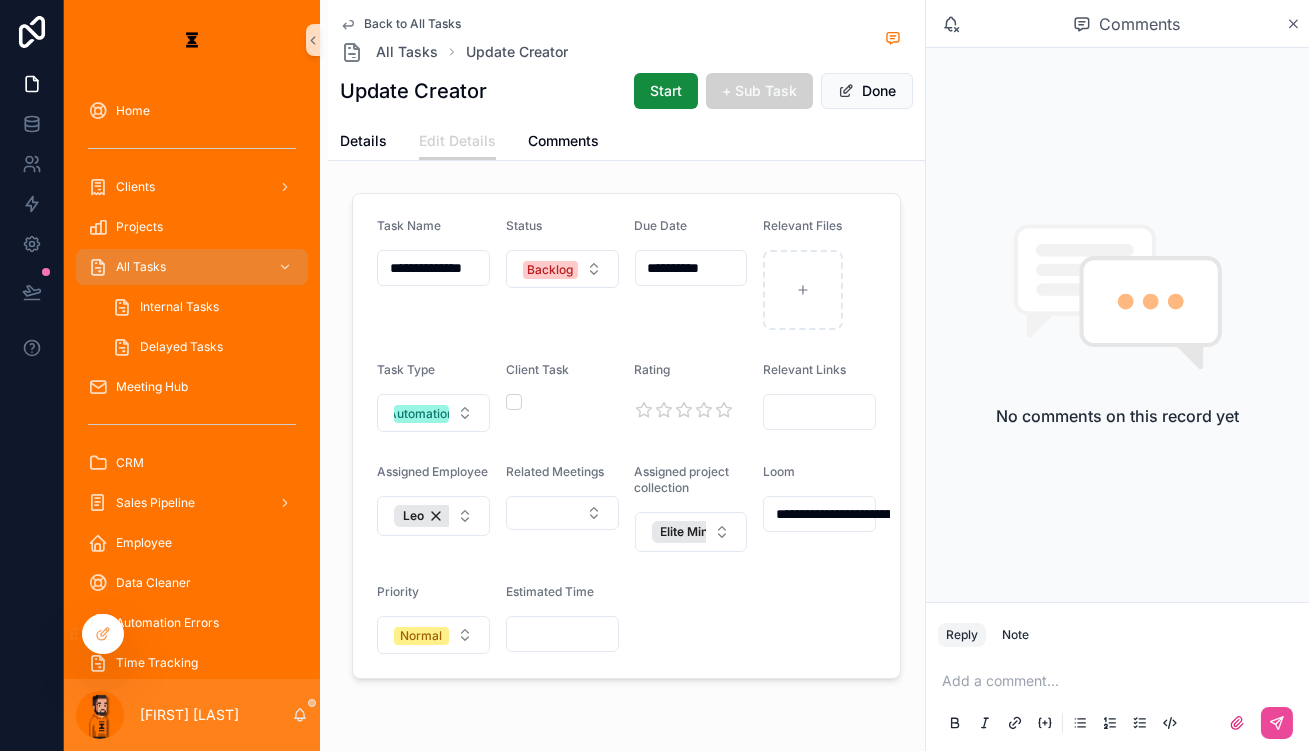 click at bounding box center (562, 634) 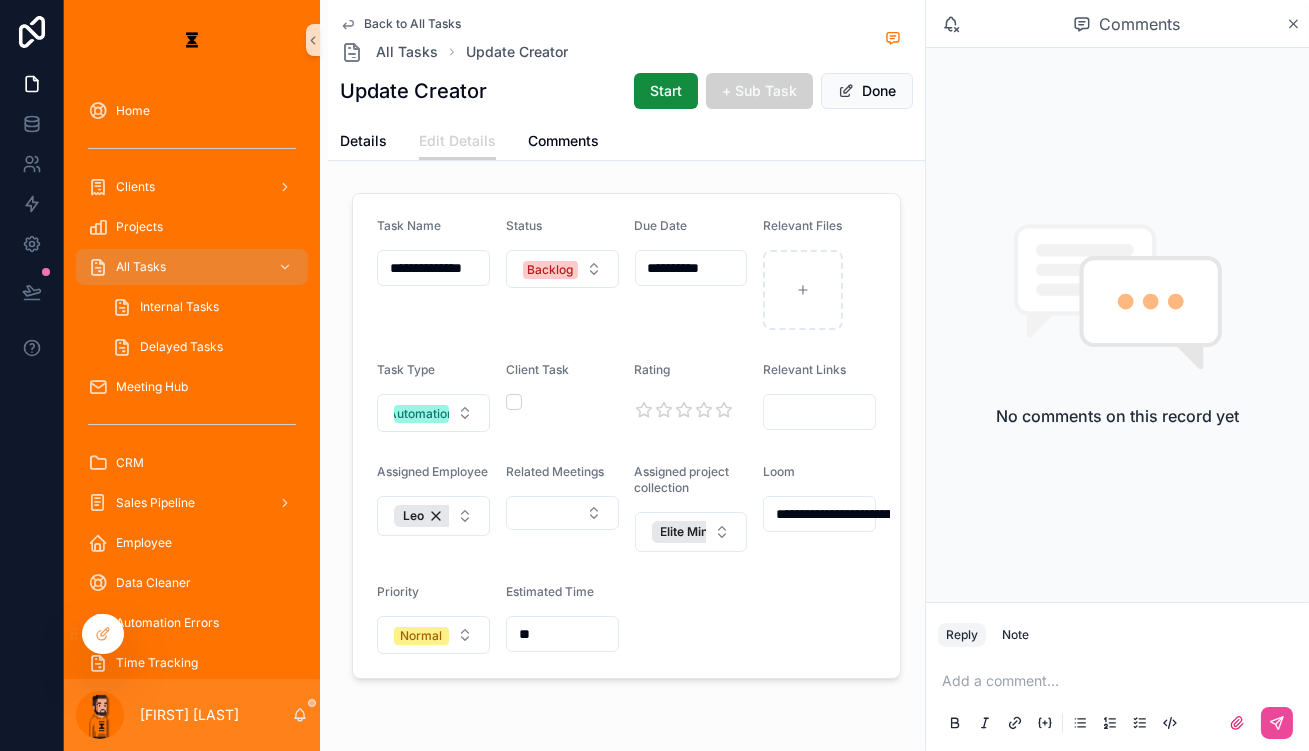 type on "*****" 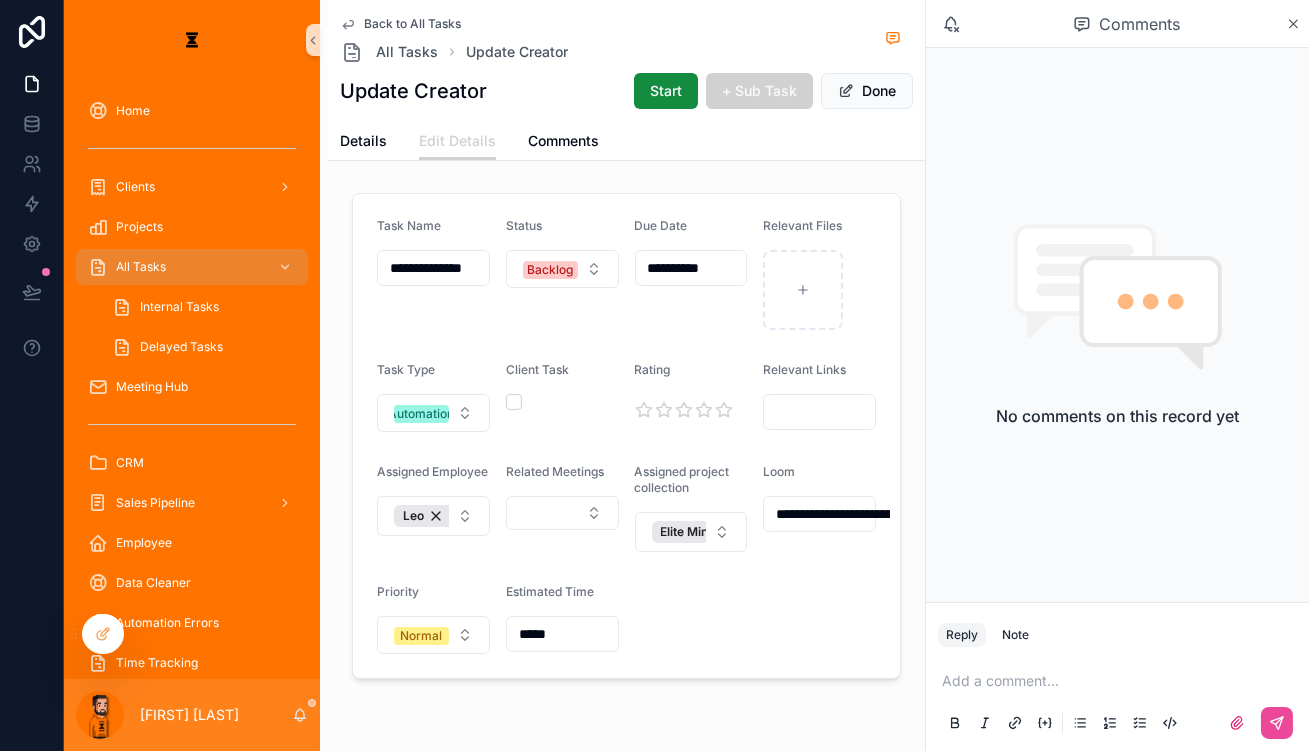click on "**********" at bounding box center [626, 407] 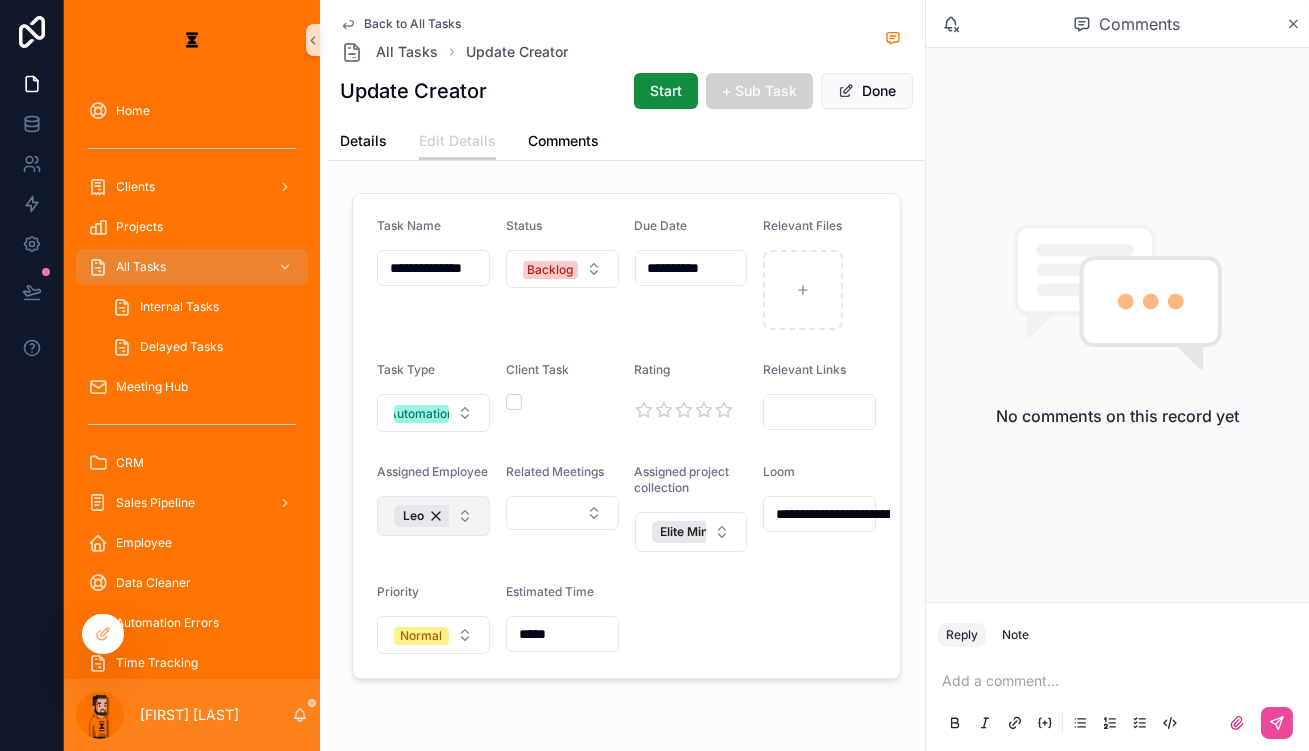 click on "Leo" at bounding box center (433, 516) 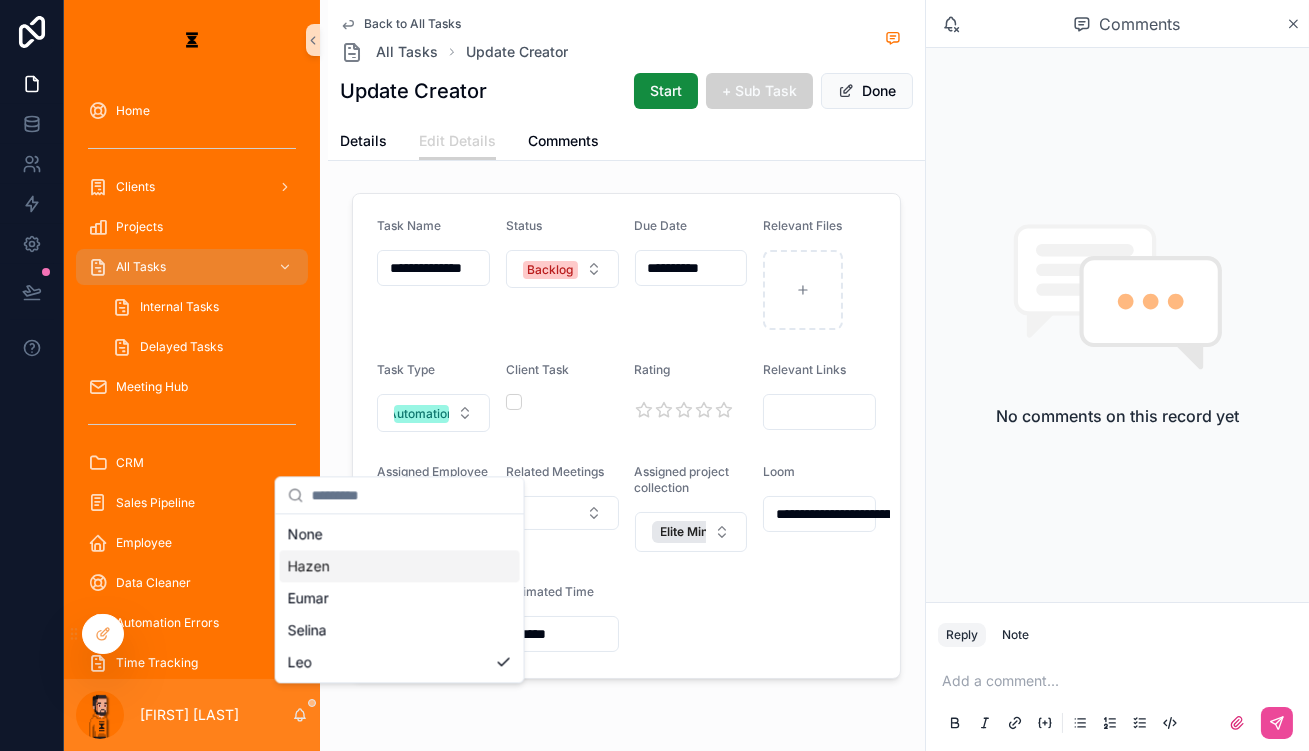 click on "Hazen" at bounding box center (400, 566) 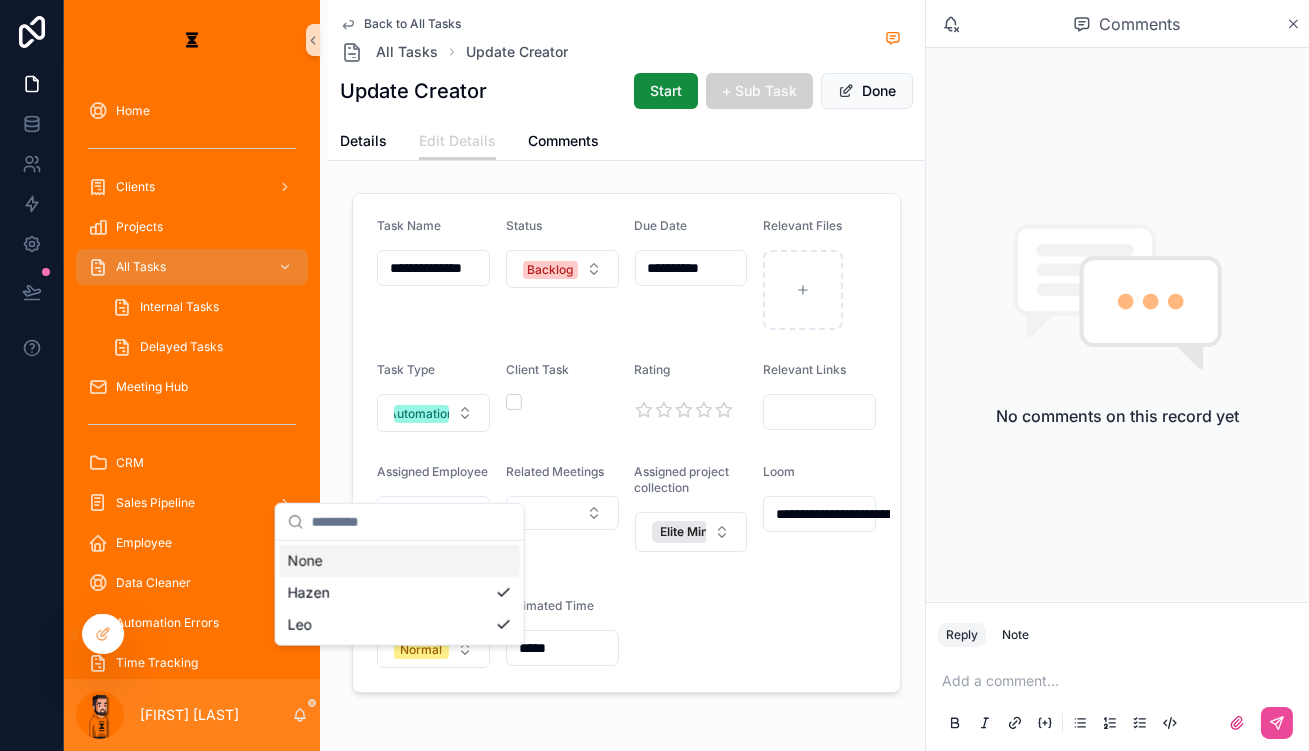 click on "**********" at bounding box center [626, 443] 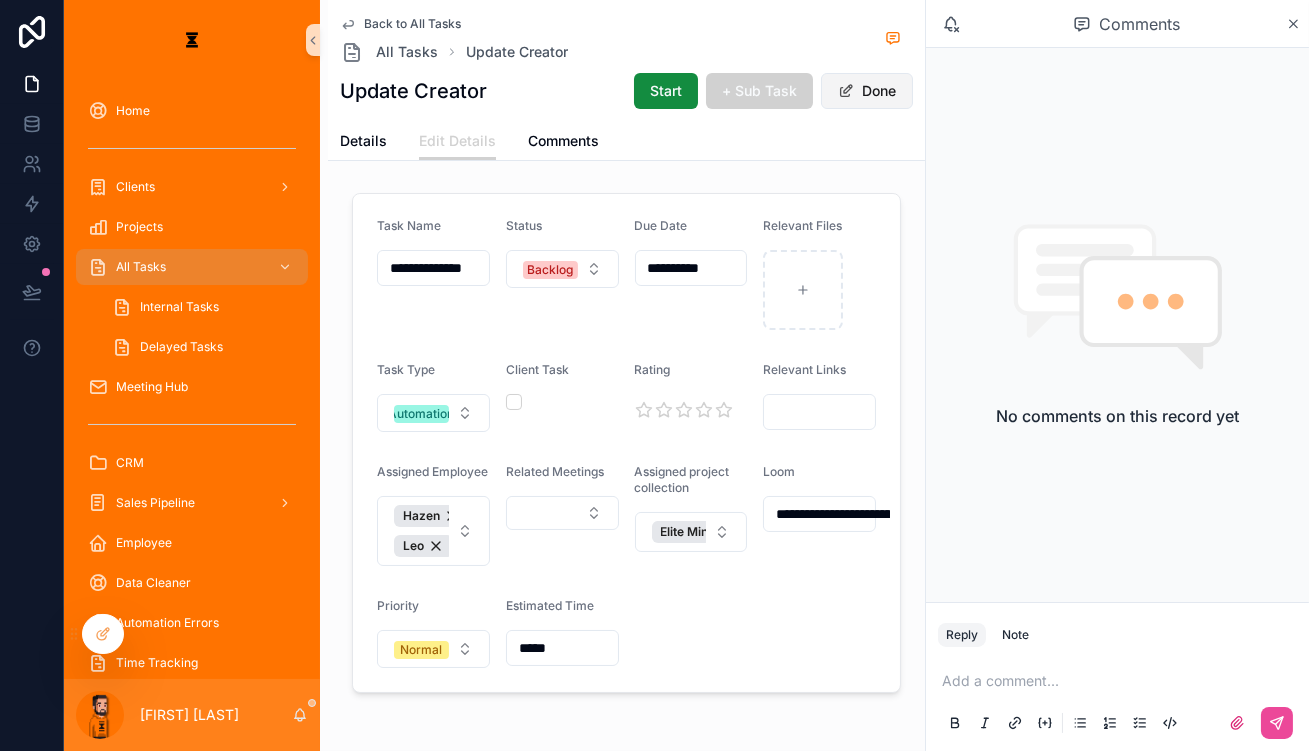 click on "Done" at bounding box center [867, 91] 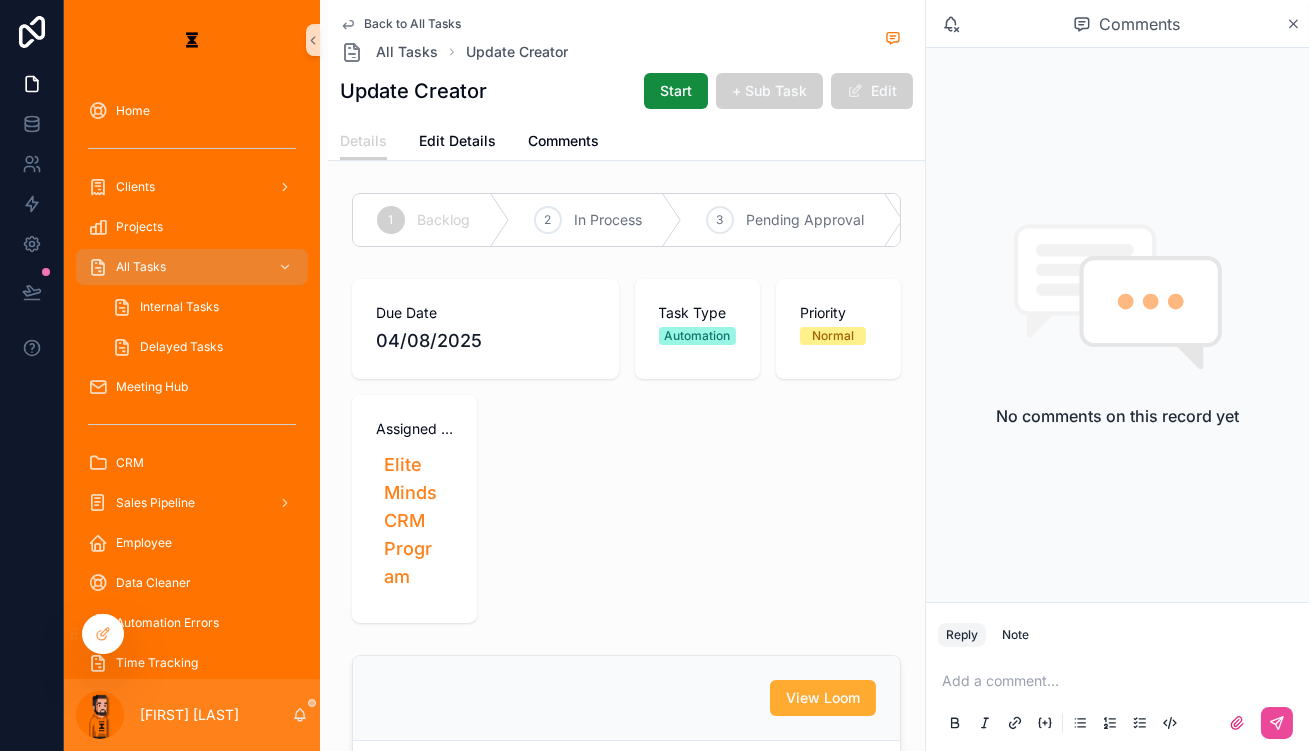 click on "Back to All Tasks All Tasks Update Creator Update Creator Start + Sub Task Edit" at bounding box center [626, 61] 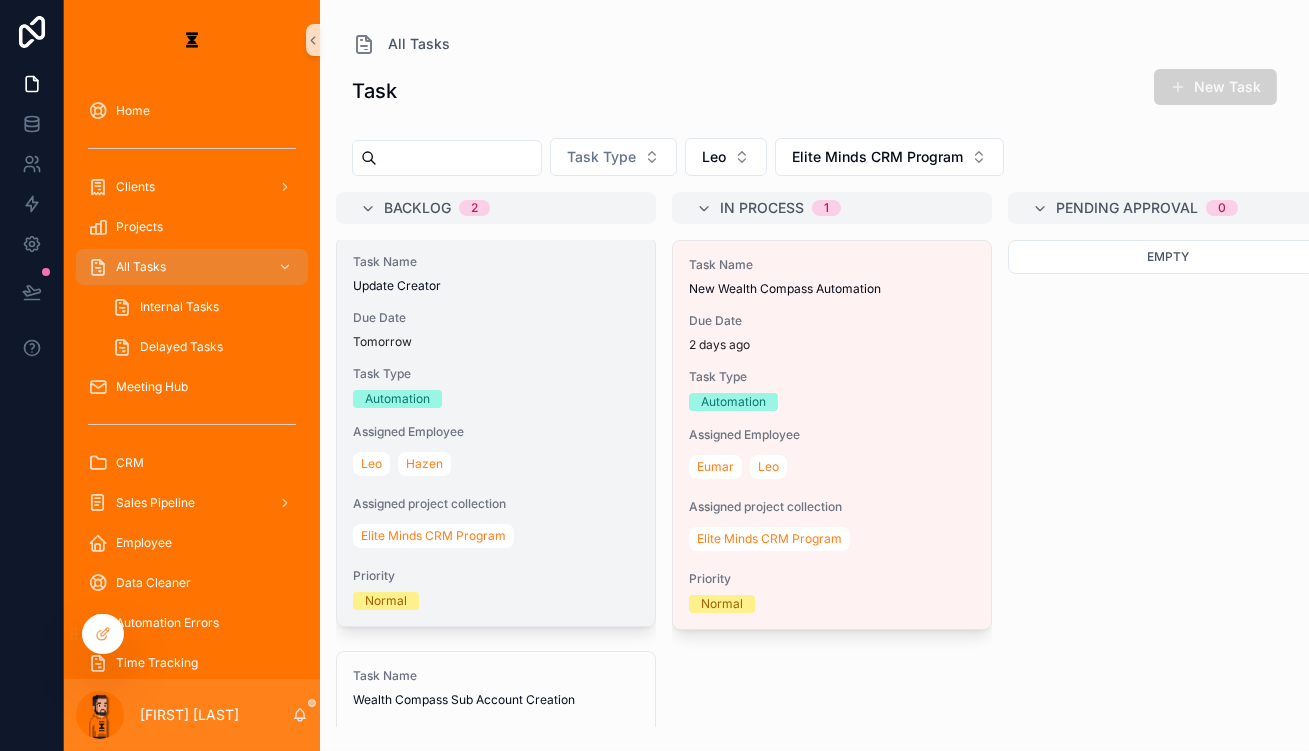 scroll, scrollTop: 0, scrollLeft: 0, axis: both 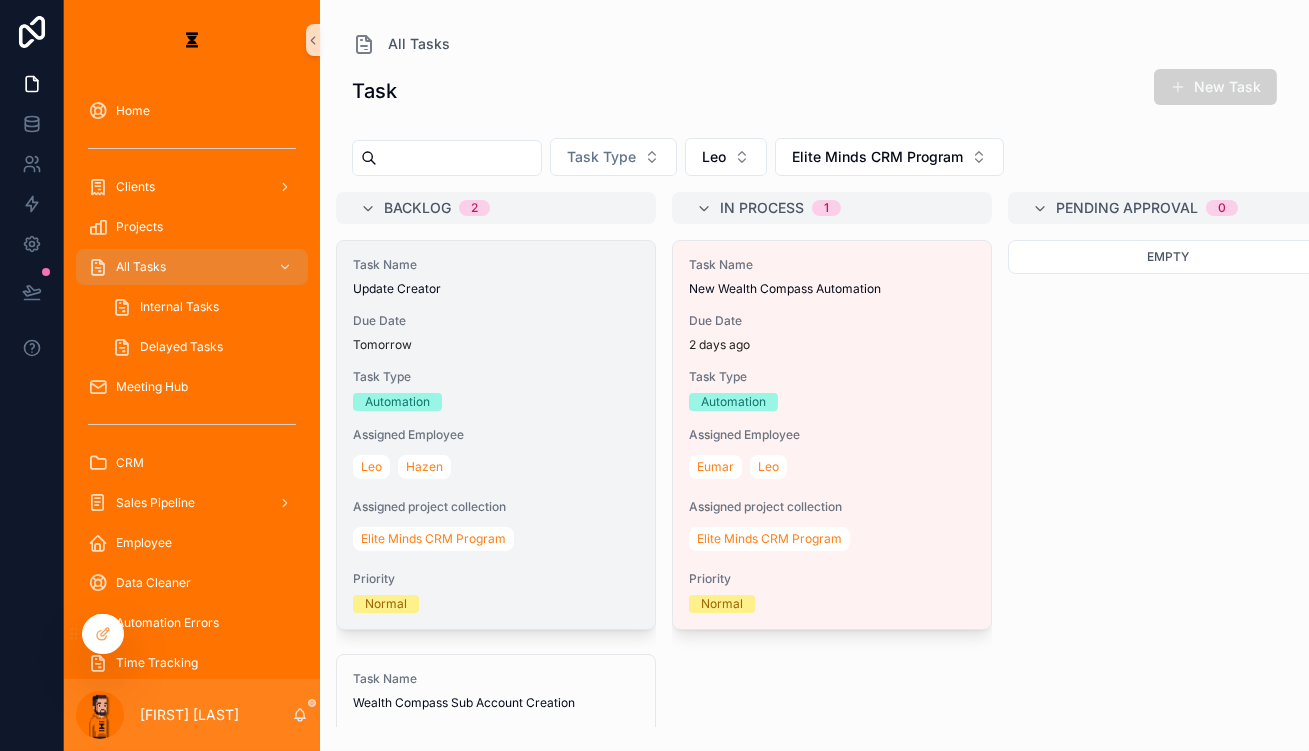 click on "Task Type" at bounding box center (496, 377) 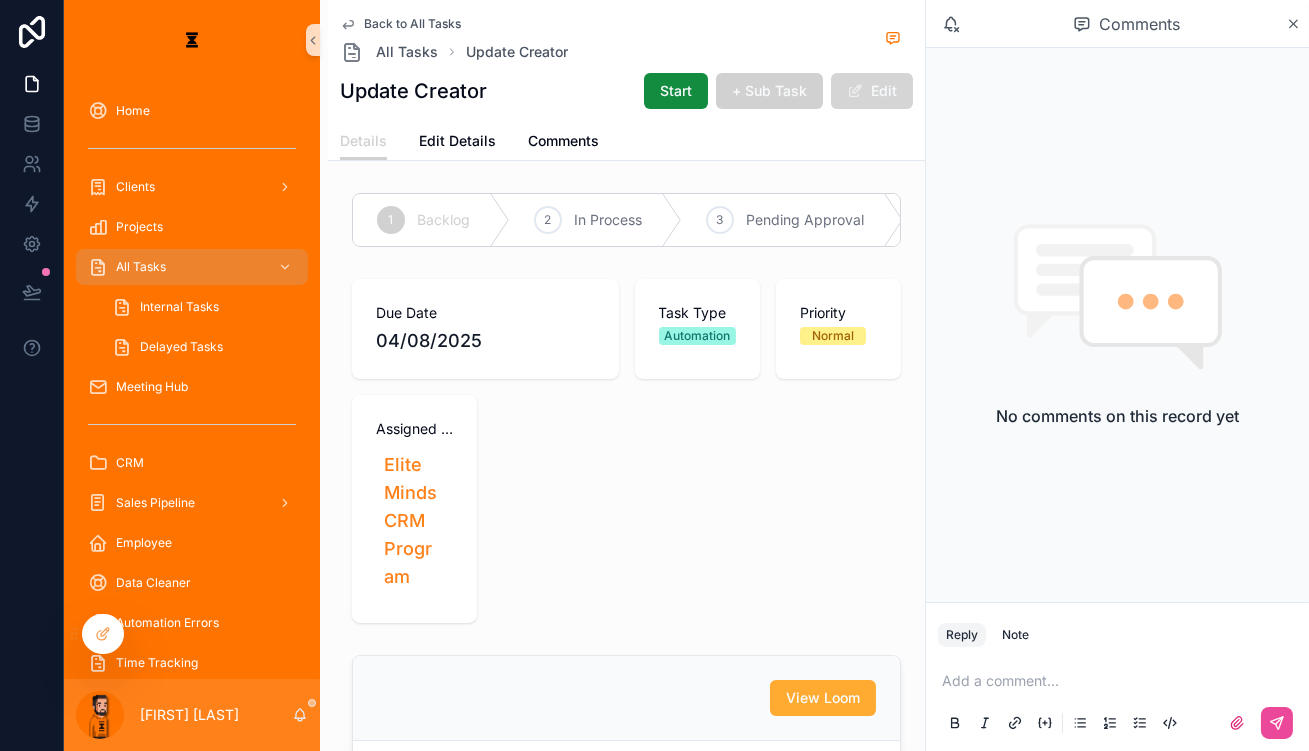 click on "Edit" at bounding box center [872, 91] 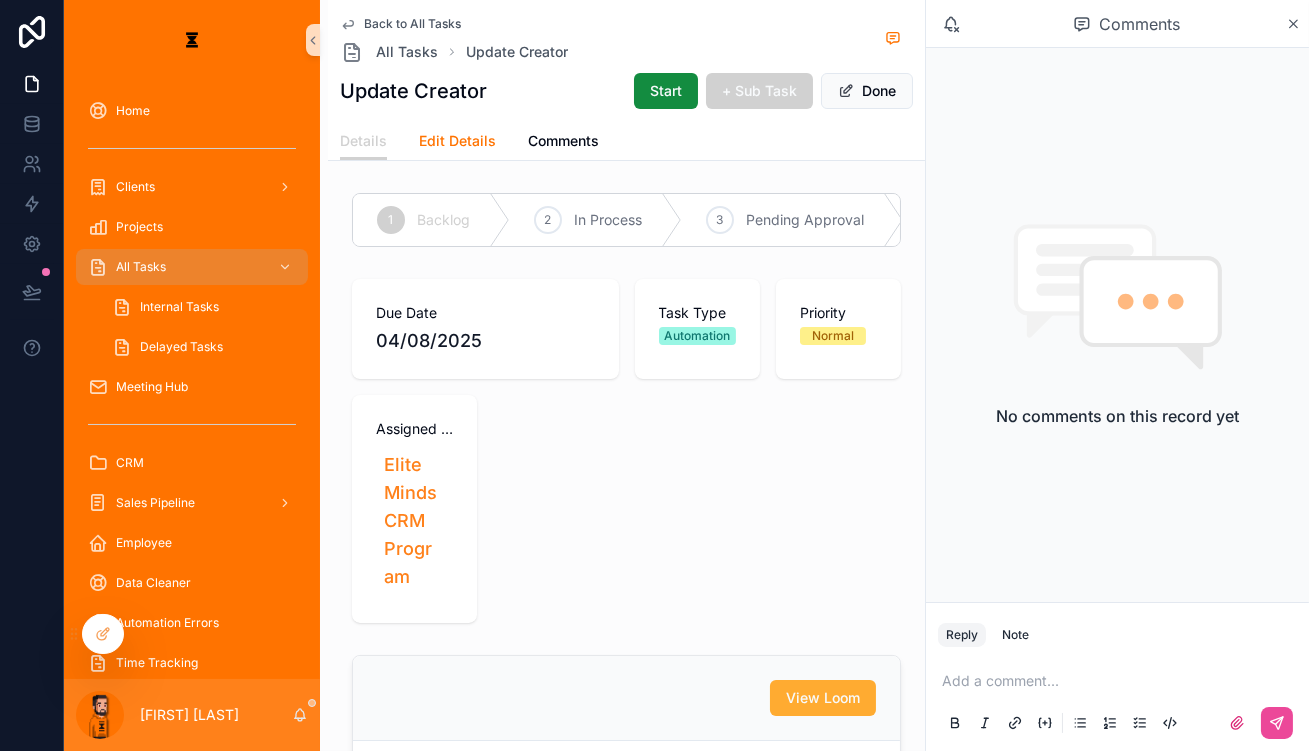 click on "Edit Details" at bounding box center (457, 141) 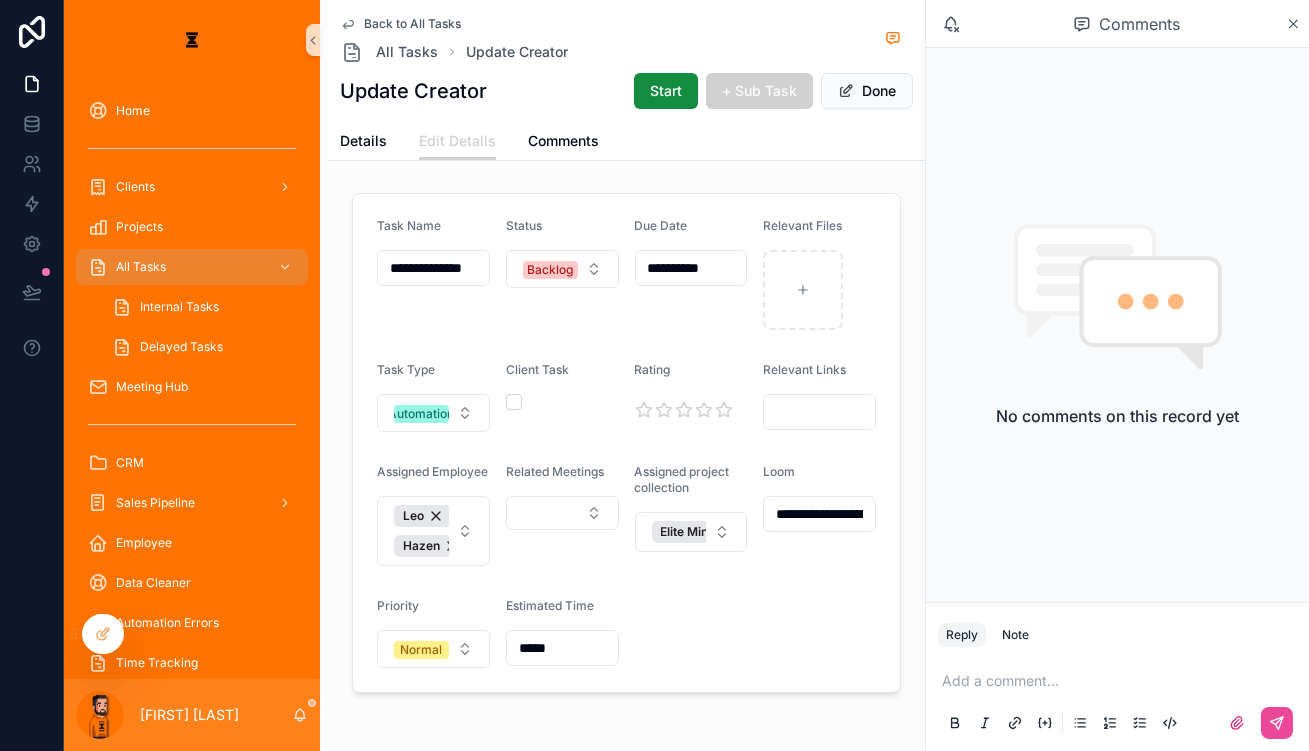 click on "**********" at bounding box center [433, 268] 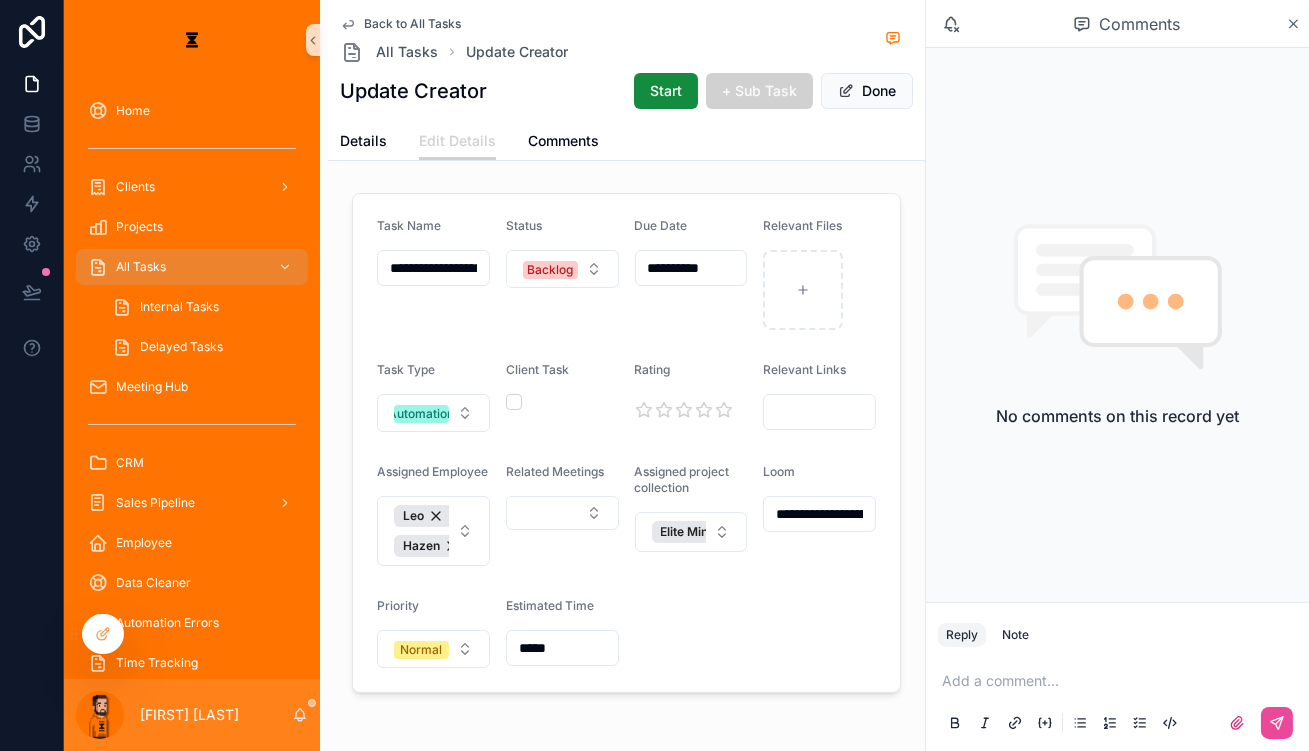 type on "**********" 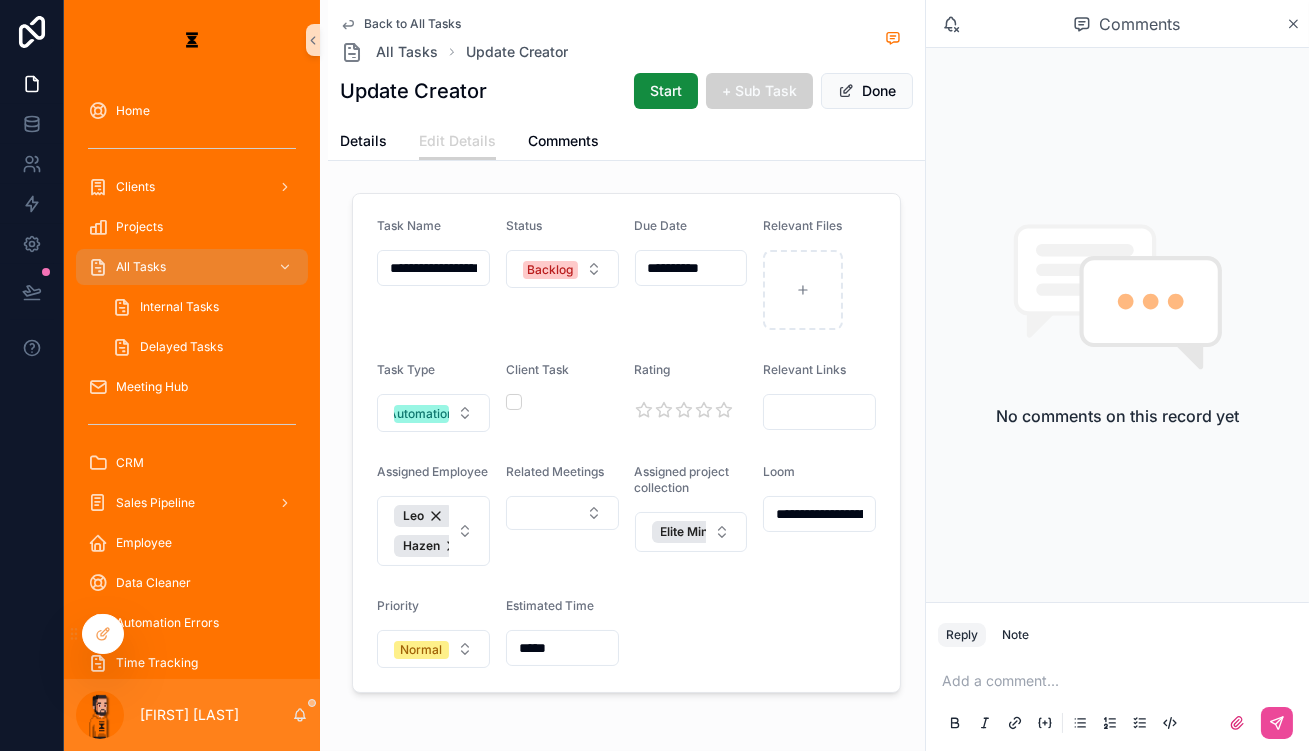 click on "Leo" at bounding box center [423, 516] 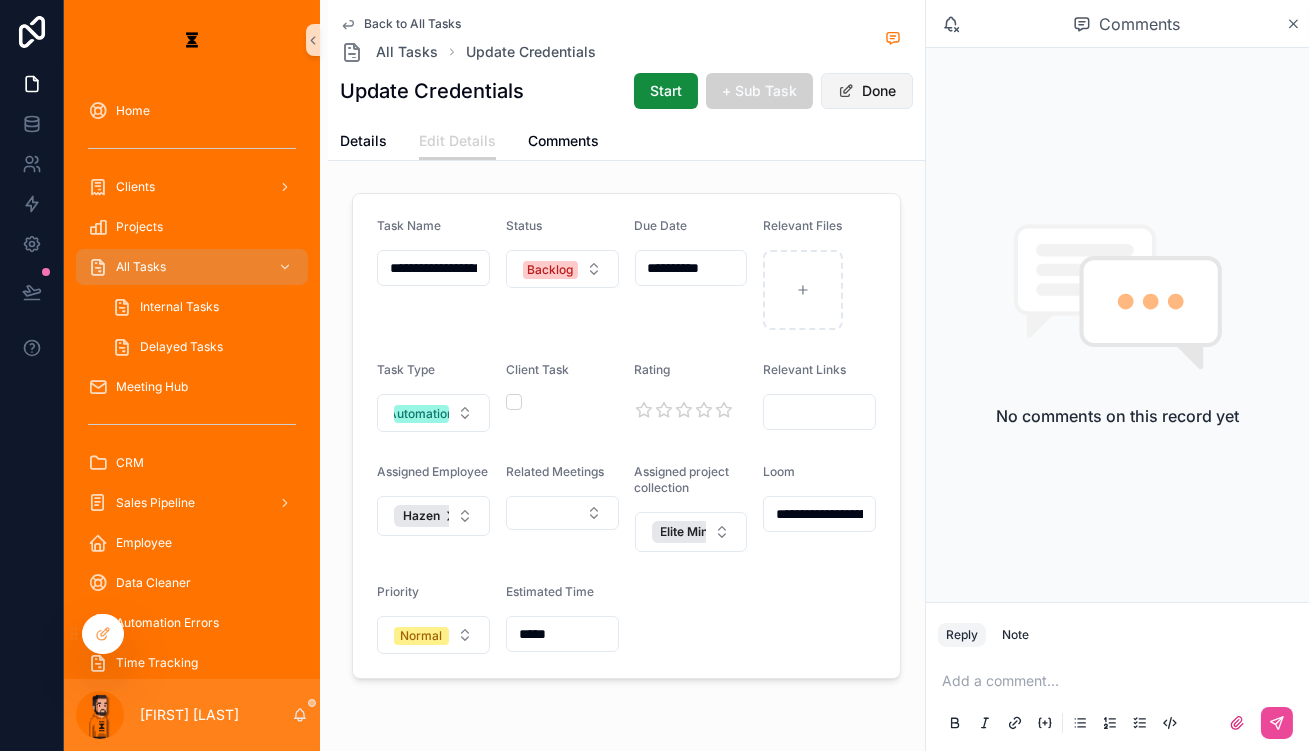 click on "Done" at bounding box center (867, 91) 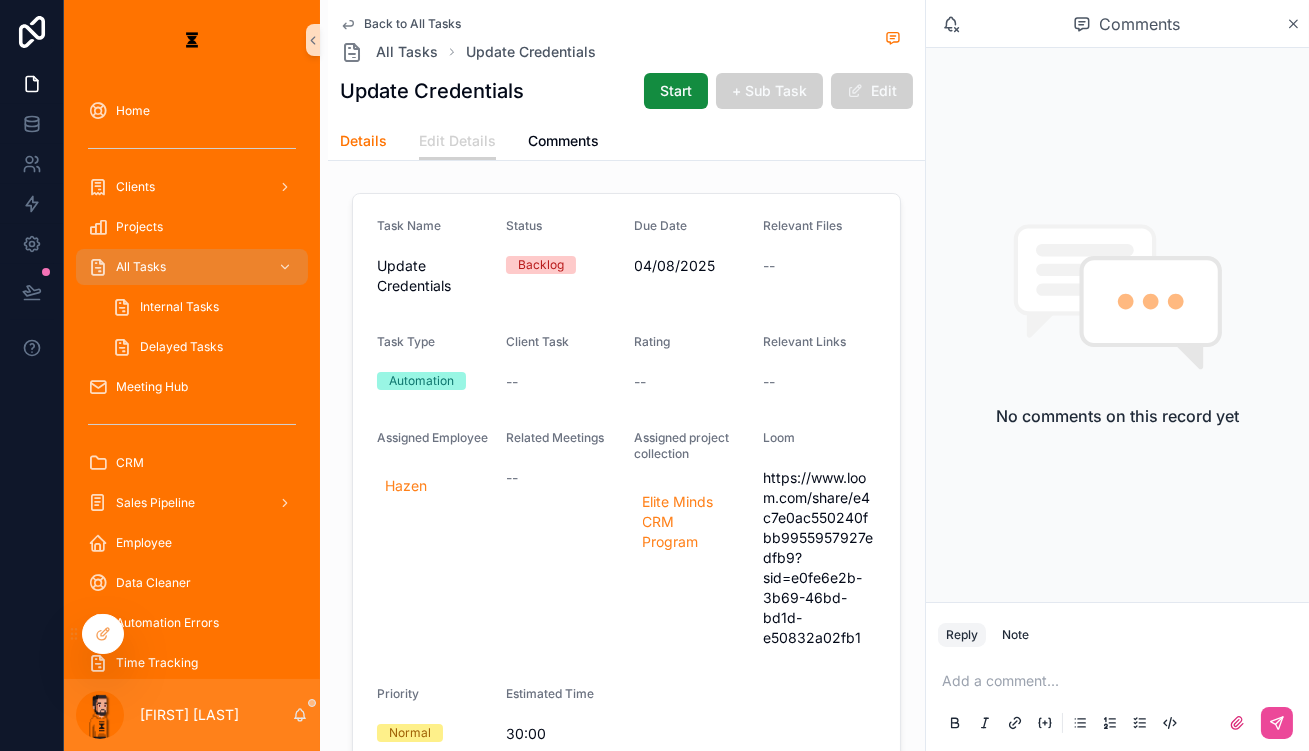 click on "Details" at bounding box center [363, 143] 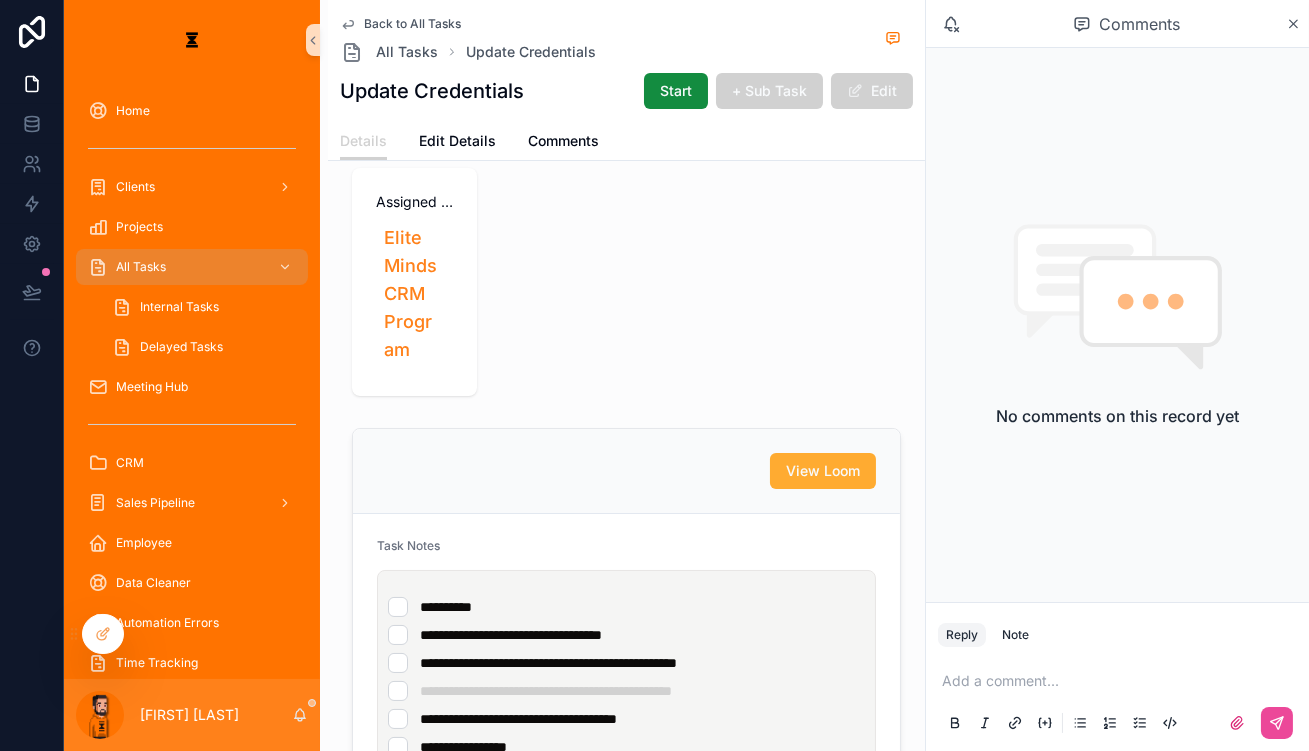 scroll, scrollTop: 0, scrollLeft: 0, axis: both 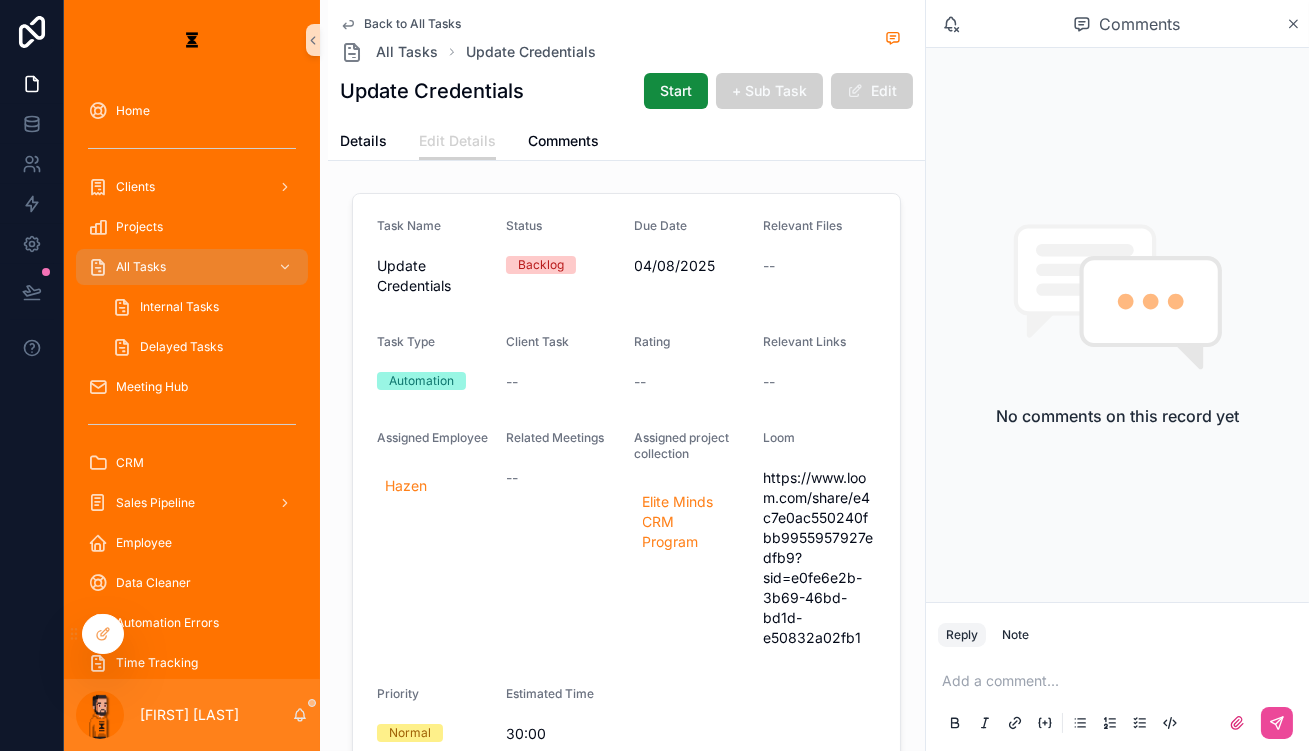 click on "Back to All Tasks" at bounding box center [412, 24] 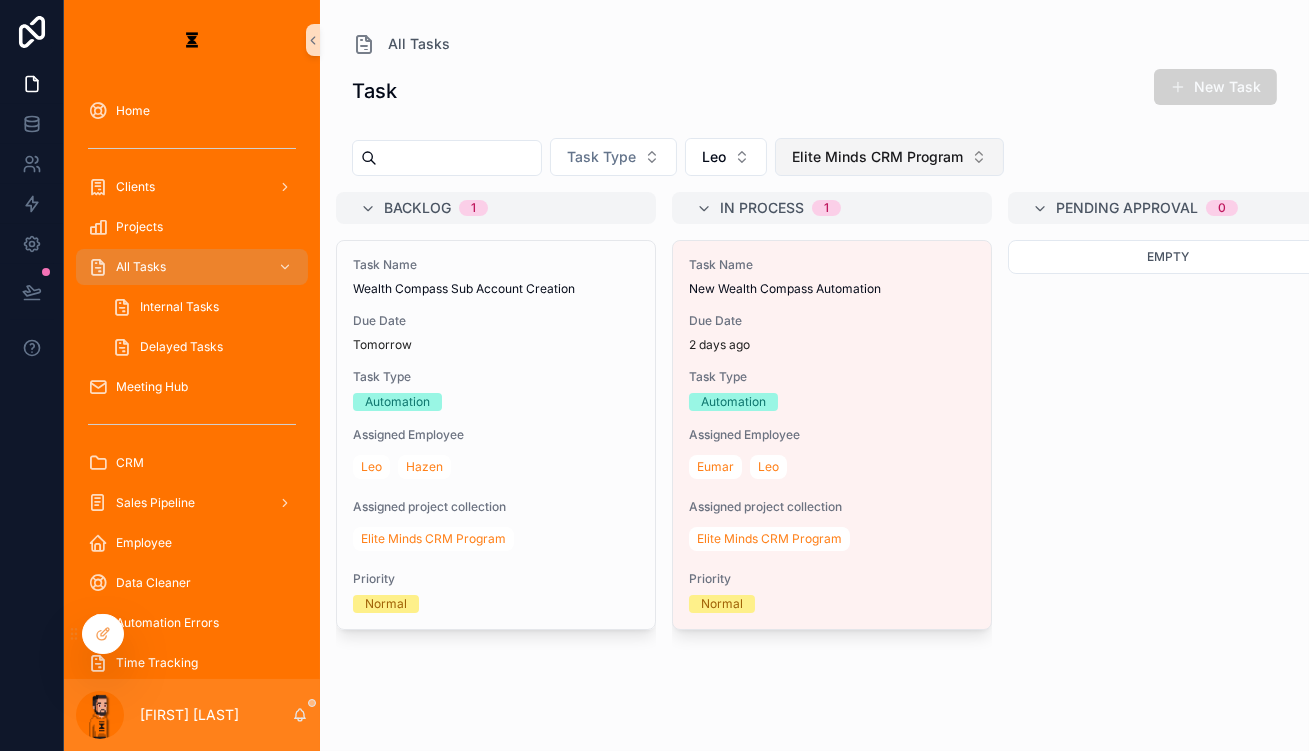 click on "Elite Minds CRM Program" at bounding box center (877, 157) 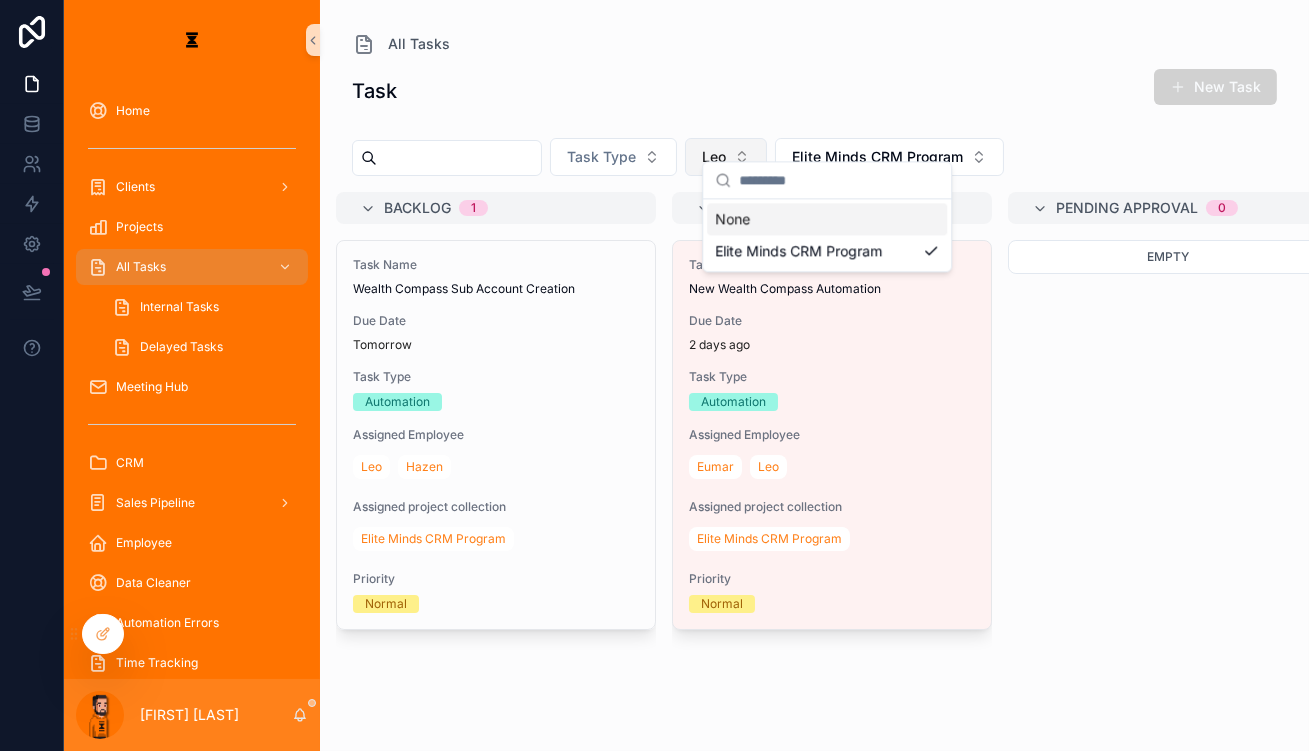 click on "Leo" at bounding box center (726, 157) 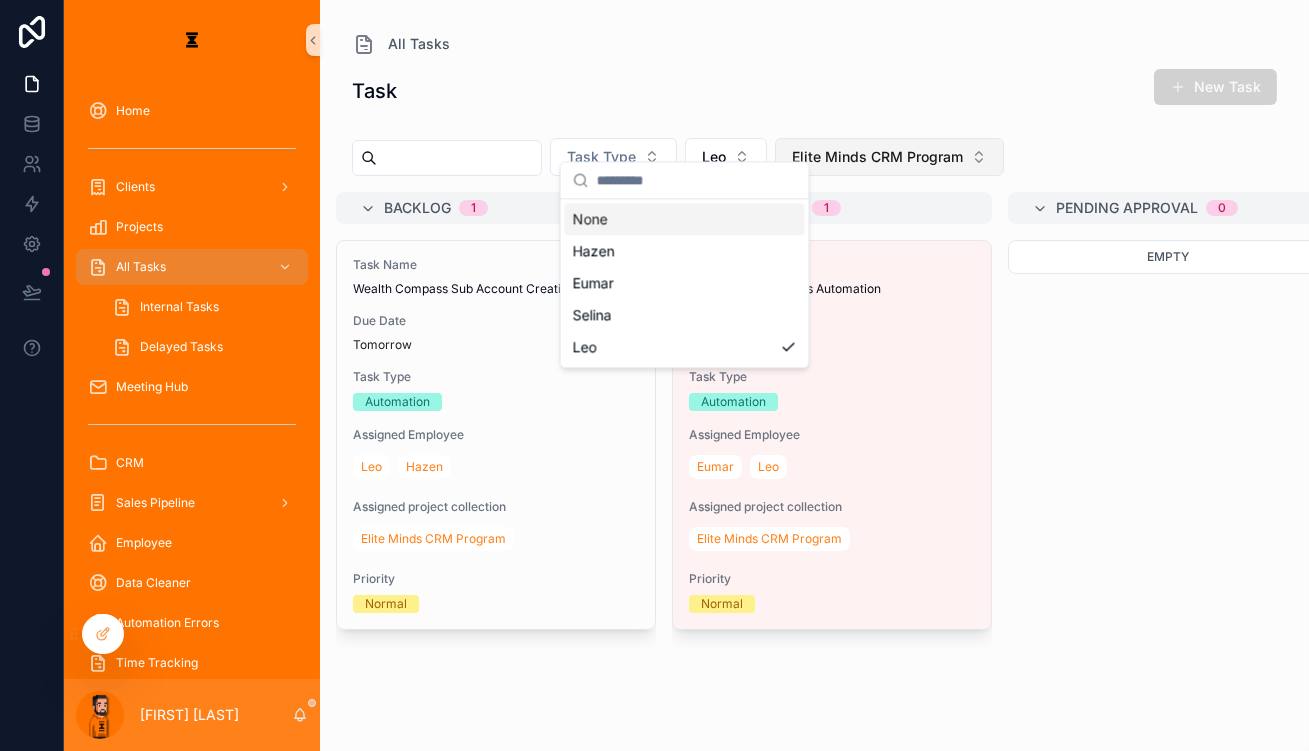 click on "Elite Minds CRM Program" at bounding box center (889, 157) 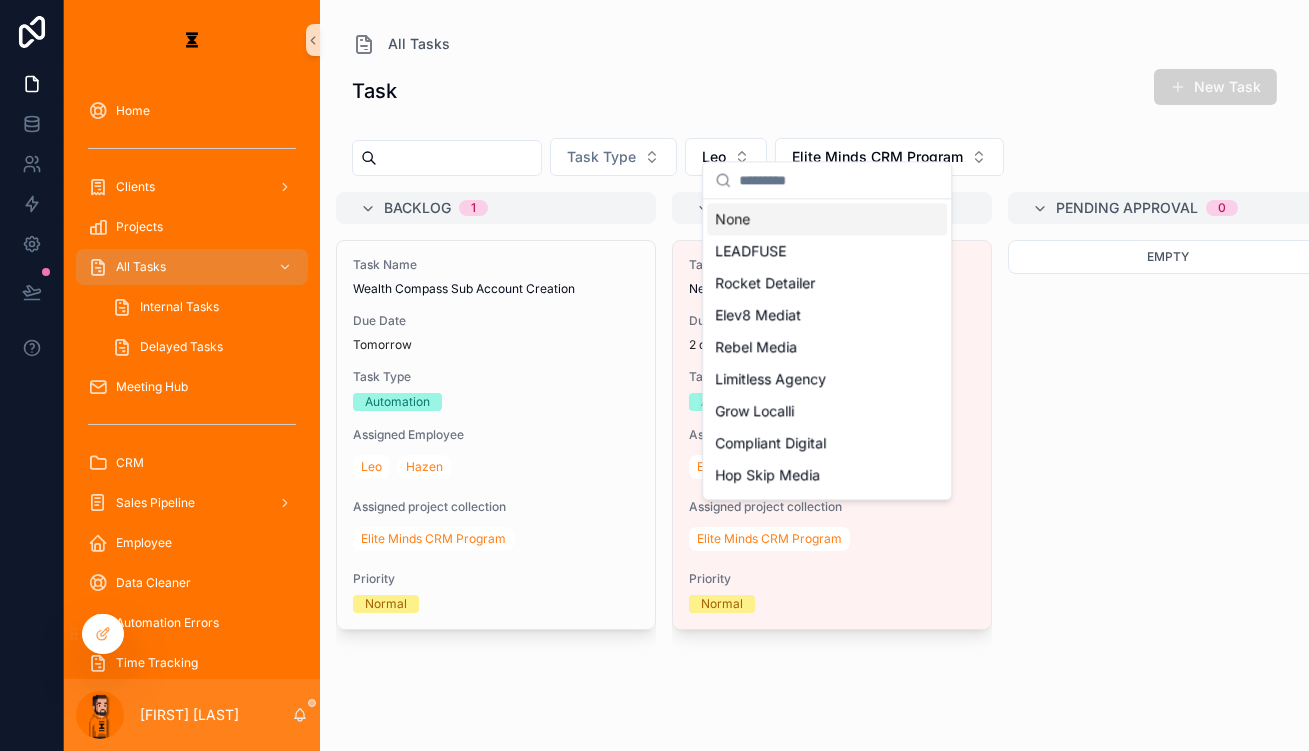 click on "None" at bounding box center [827, 219] 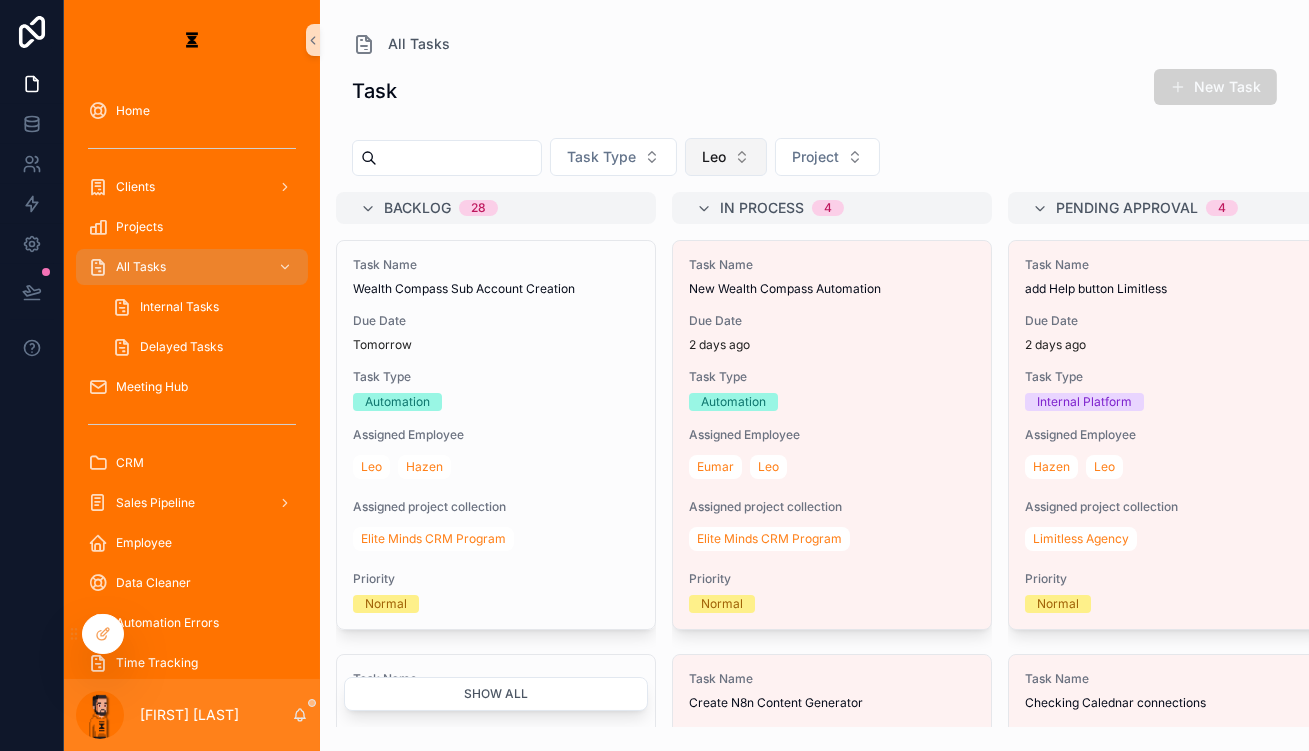 click on "Leo" at bounding box center (726, 157) 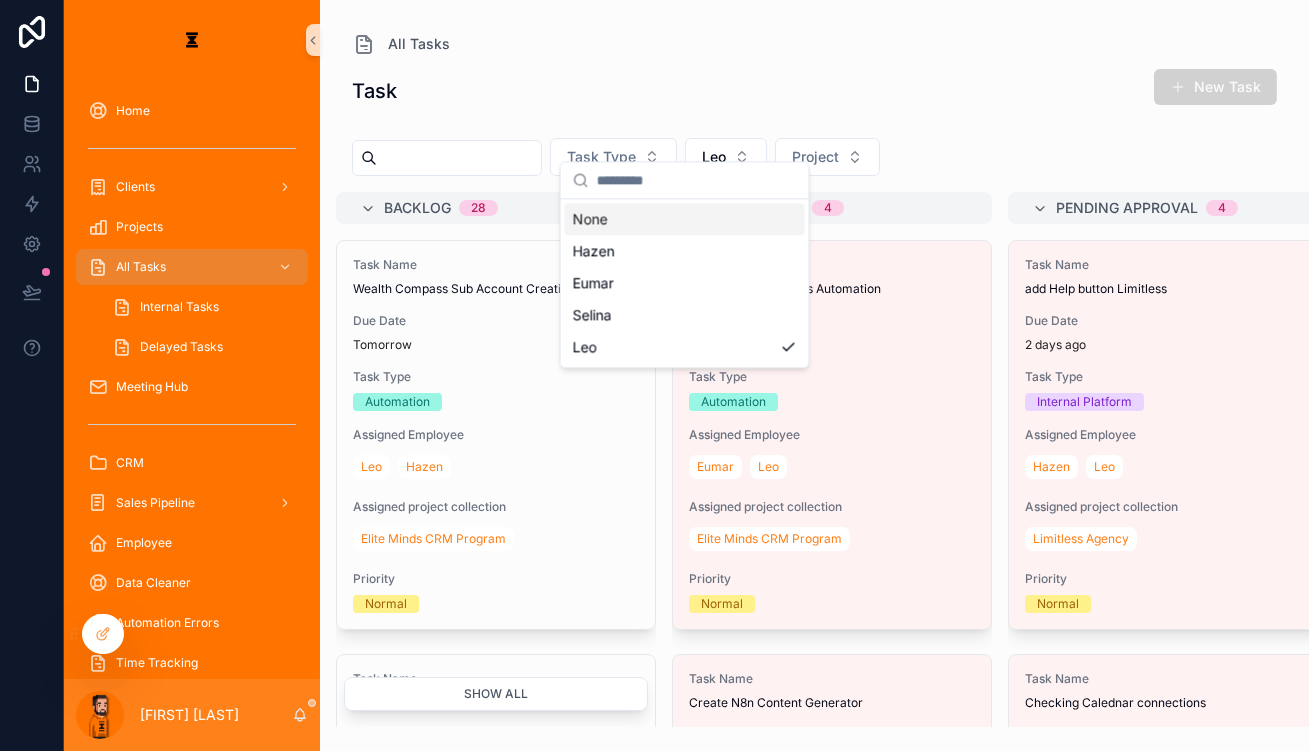click on "Task New Task" at bounding box center (814, 95) 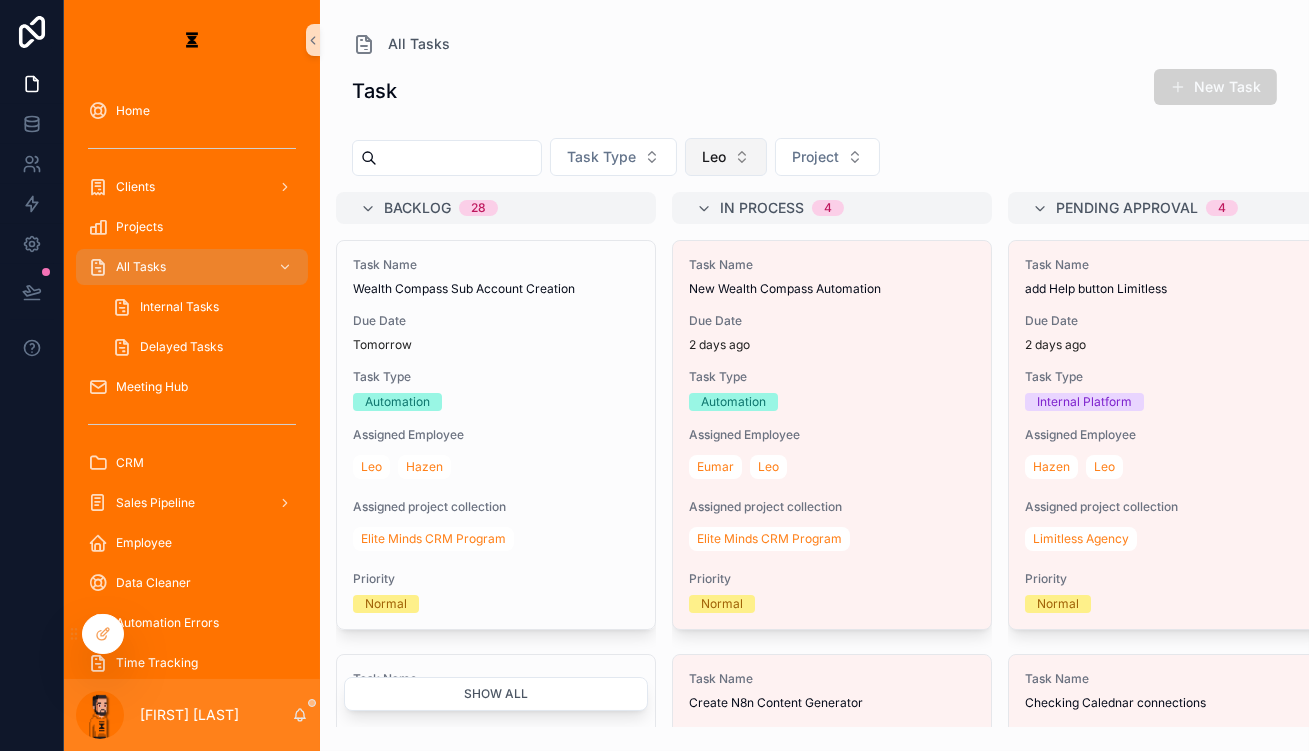 click on "Leo" at bounding box center [726, 157] 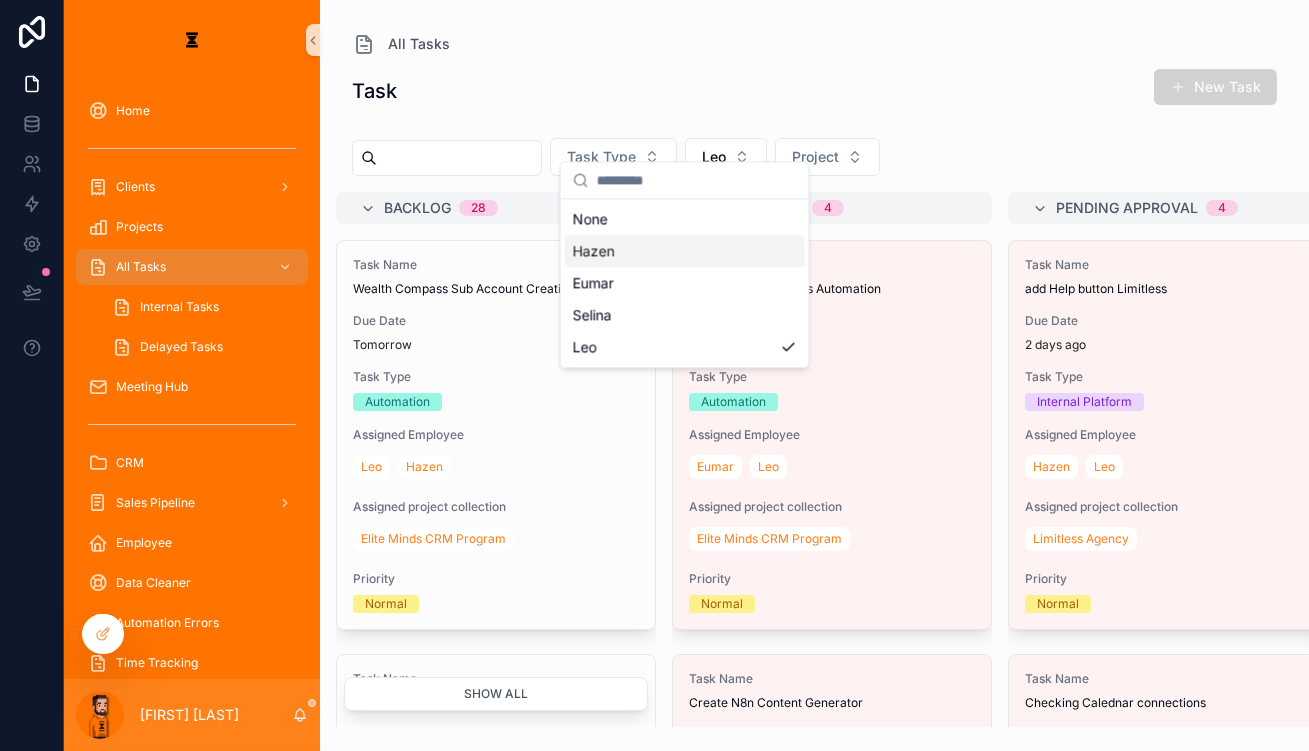click on "Hazen" at bounding box center (685, 251) 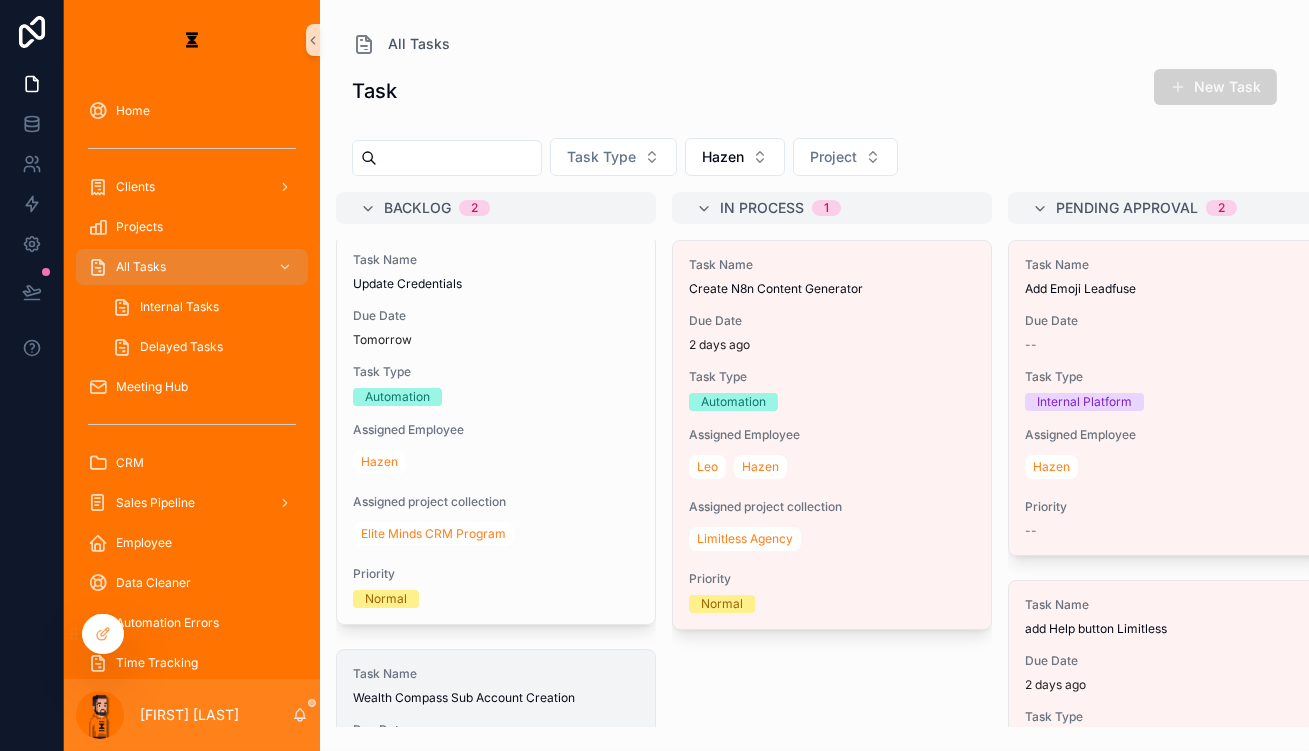 scroll, scrollTop: 0, scrollLeft: 0, axis: both 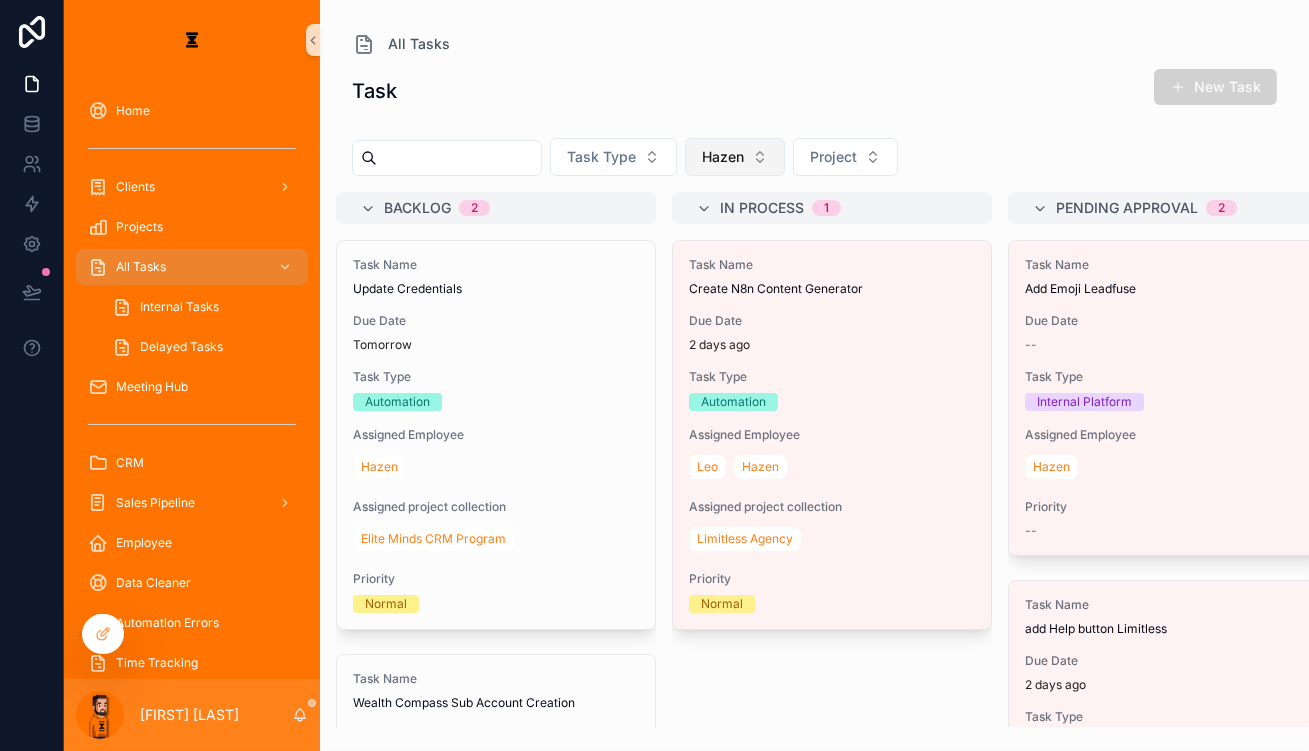 click on "Hazen" at bounding box center (735, 157) 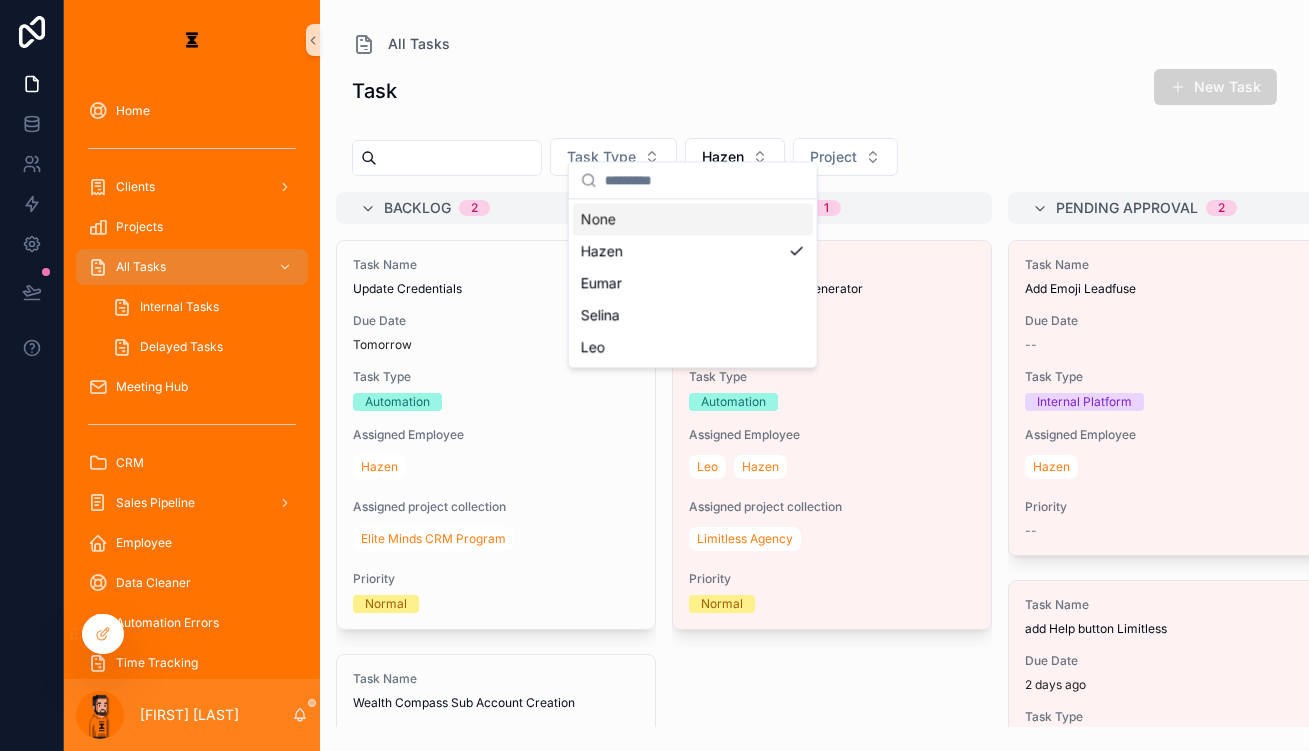 click on "Task New Task" at bounding box center [814, 91] 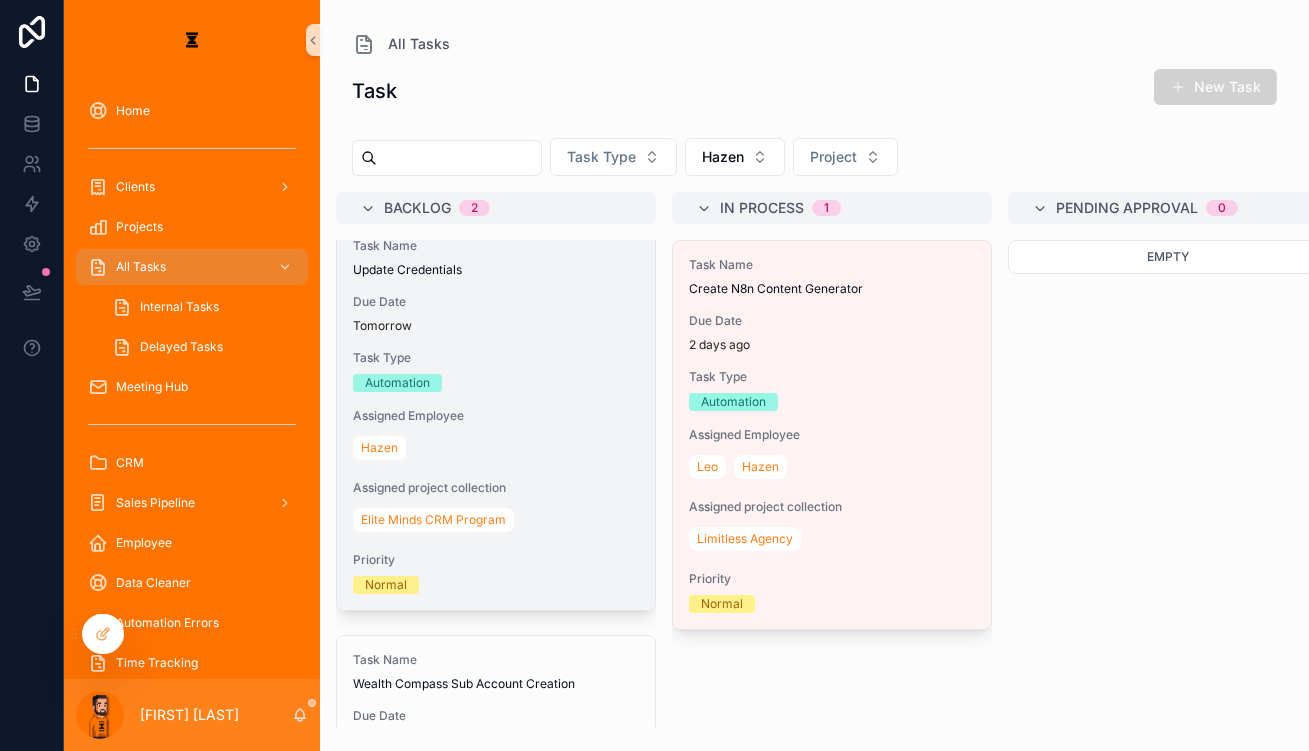 scroll, scrollTop: 0, scrollLeft: 0, axis: both 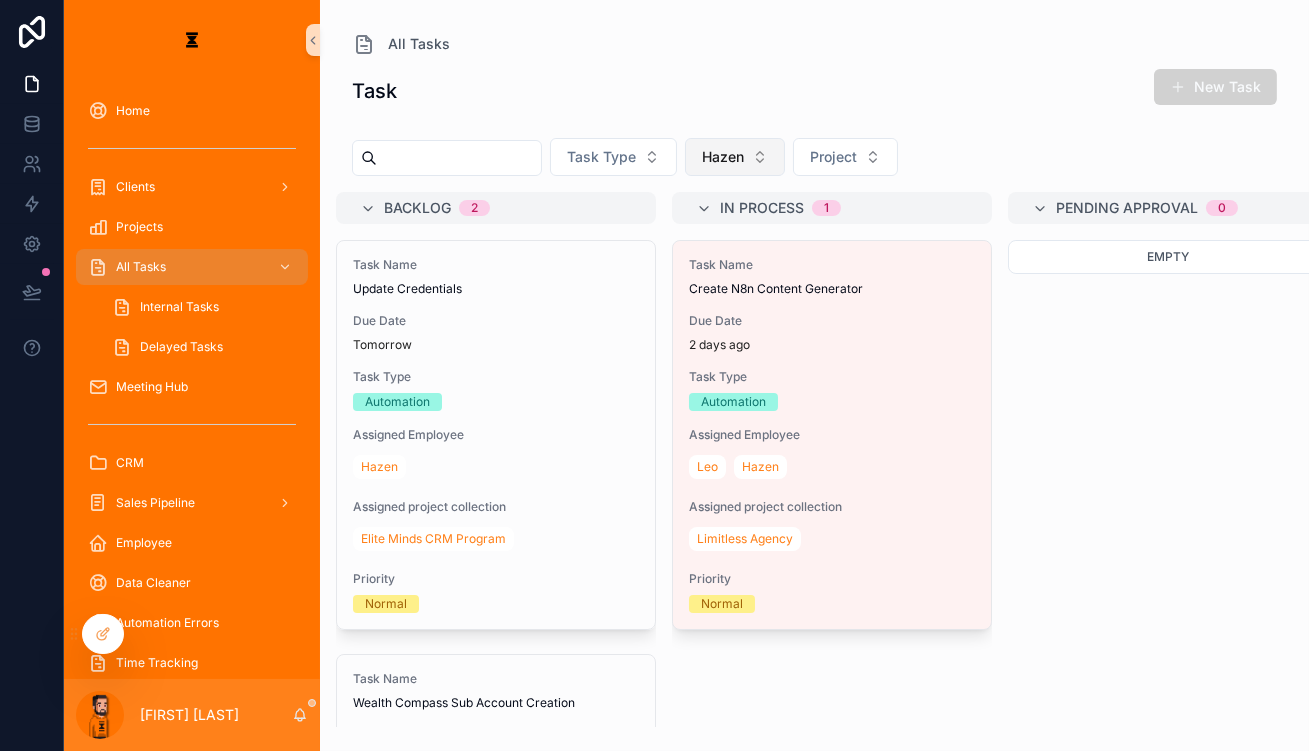 click on "Hazen" at bounding box center (723, 157) 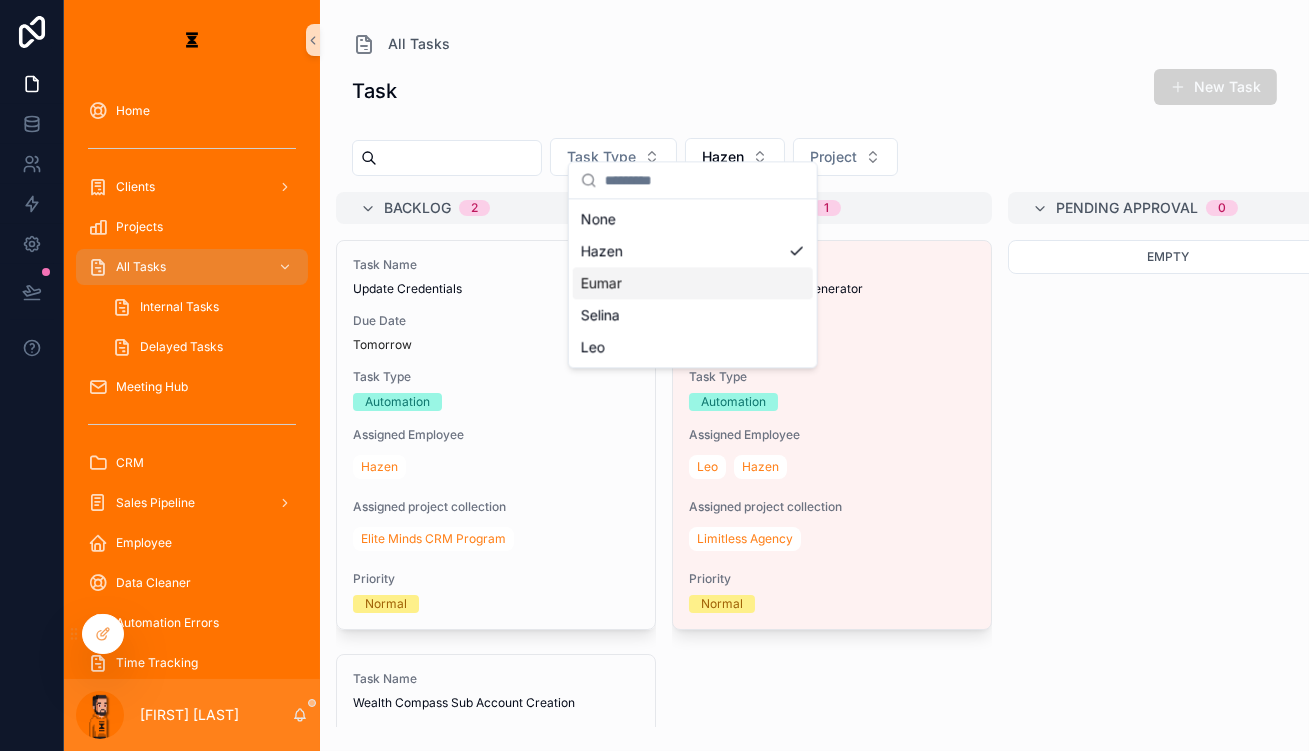 click on "Eumar" at bounding box center [693, 283] 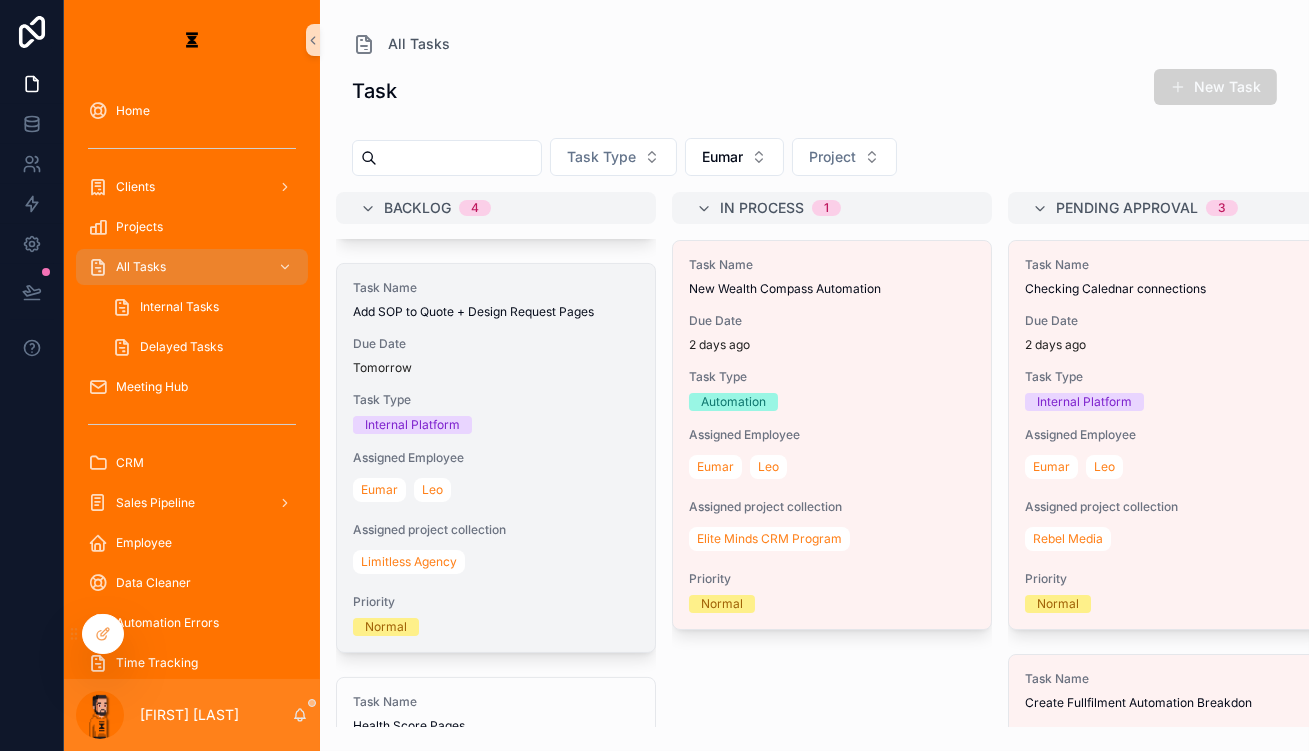 scroll, scrollTop: 818, scrollLeft: 0, axis: vertical 